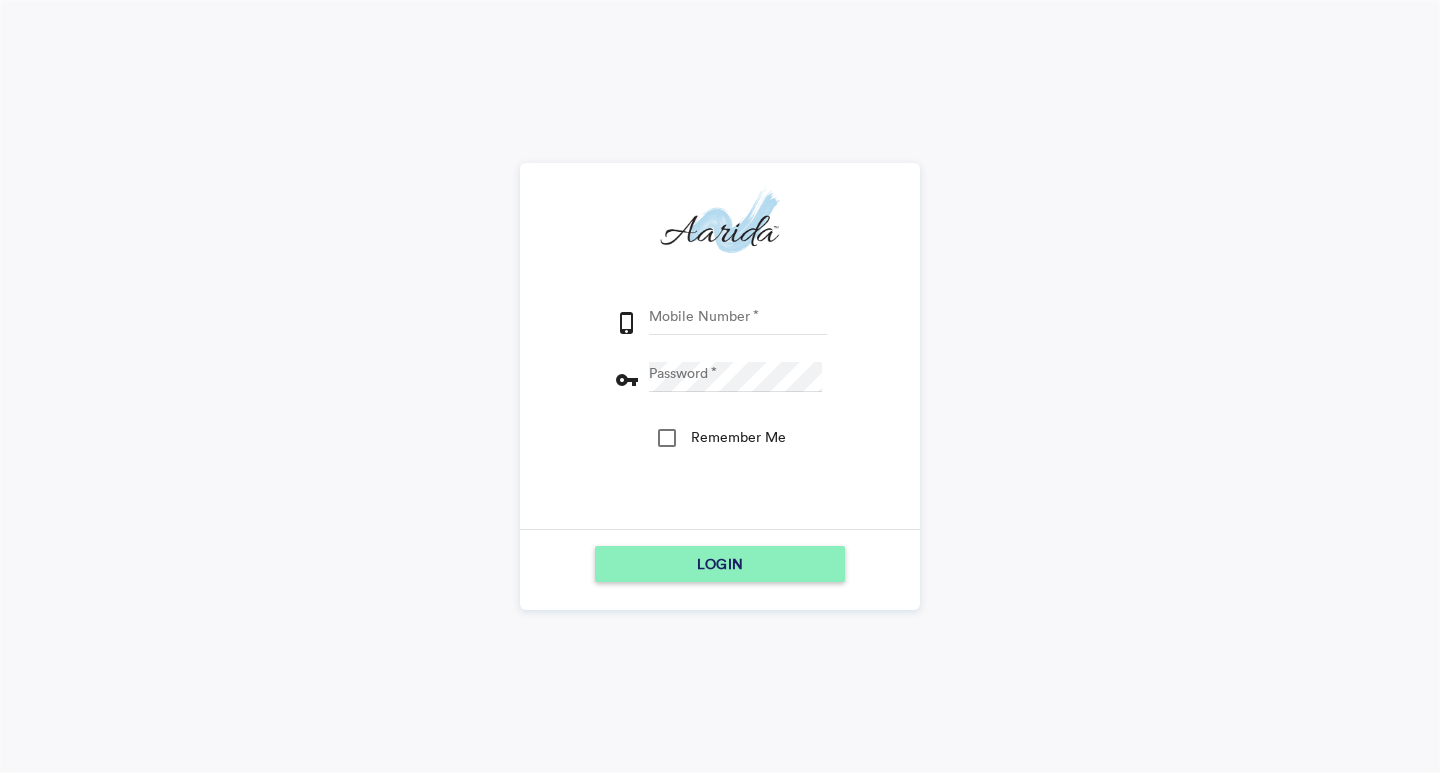 scroll, scrollTop: 0, scrollLeft: 0, axis: both 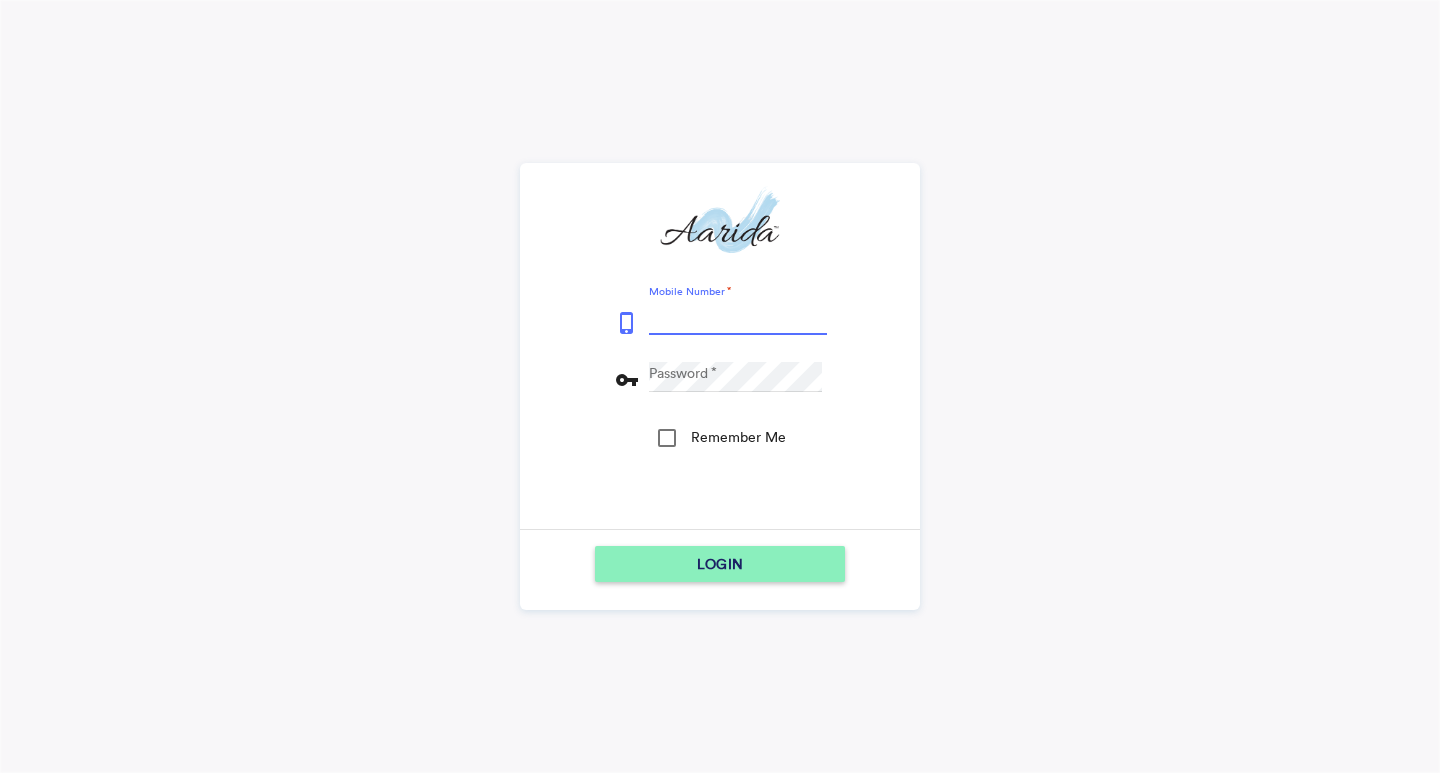click on "Mobile Number" at bounding box center [738, 320] 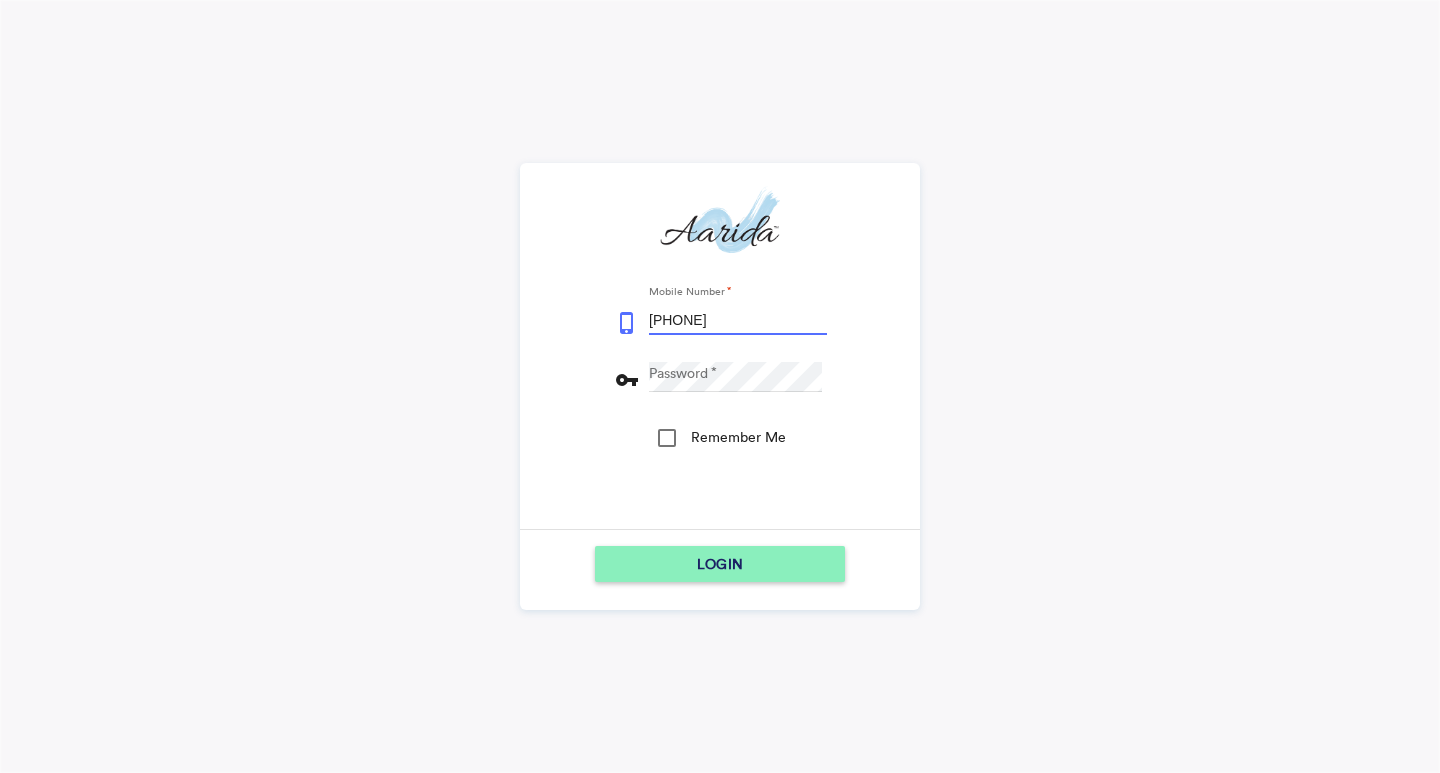 type on "[PHONE]" 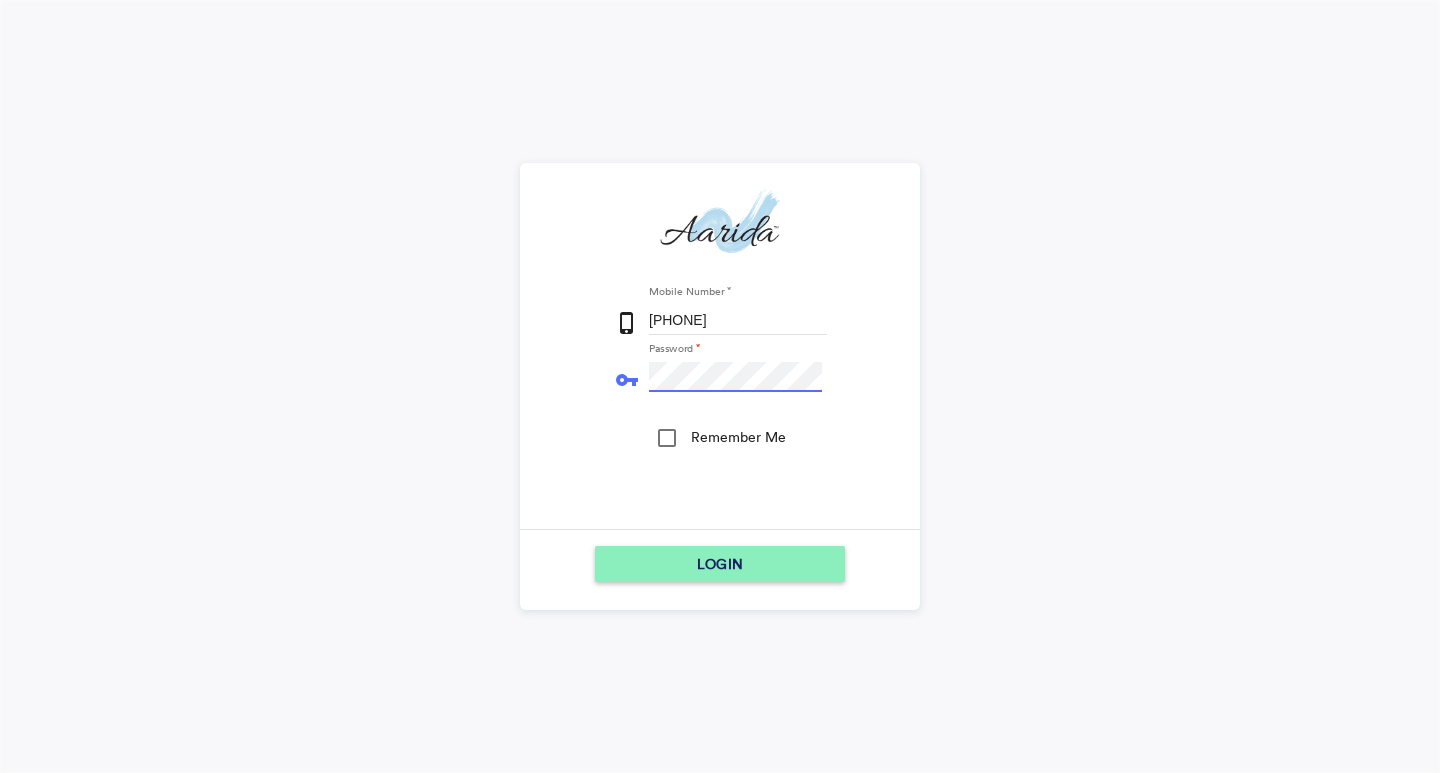 click on "LOGIN" at bounding box center [720, 564] 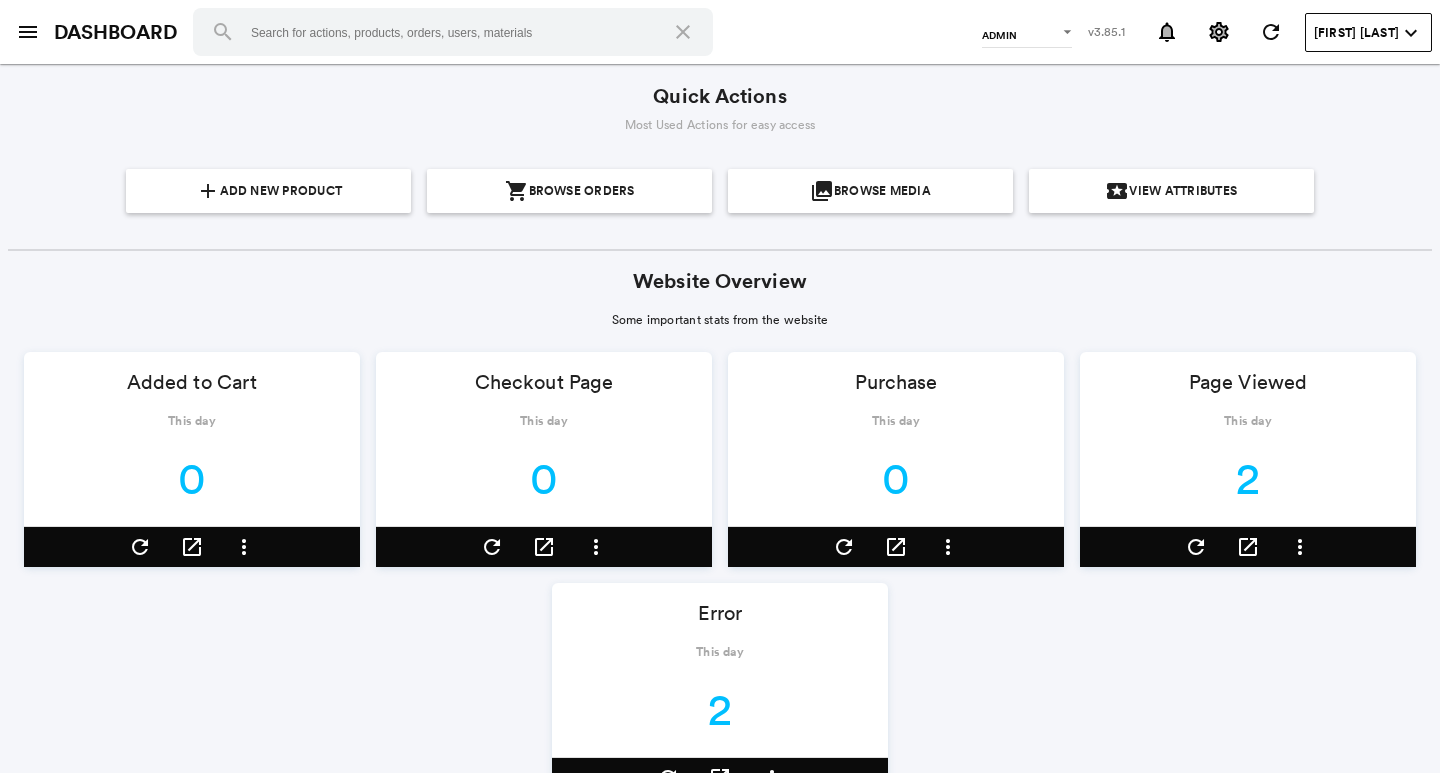 click on "menu" at bounding box center [28, 32] 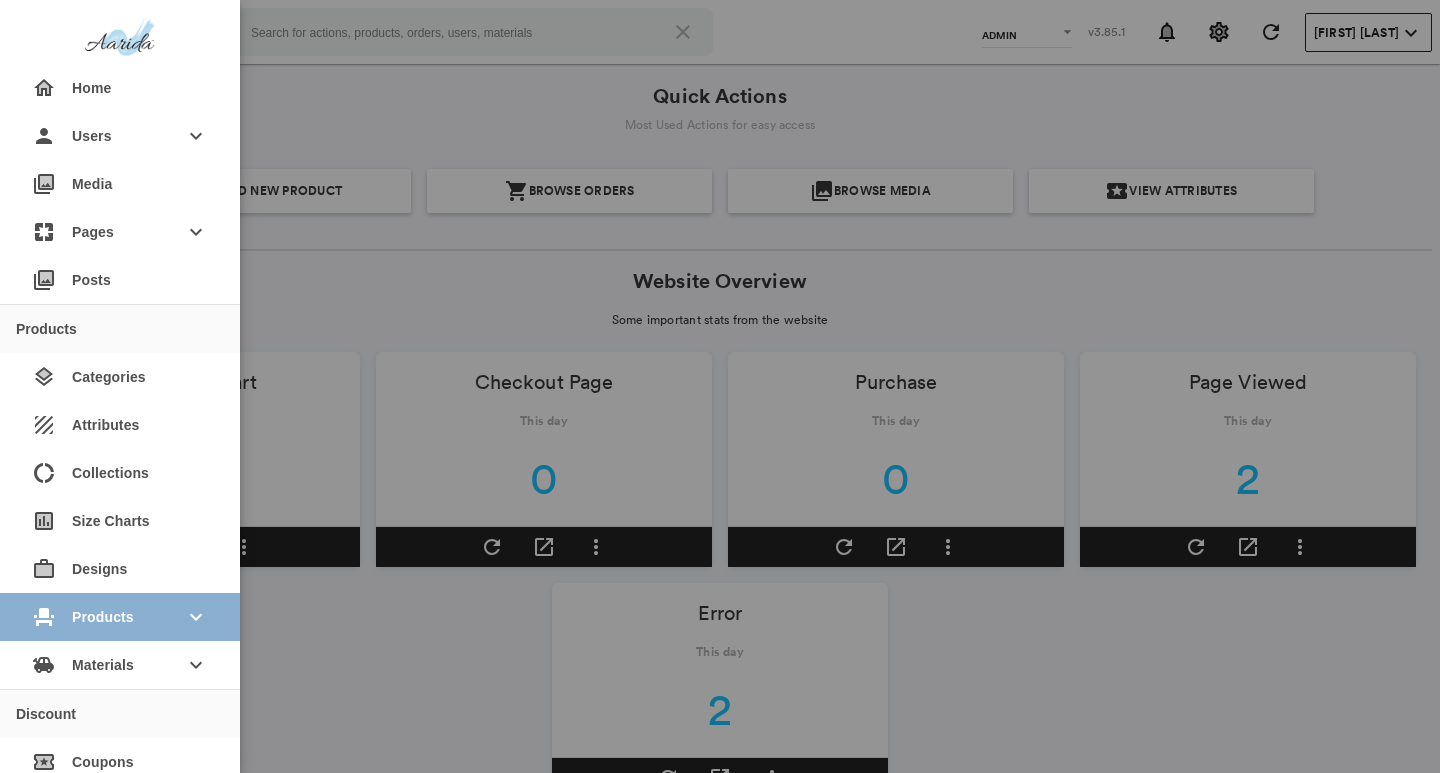 click on "Products" at bounding box center (120, 617) 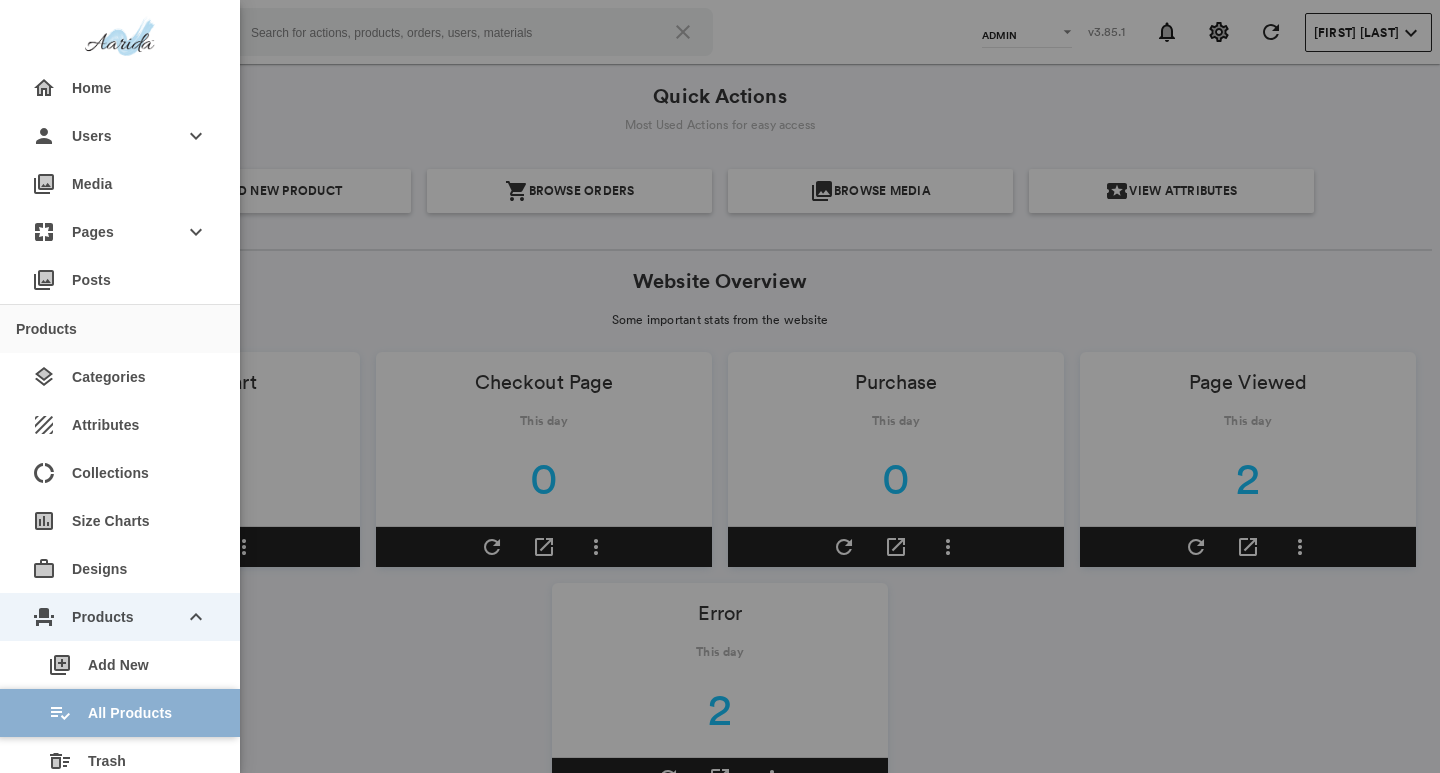 click on "playlist_add_check All Products" at bounding box center [128, 713] 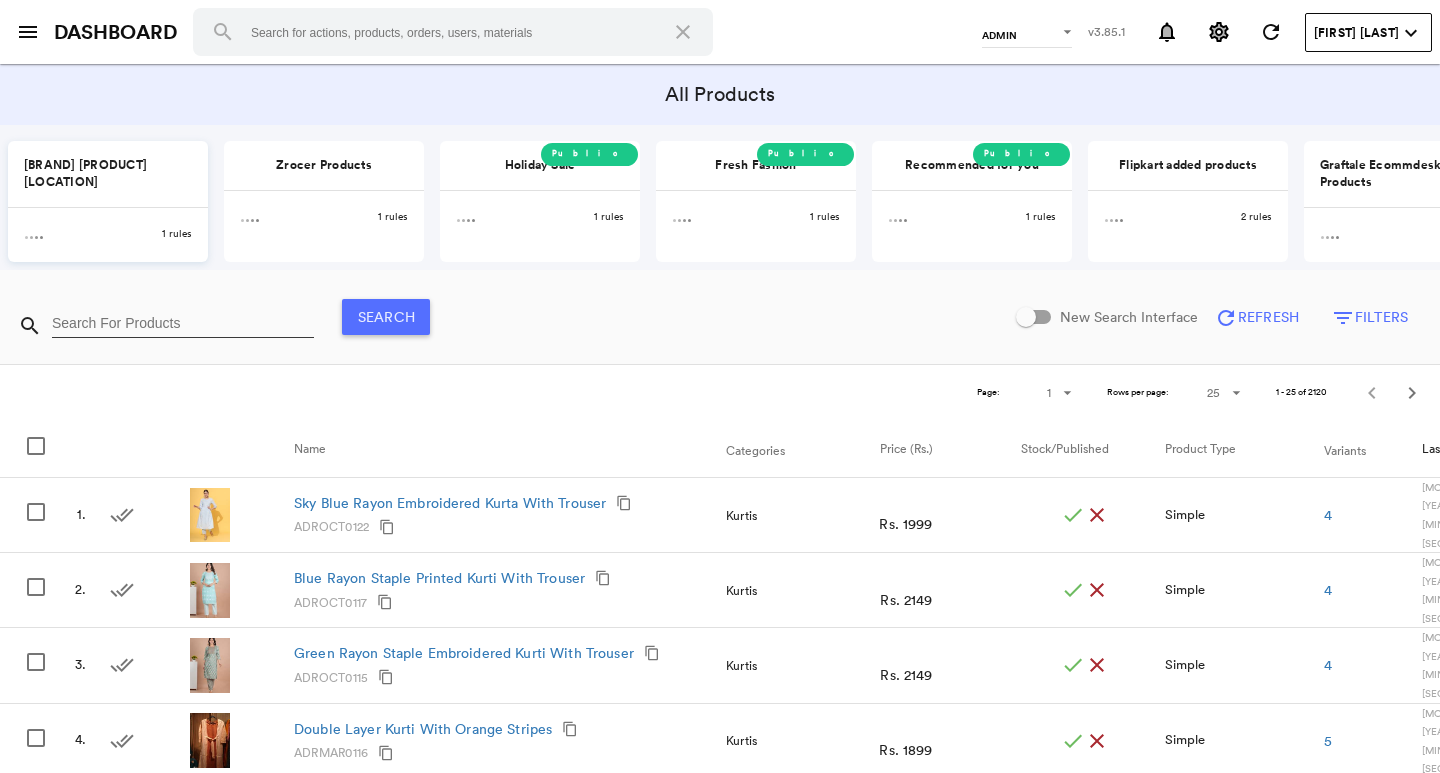 click on "1 rules" at bounding box center (108, 234) 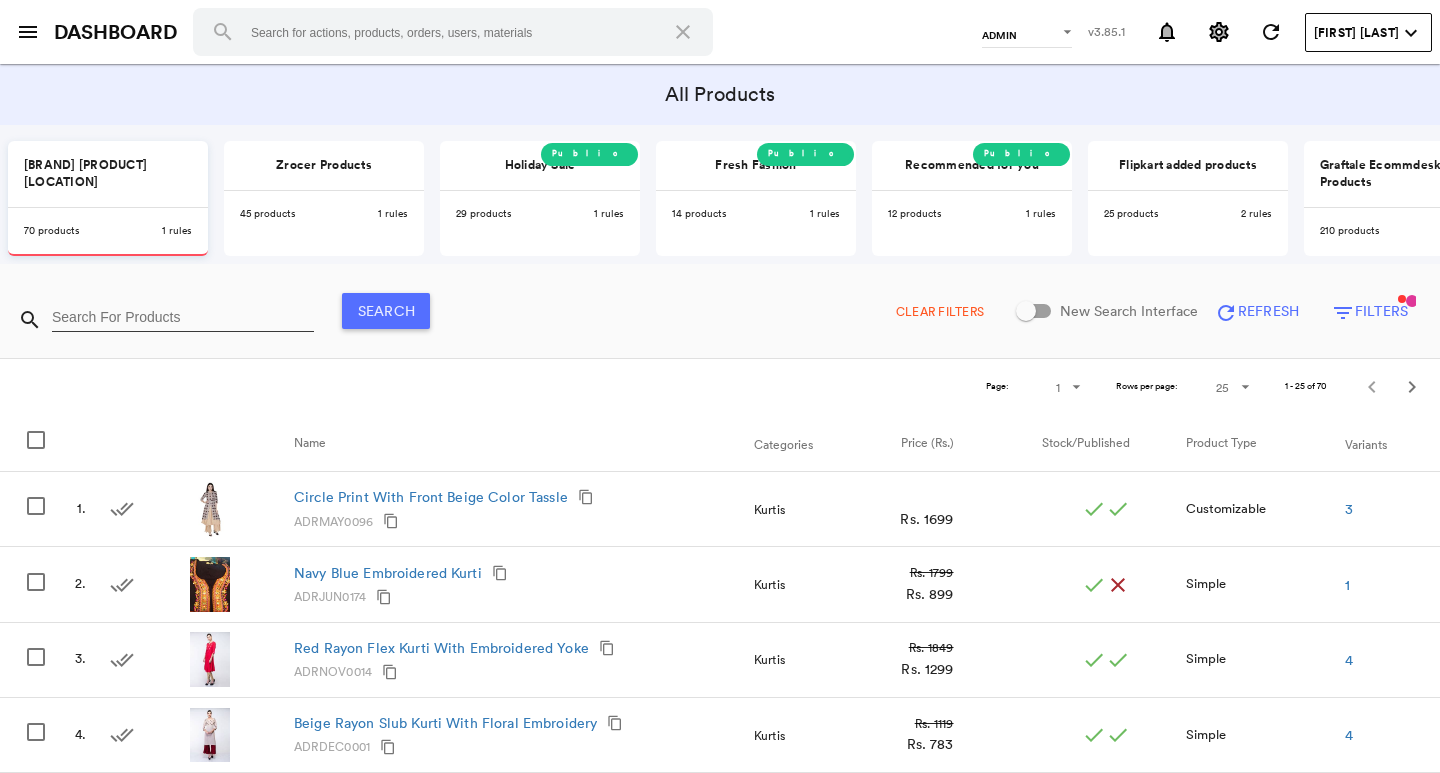 click at bounding box center [183, 317] 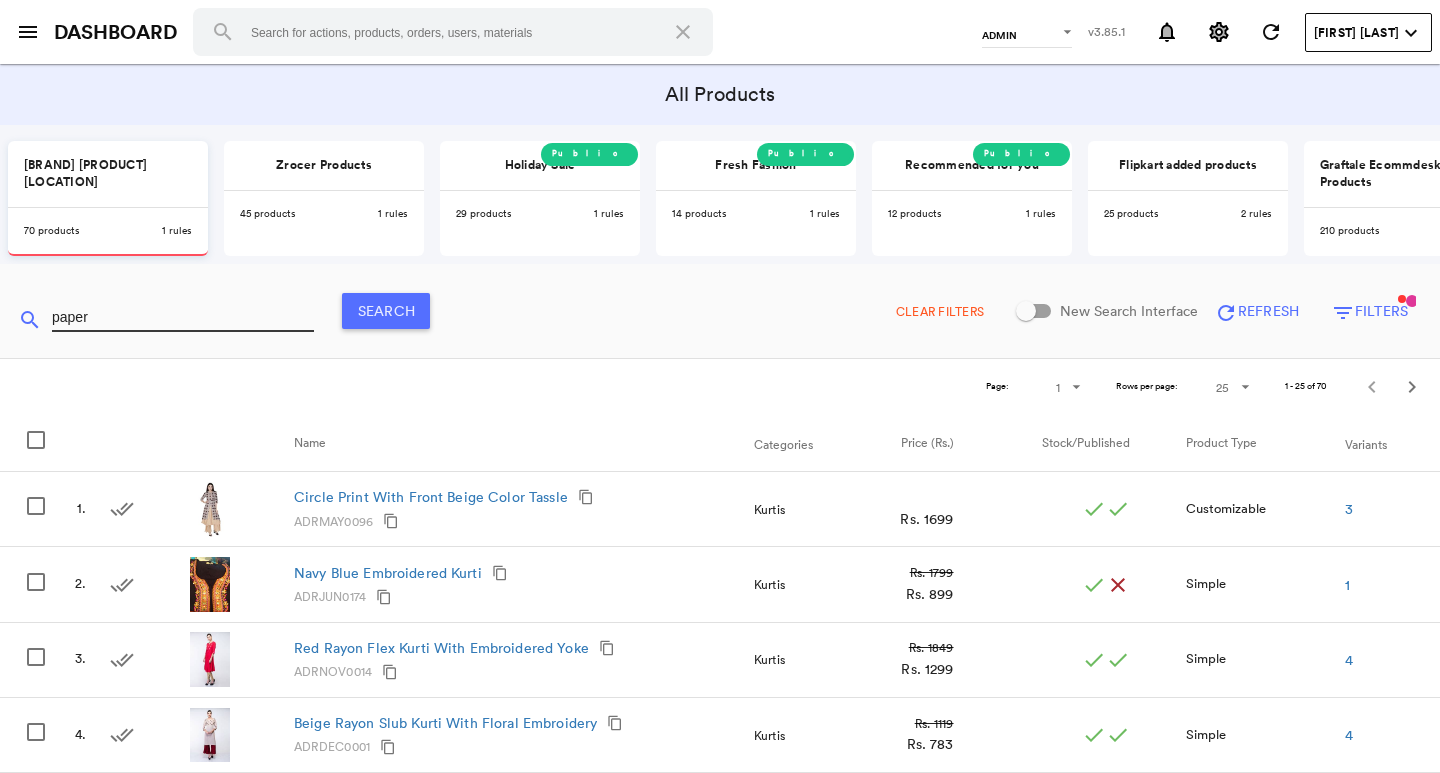 click on "Search" at bounding box center (386, 311) 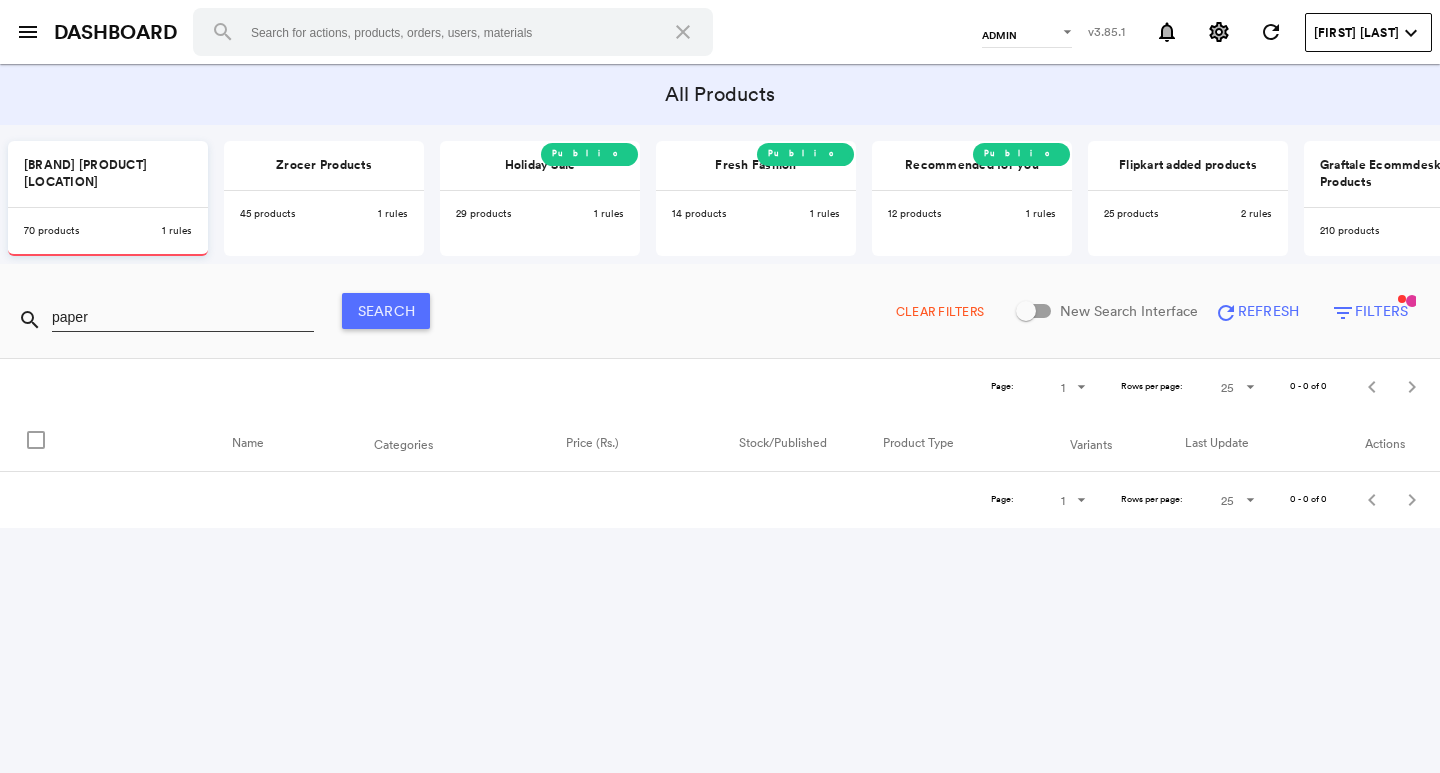 click on "paper" at bounding box center (183, 317) 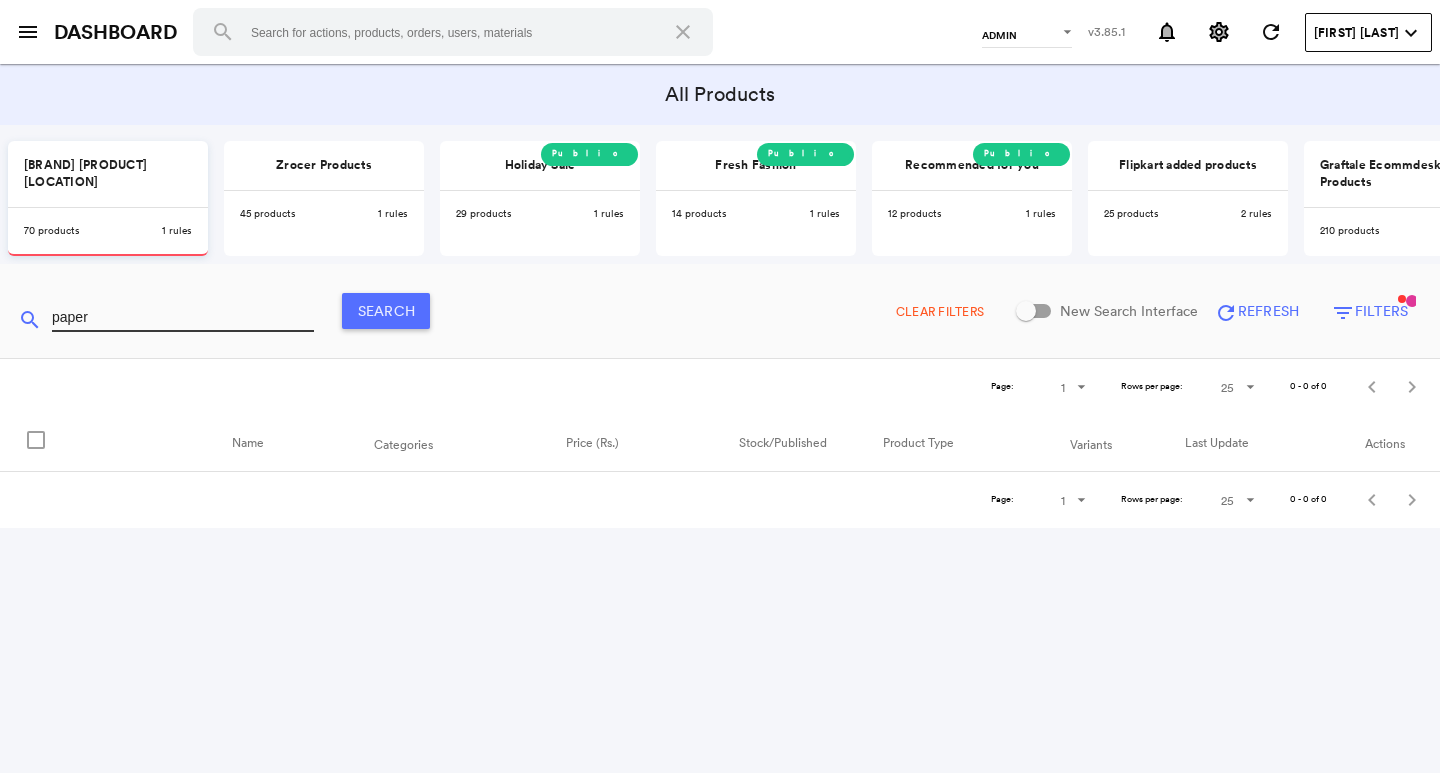 click on "paper" at bounding box center (183, 317) 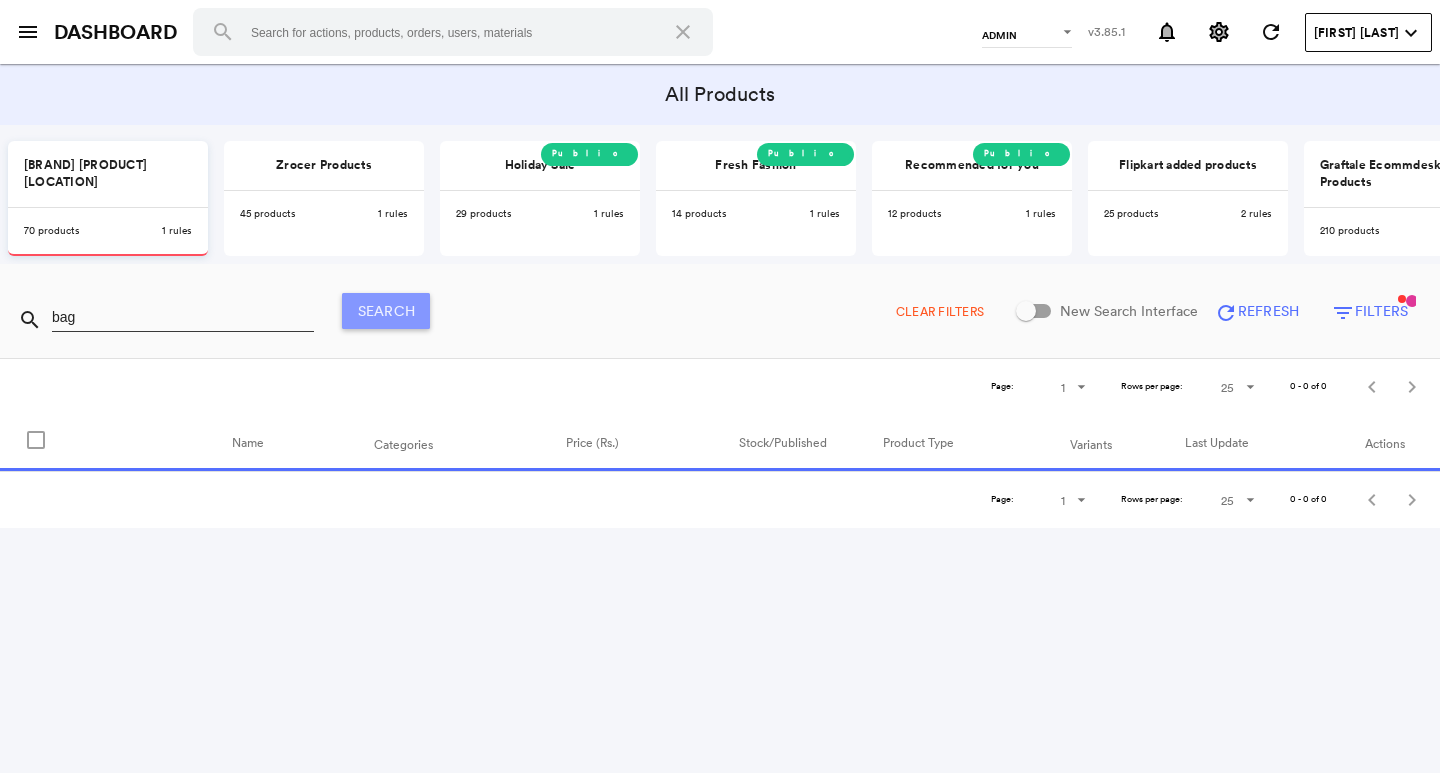 click on "Search" at bounding box center [386, 311] 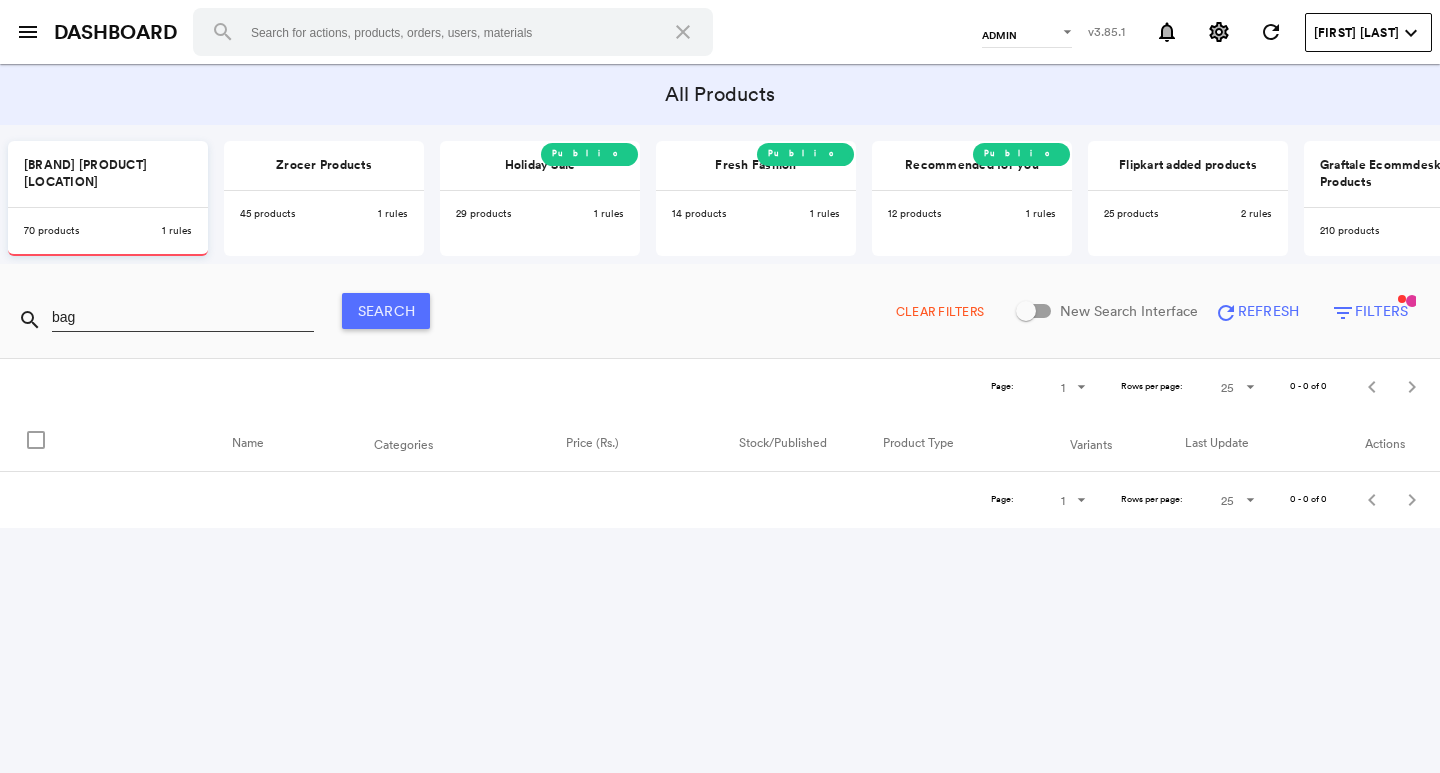 click on "bag" at bounding box center (183, 317) 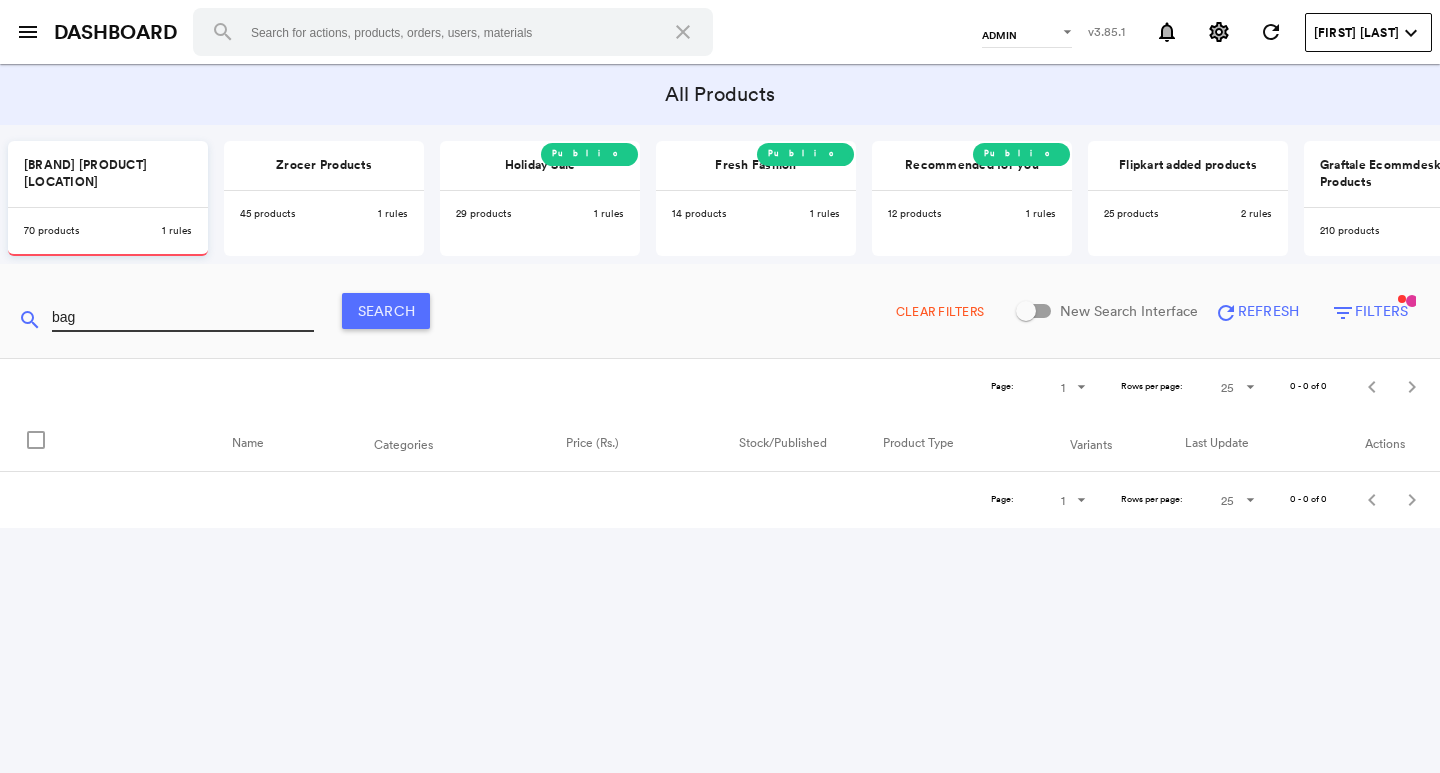 click on "bag" at bounding box center [183, 317] 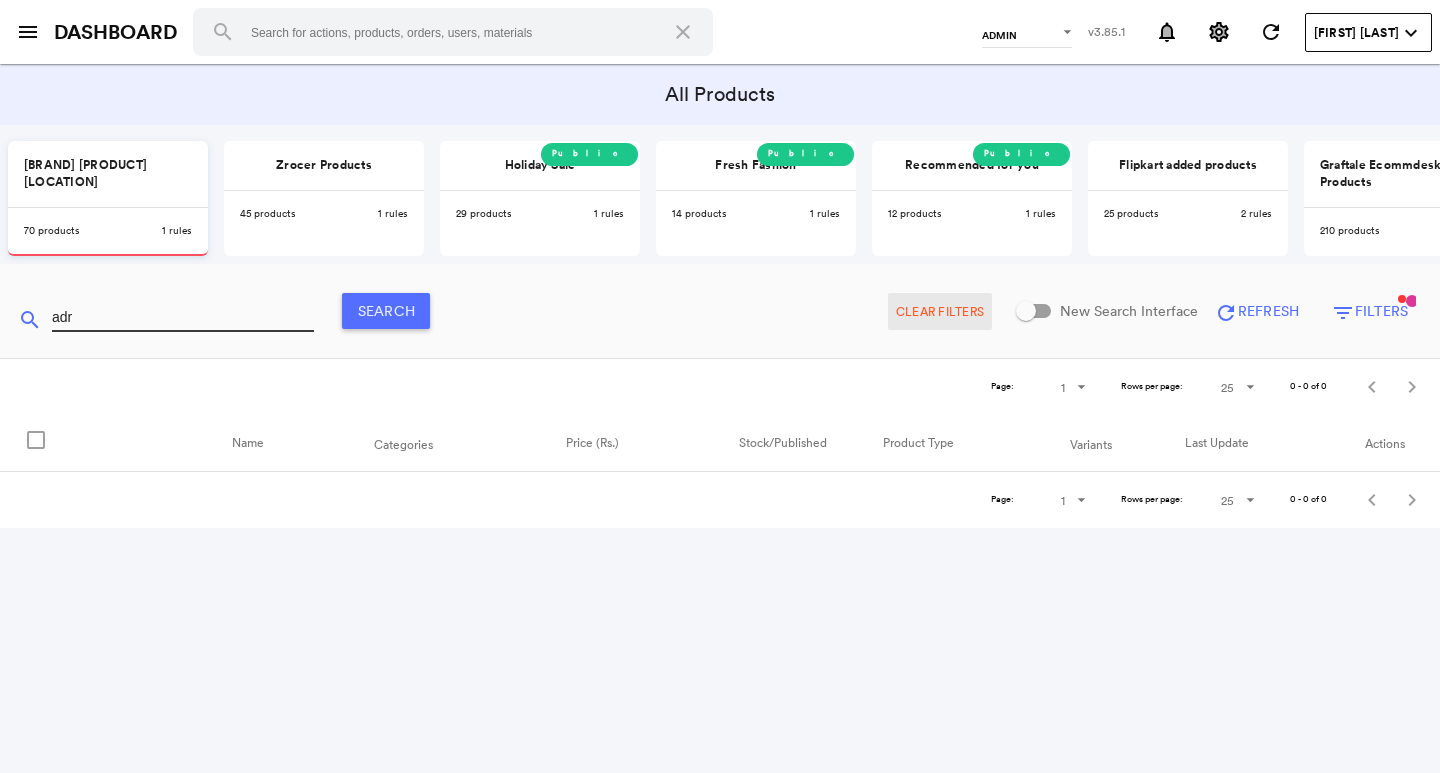 click on "Clear Filters" at bounding box center (940, 311) 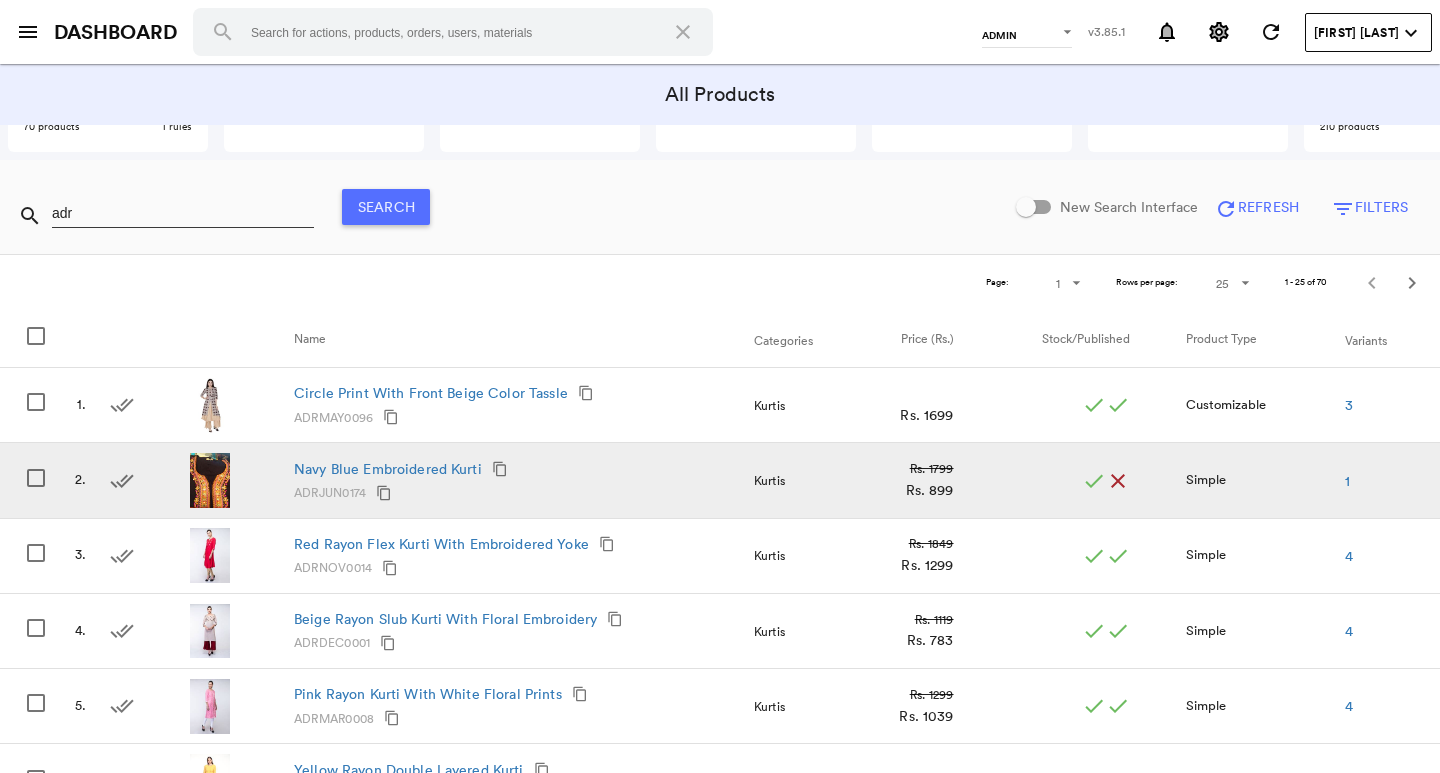scroll, scrollTop: 100, scrollLeft: 0, axis: vertical 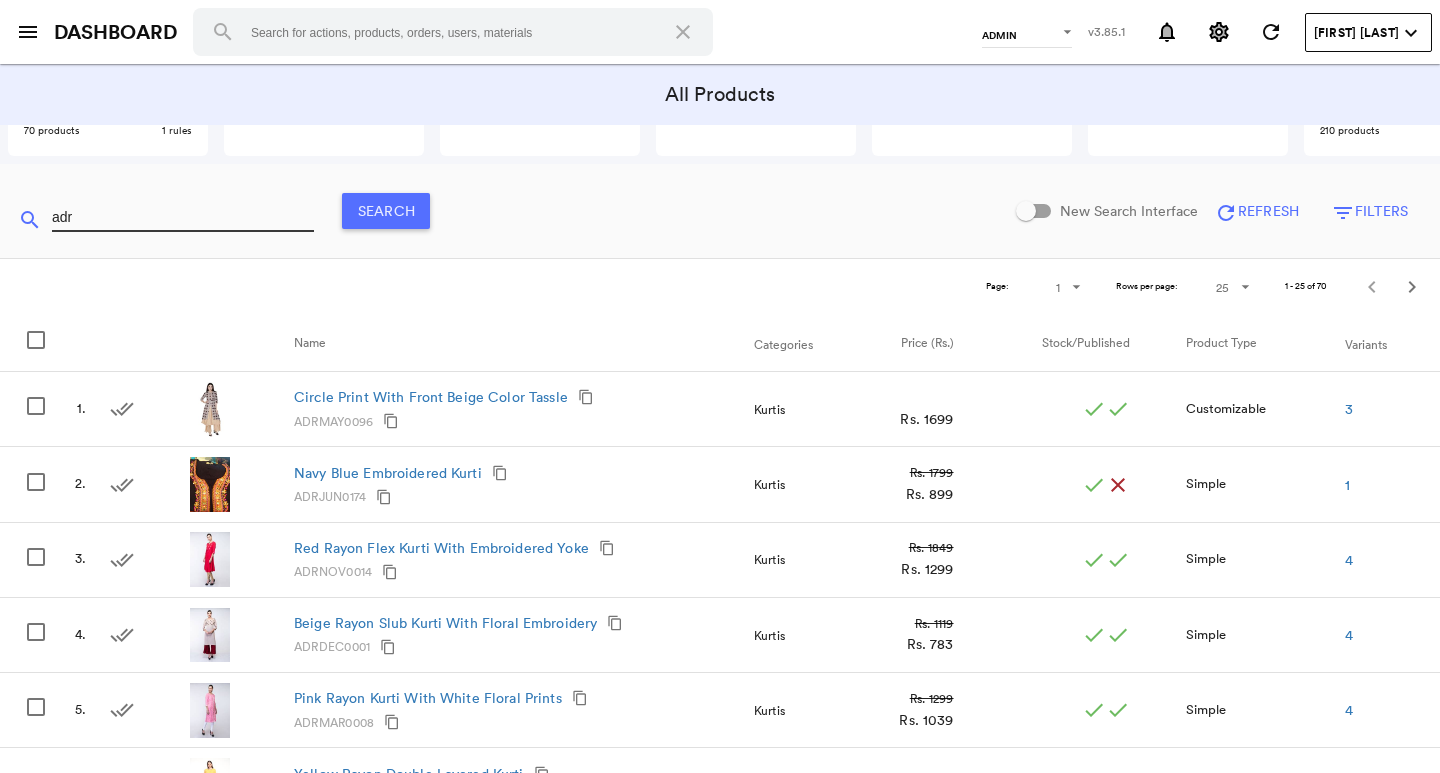 click on "adr" at bounding box center [183, 217] 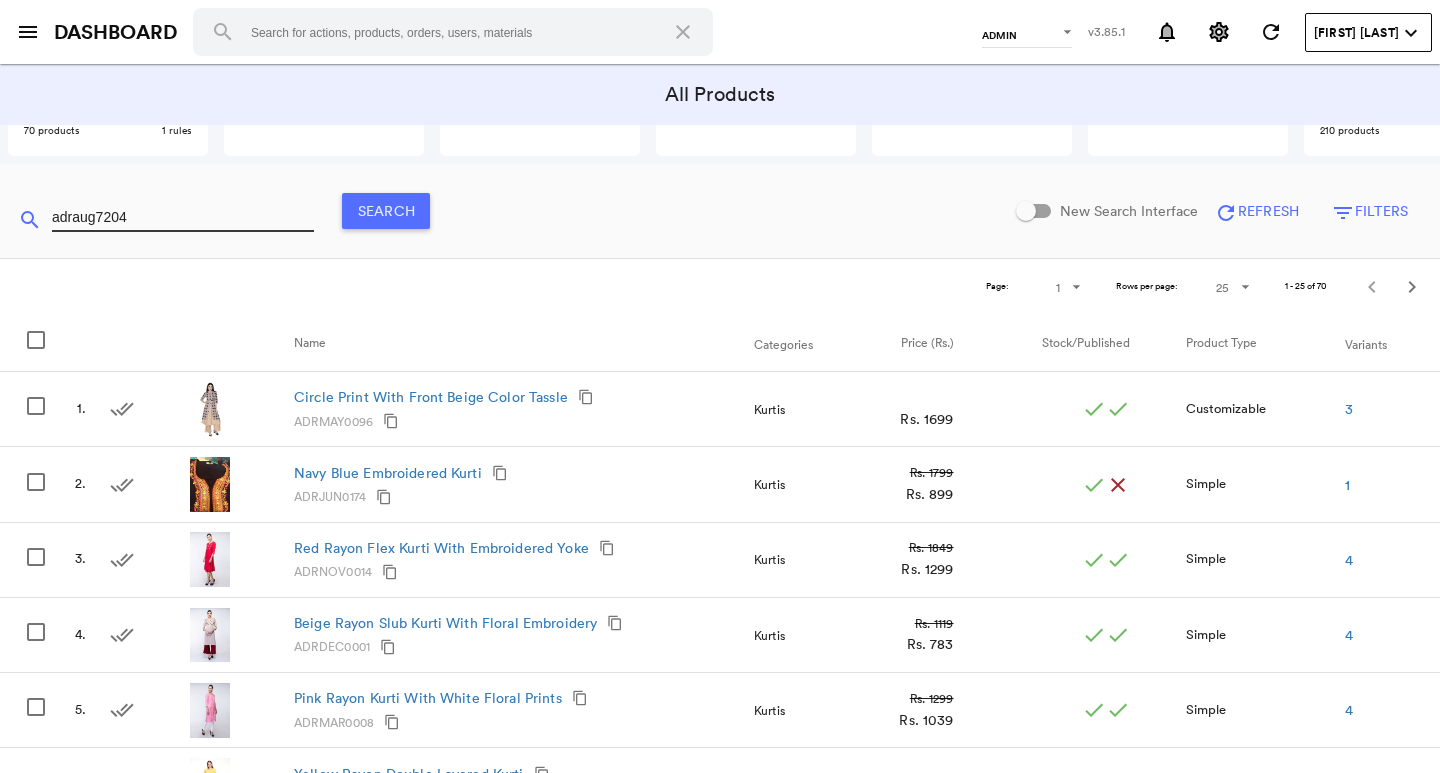 type on "adraug7204" 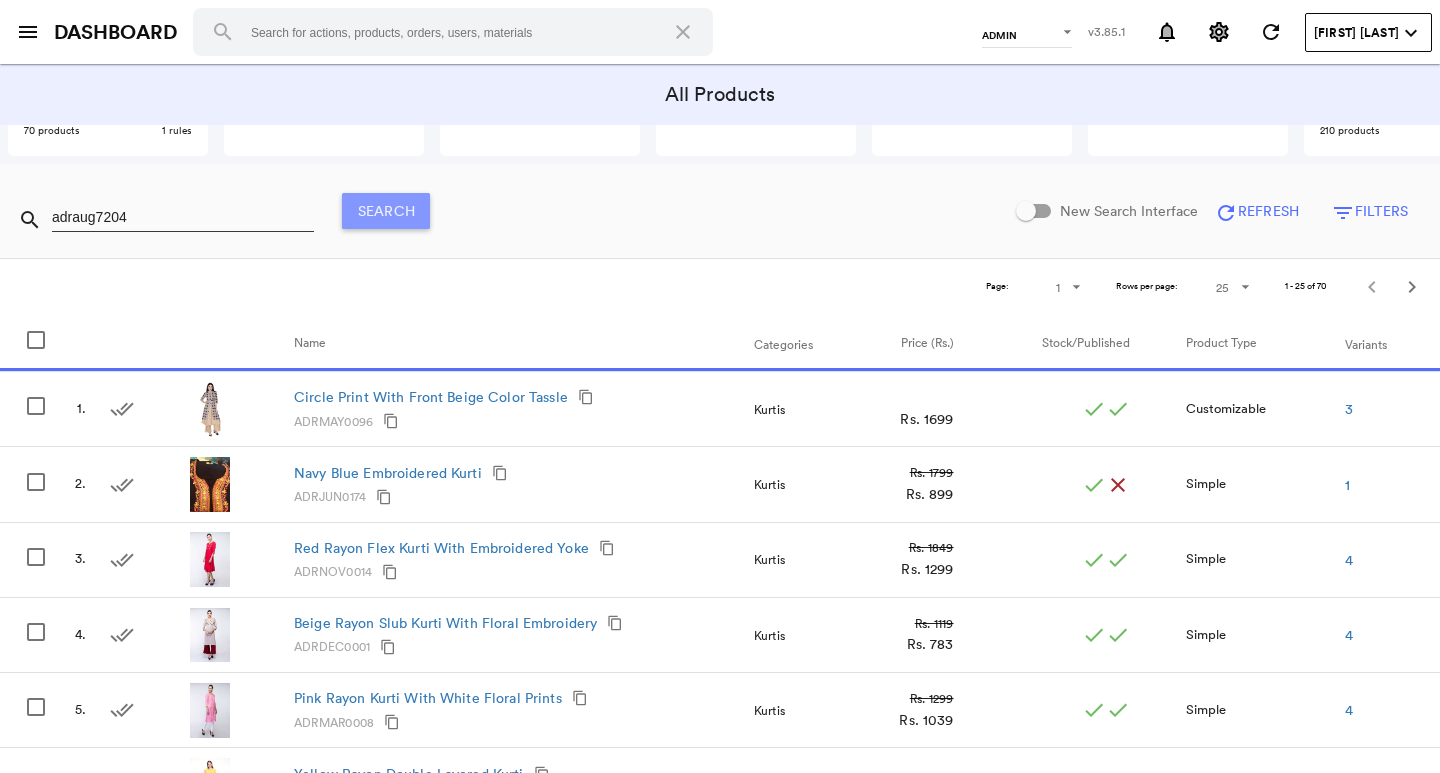 click on "Search" at bounding box center (386, 211) 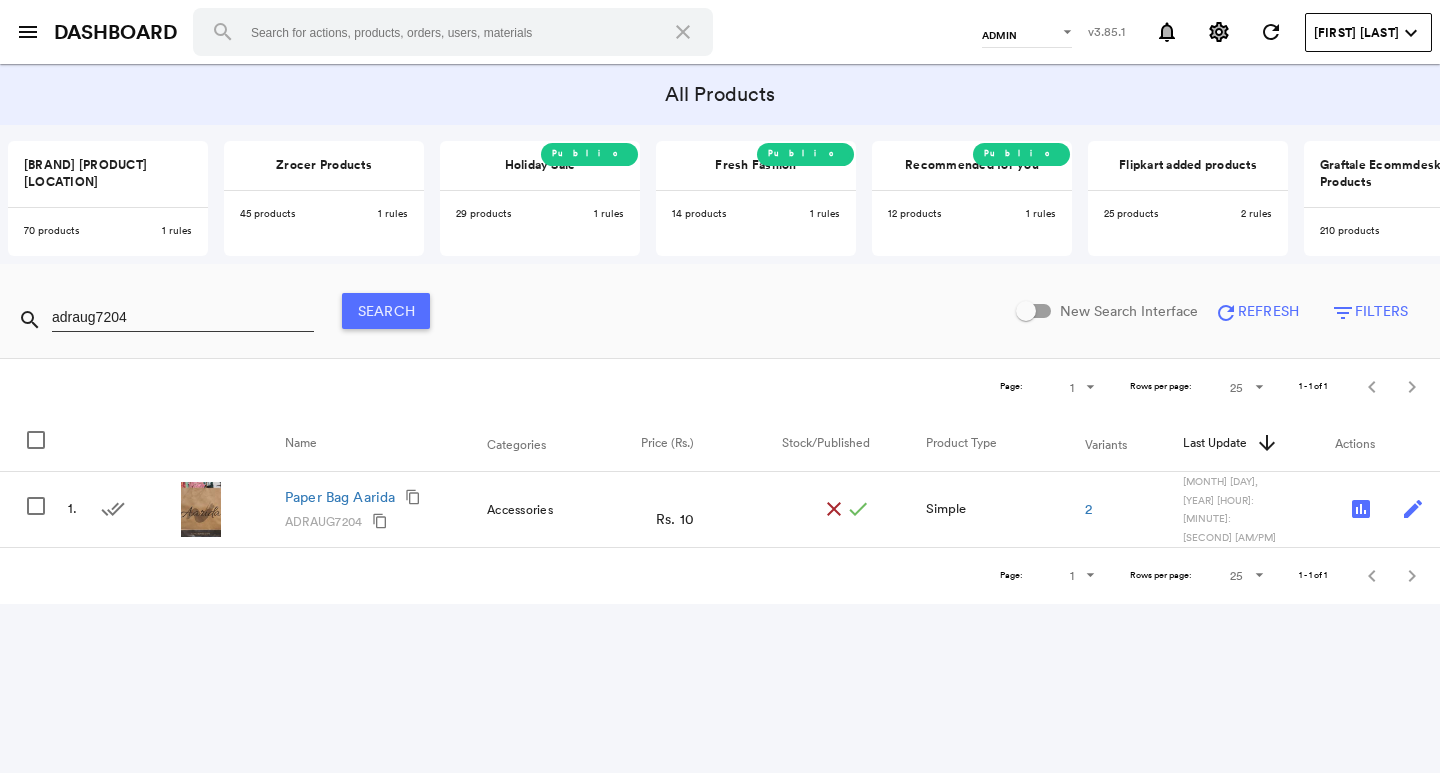 scroll, scrollTop: 0, scrollLeft: 0, axis: both 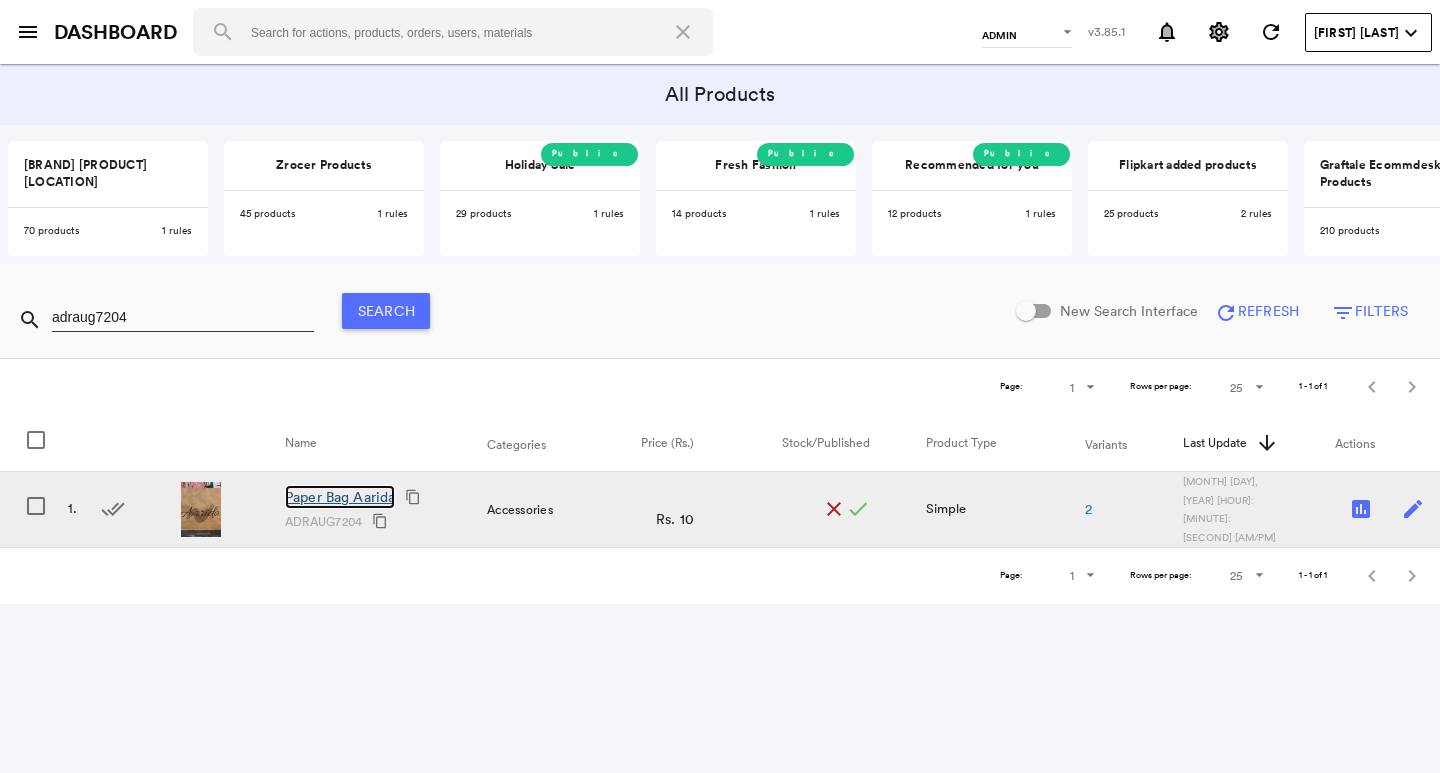 click on "Paper Bag Aarida" at bounding box center (340, 497) 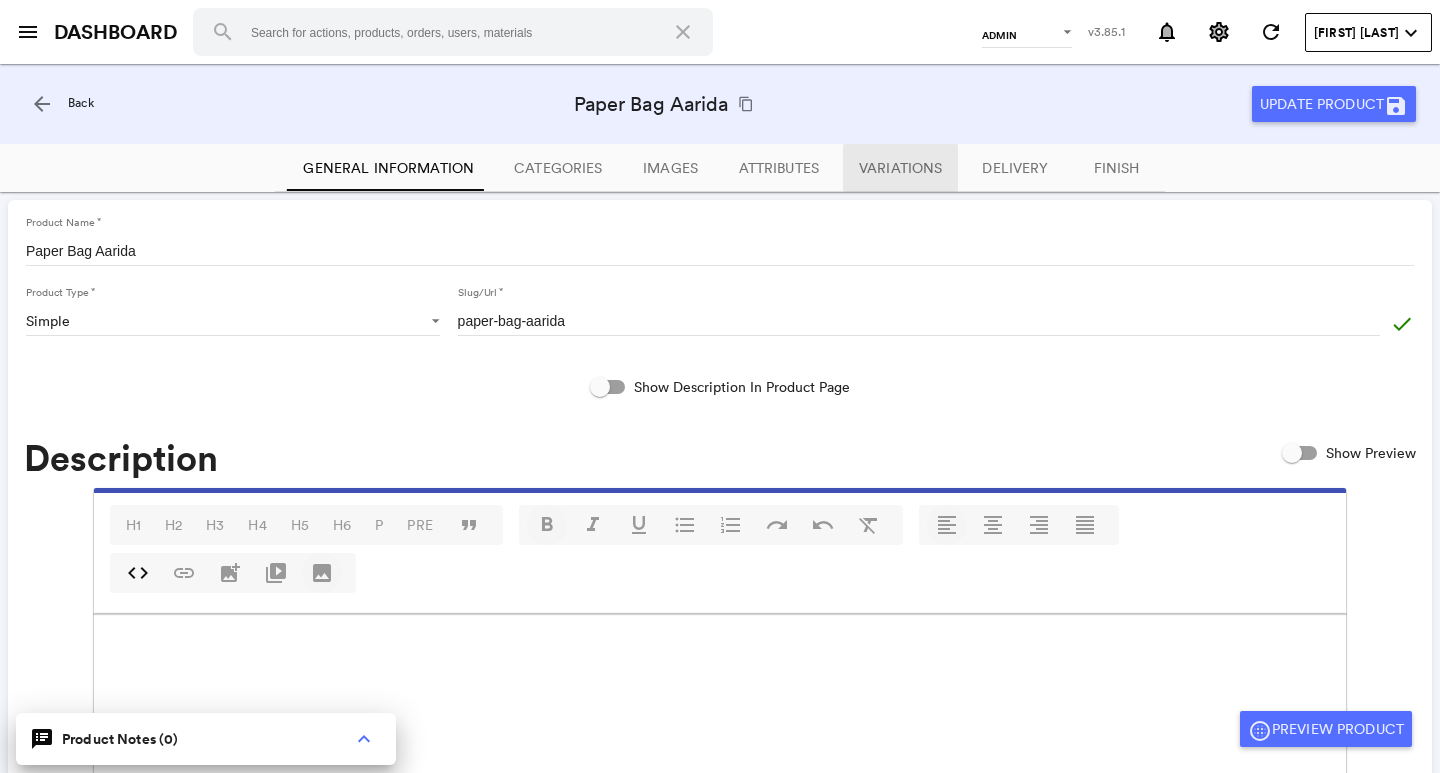 click on "Variations" at bounding box center (900, 168) 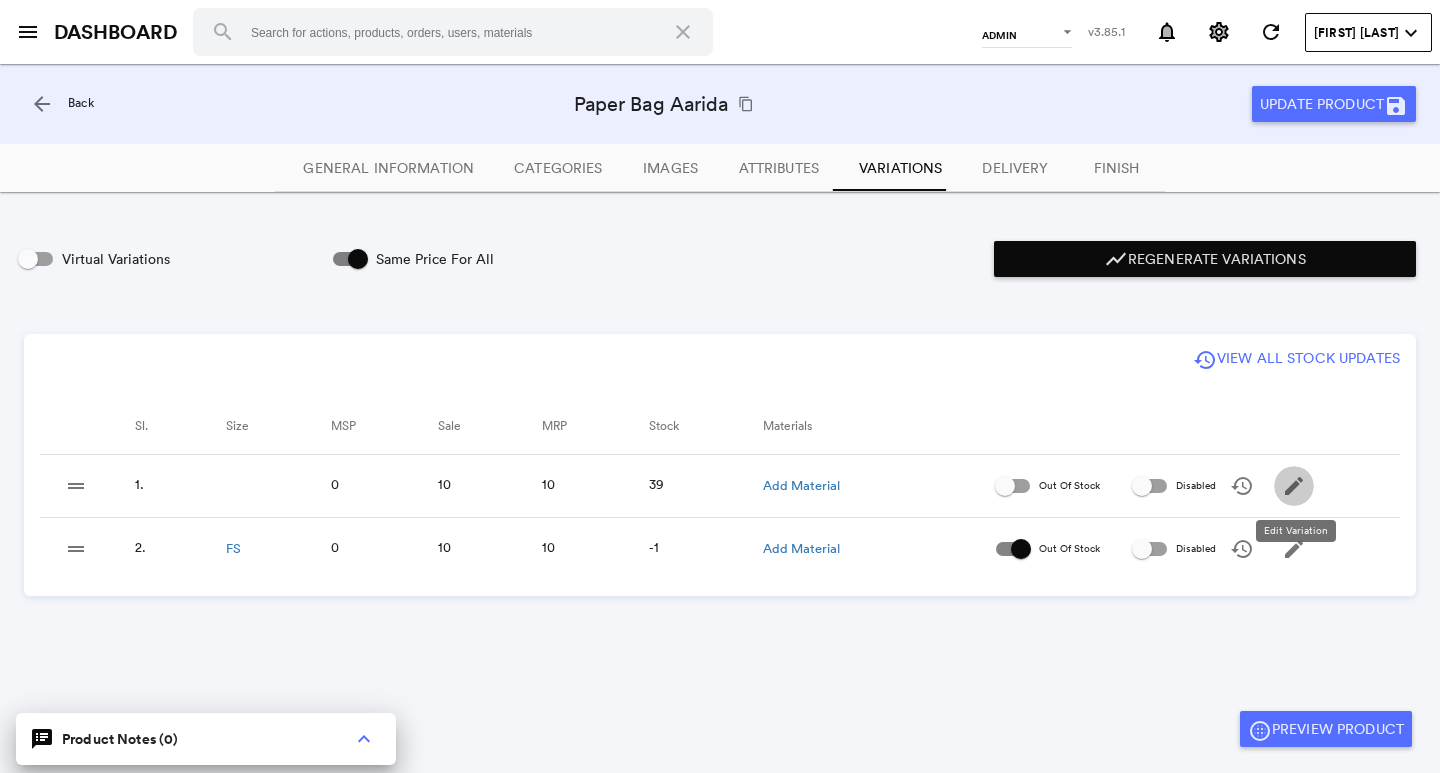click on "edit" at bounding box center [1294, 486] 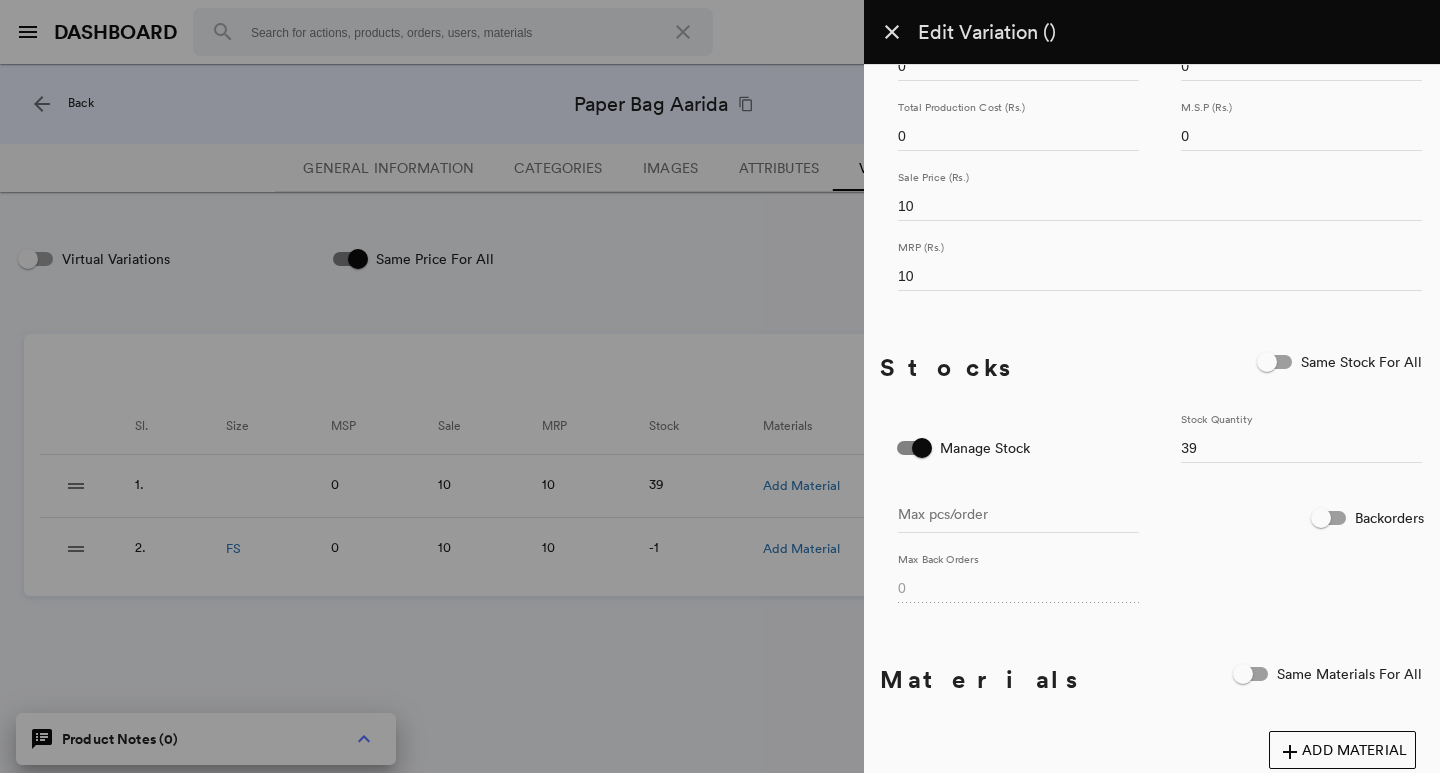 scroll, scrollTop: 400, scrollLeft: 0, axis: vertical 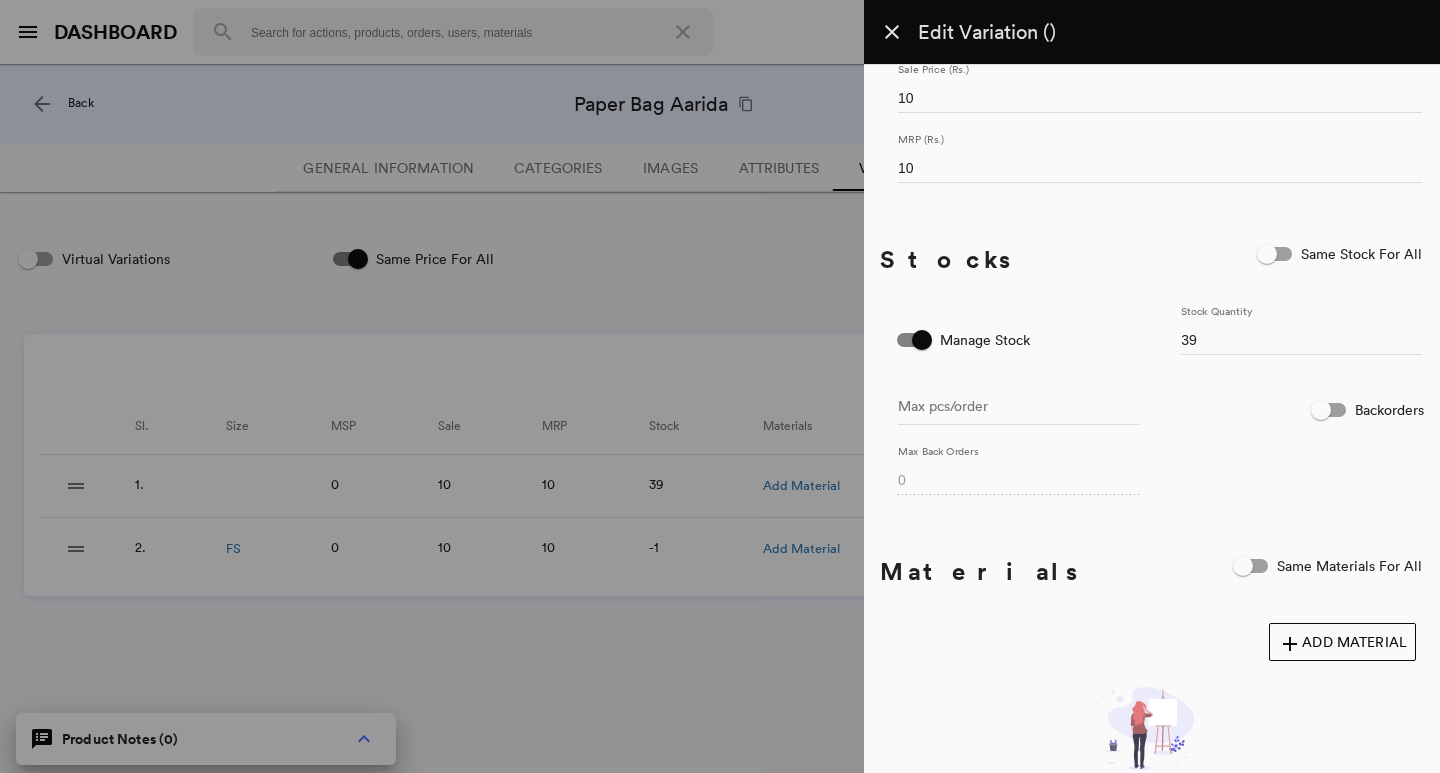 click on "39" at bounding box center [1301, 340] 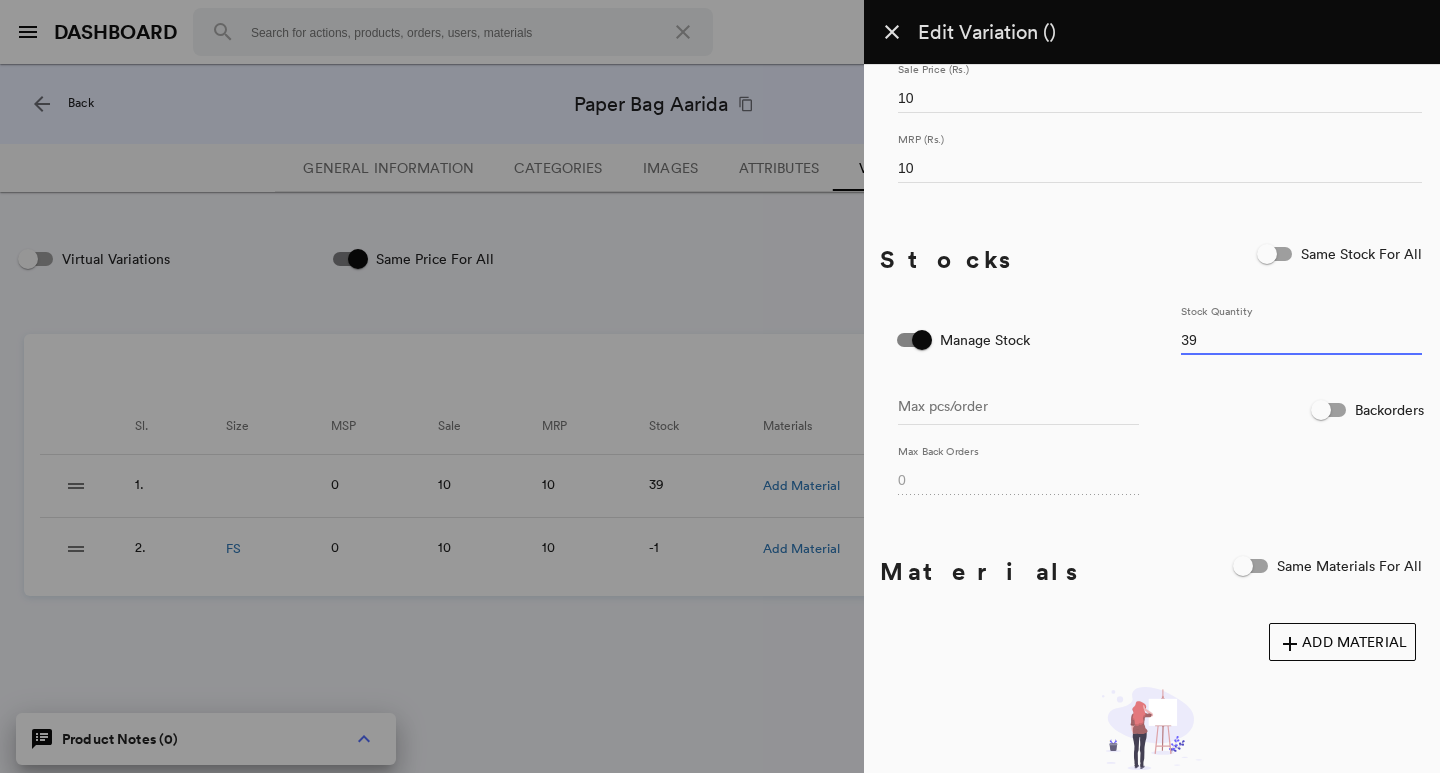 click on "39" at bounding box center (1301, 340) 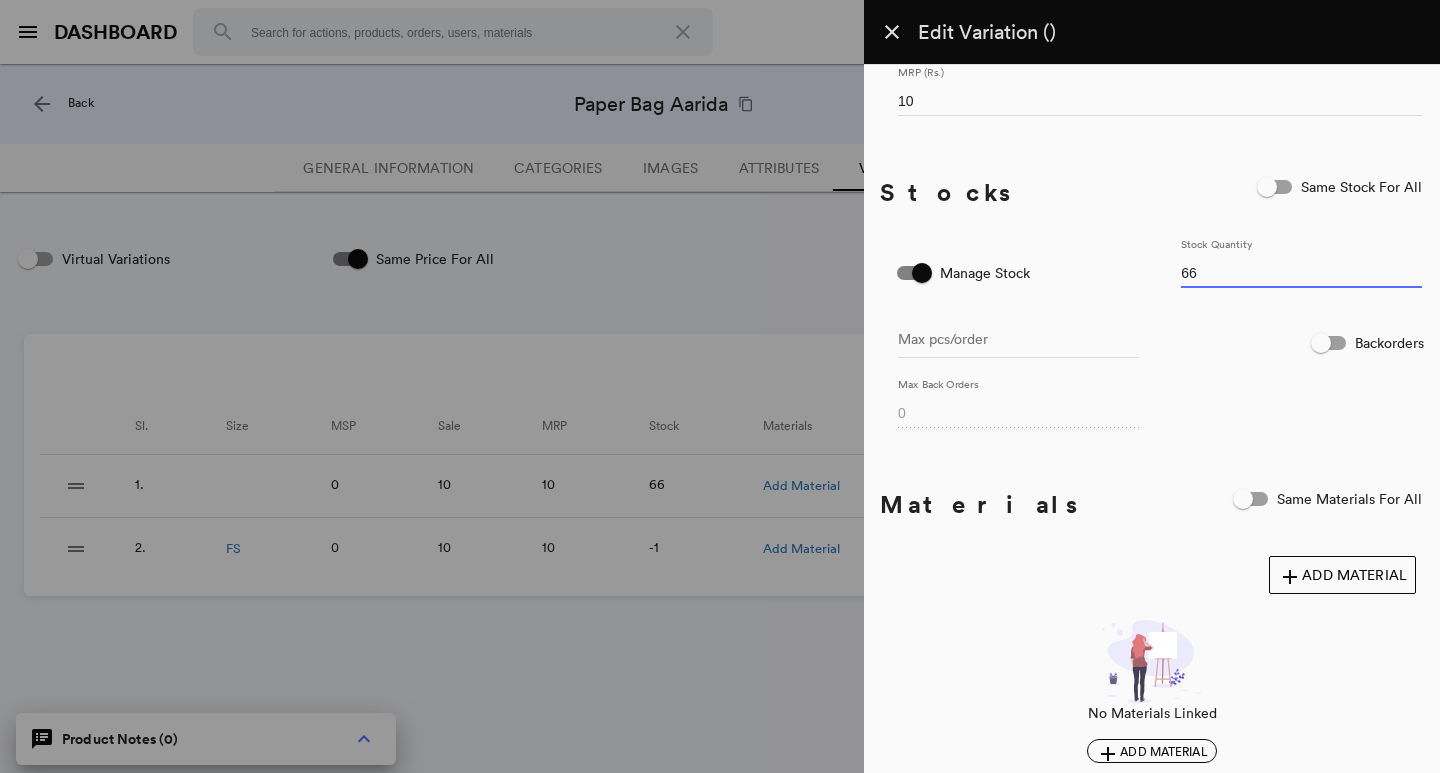 scroll, scrollTop: 548, scrollLeft: 0, axis: vertical 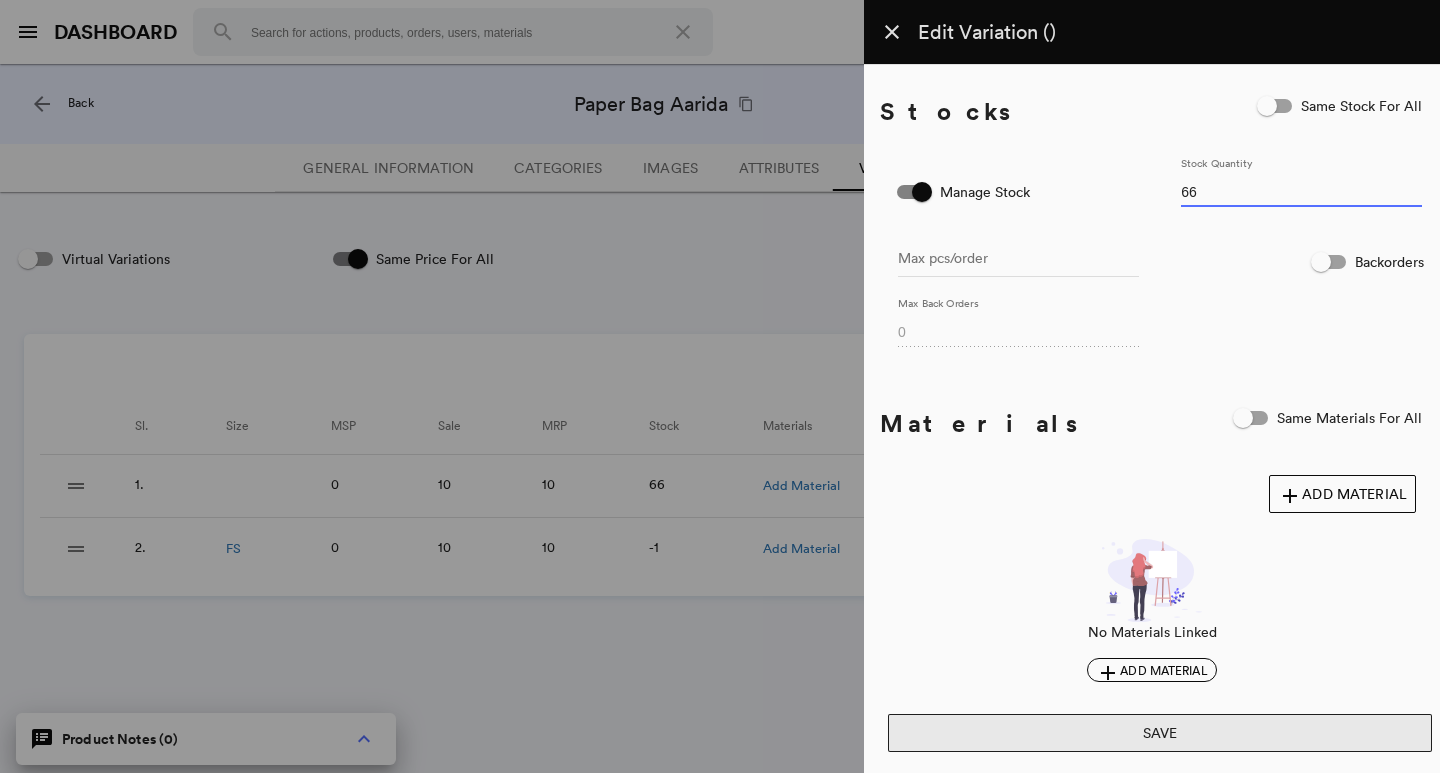 click on "Save" at bounding box center [1160, 733] 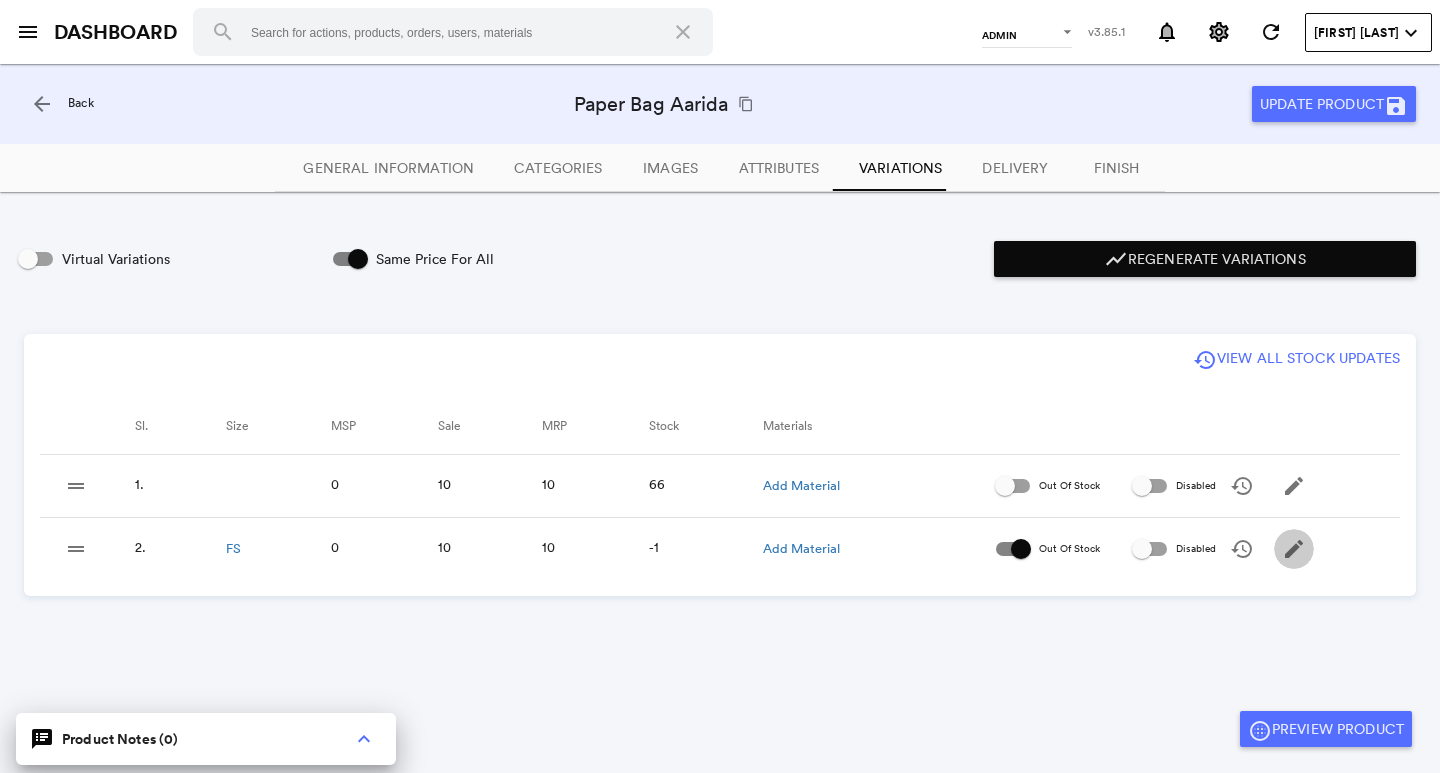 click on "edit" at bounding box center (1294, 486) 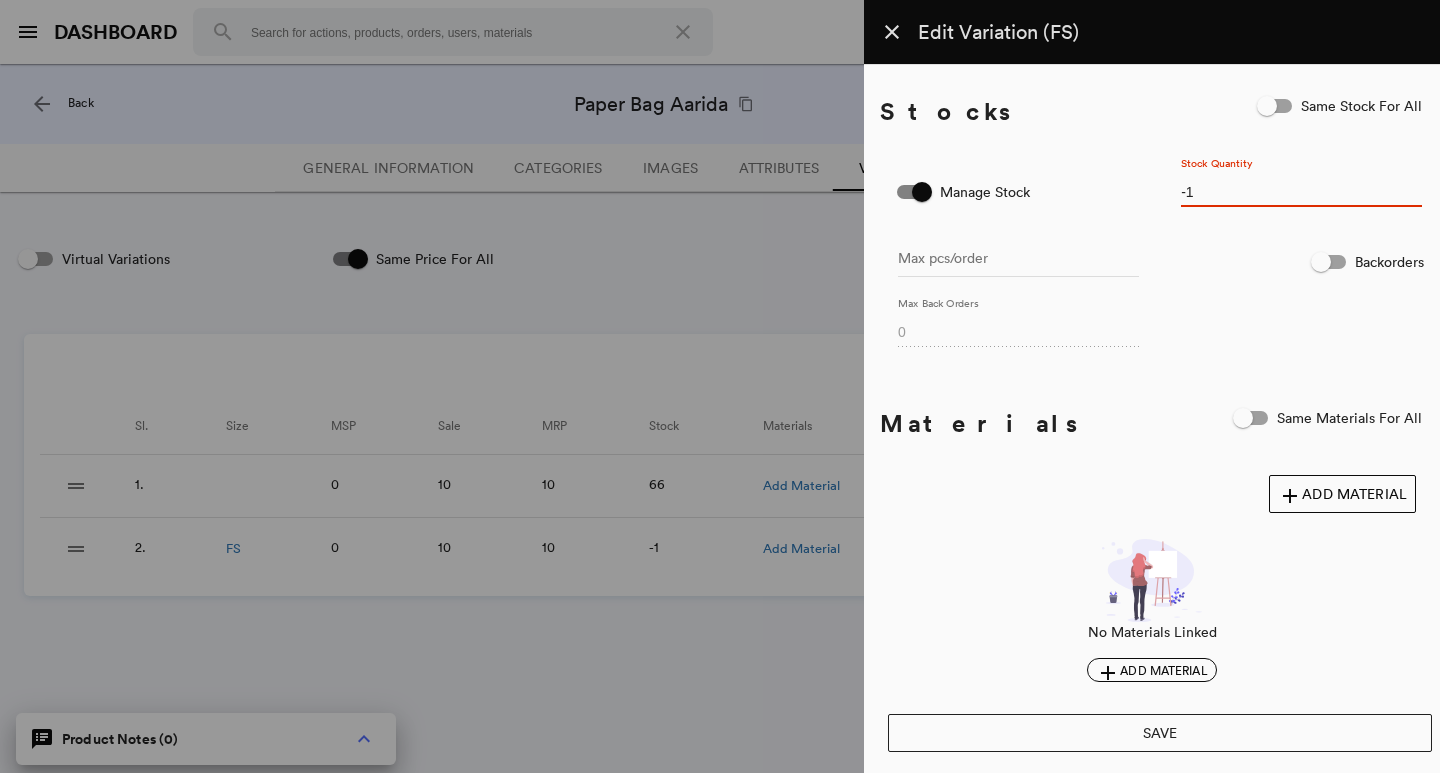 click on "-1" at bounding box center [1301, 192] 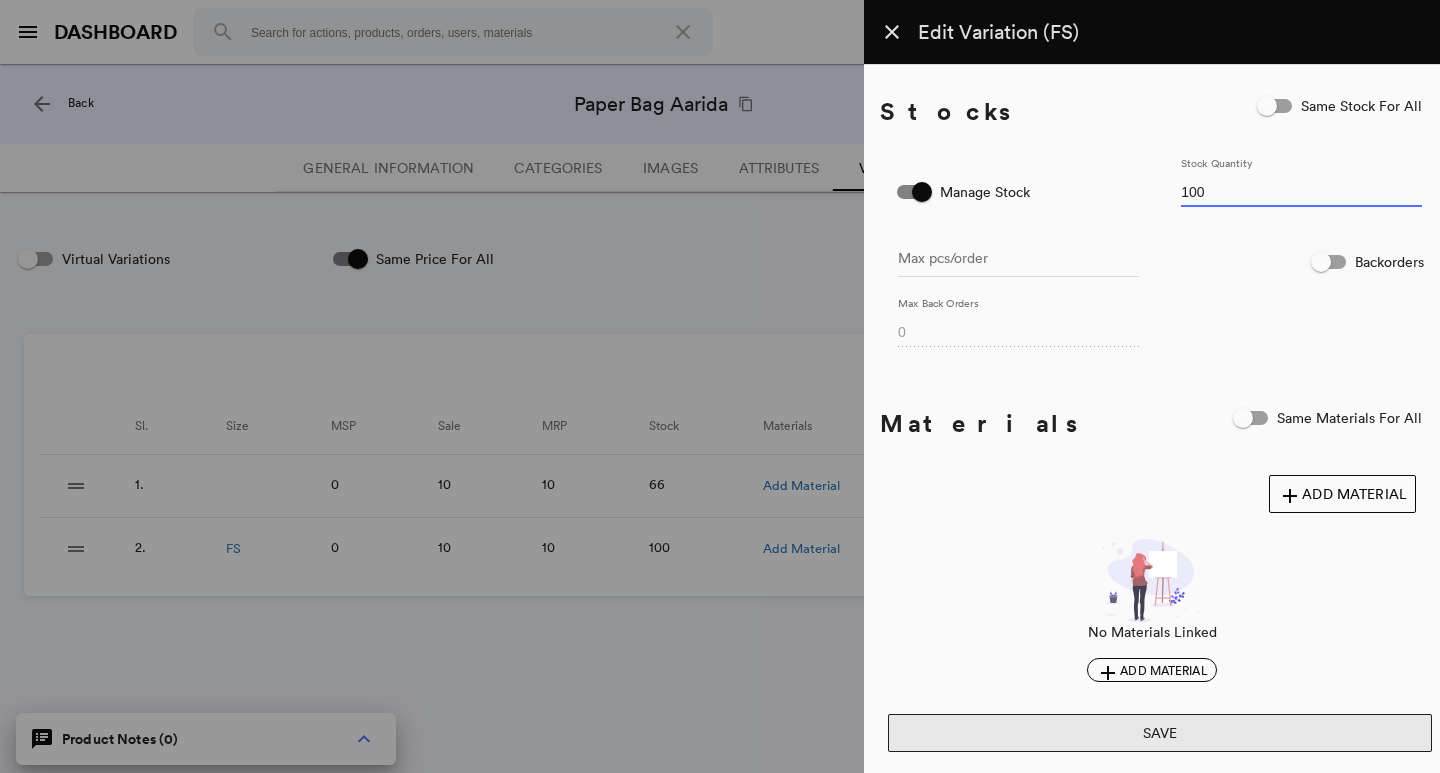 type on "100" 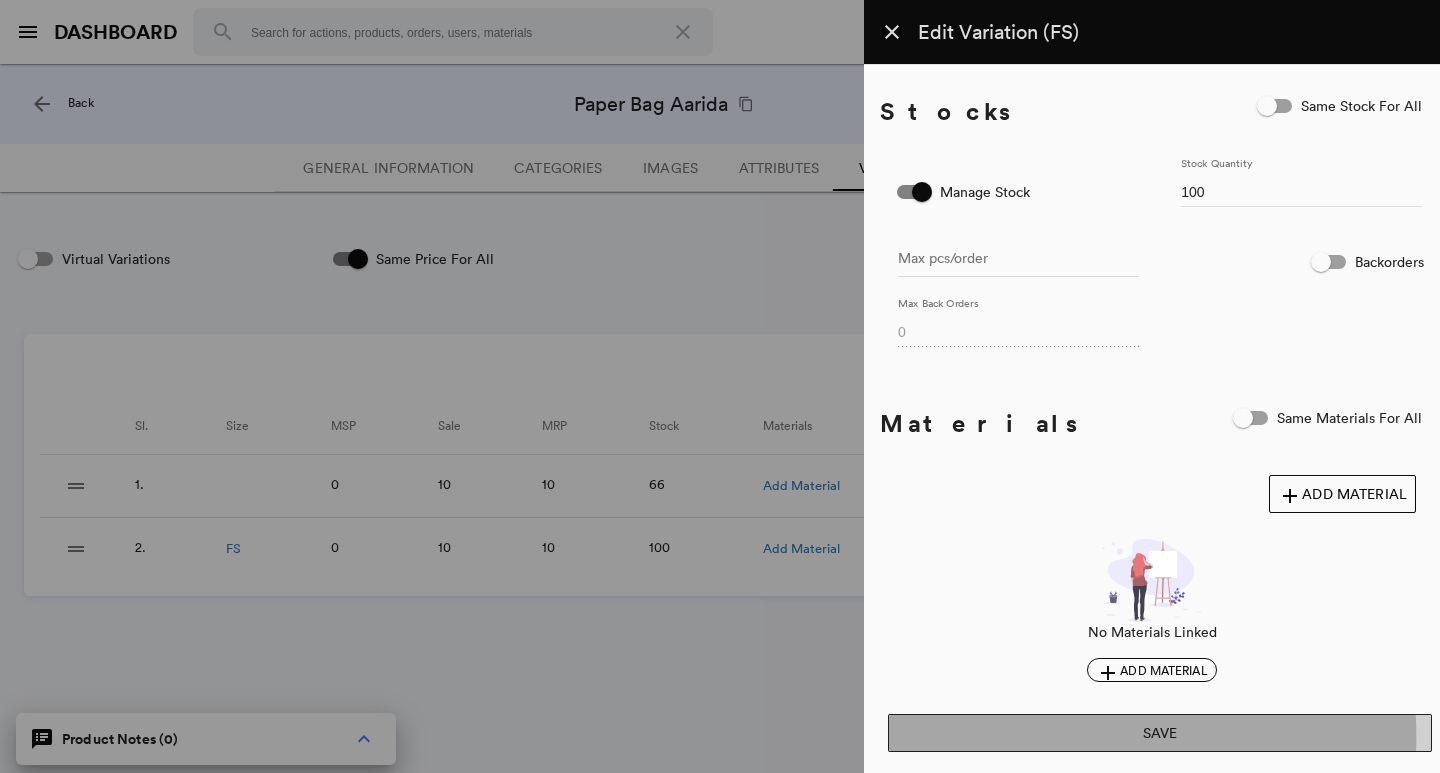 click on "Save" at bounding box center (1160, 733) 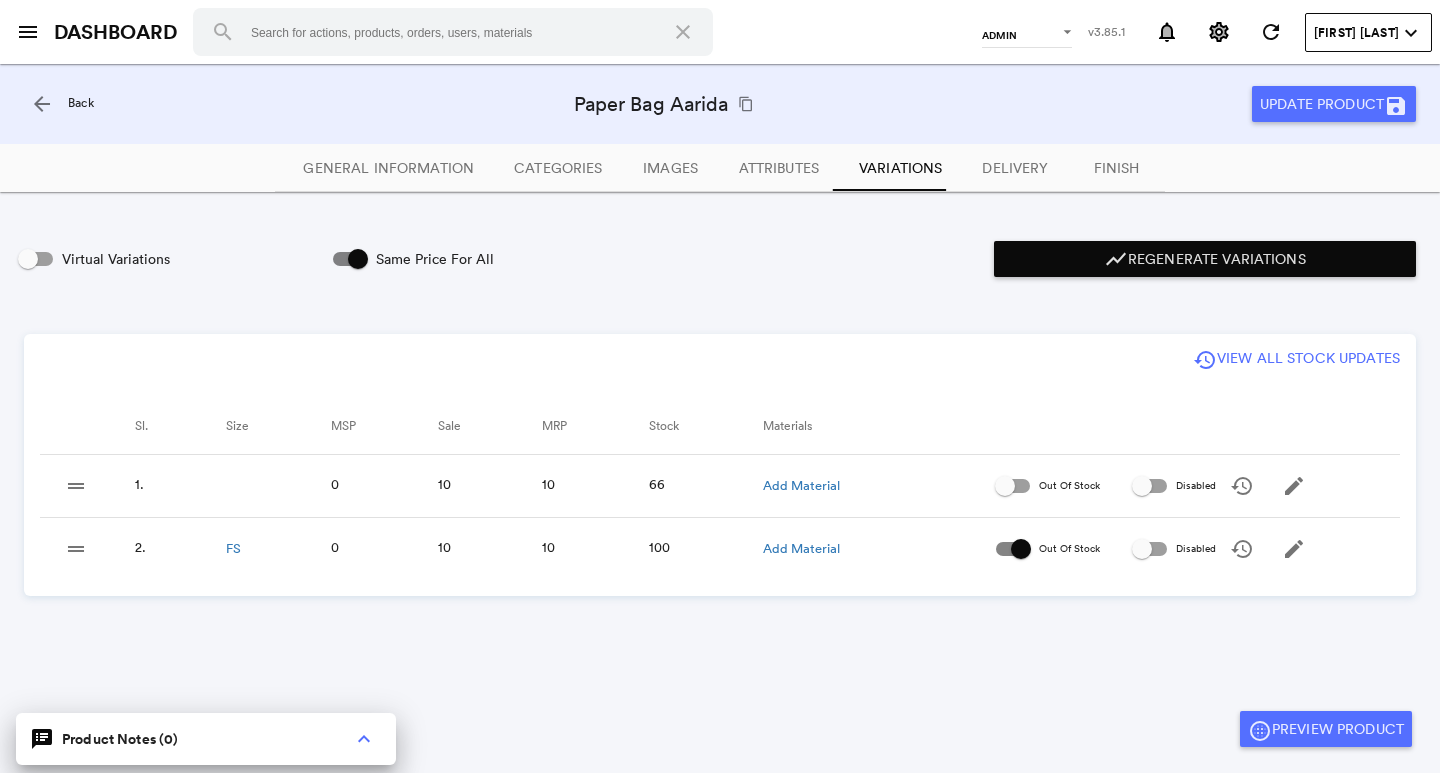 click at bounding box center [1013, 549] 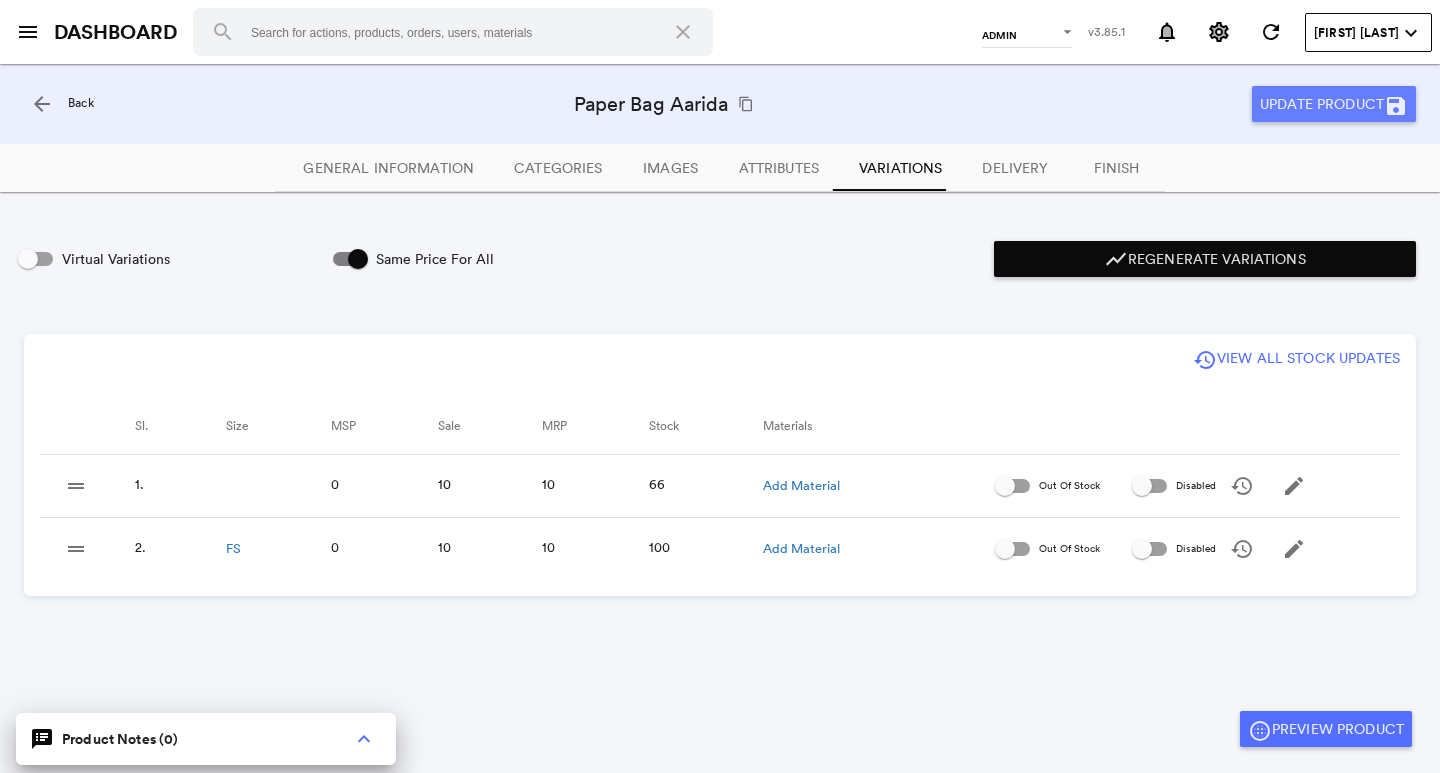 click on "Update Product save" at bounding box center [1334, 104] 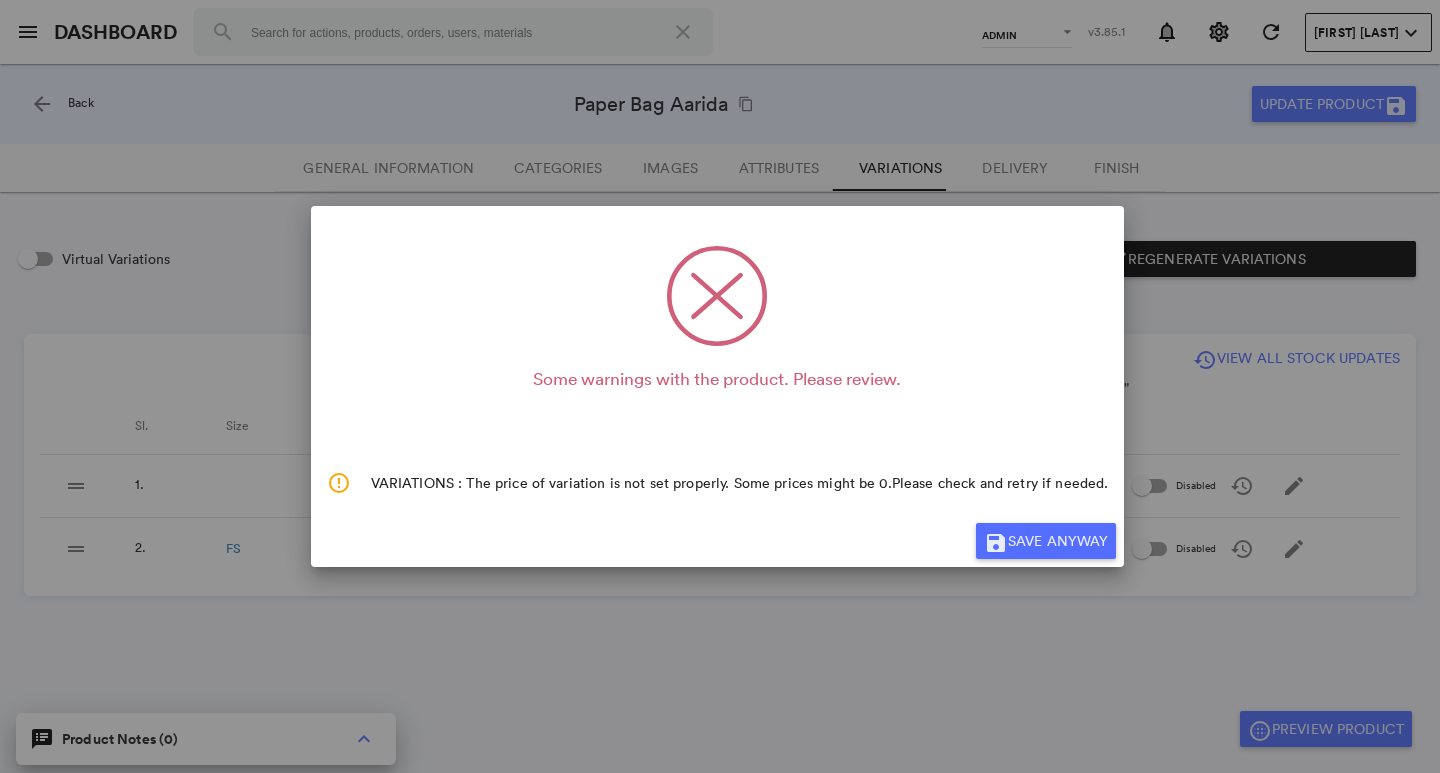click on "save Save anyway" at bounding box center [1046, 541] 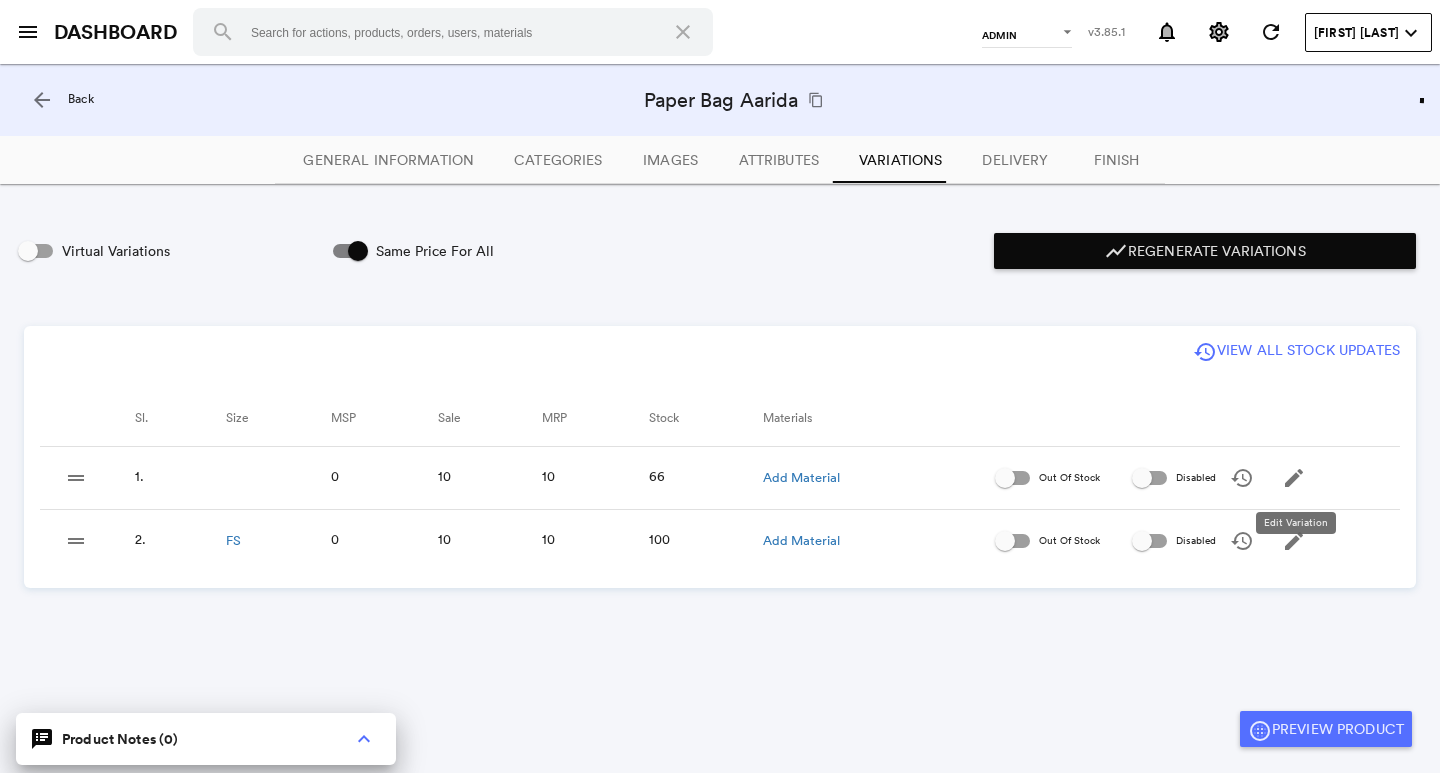 click on "edit" at bounding box center (1294, 478) 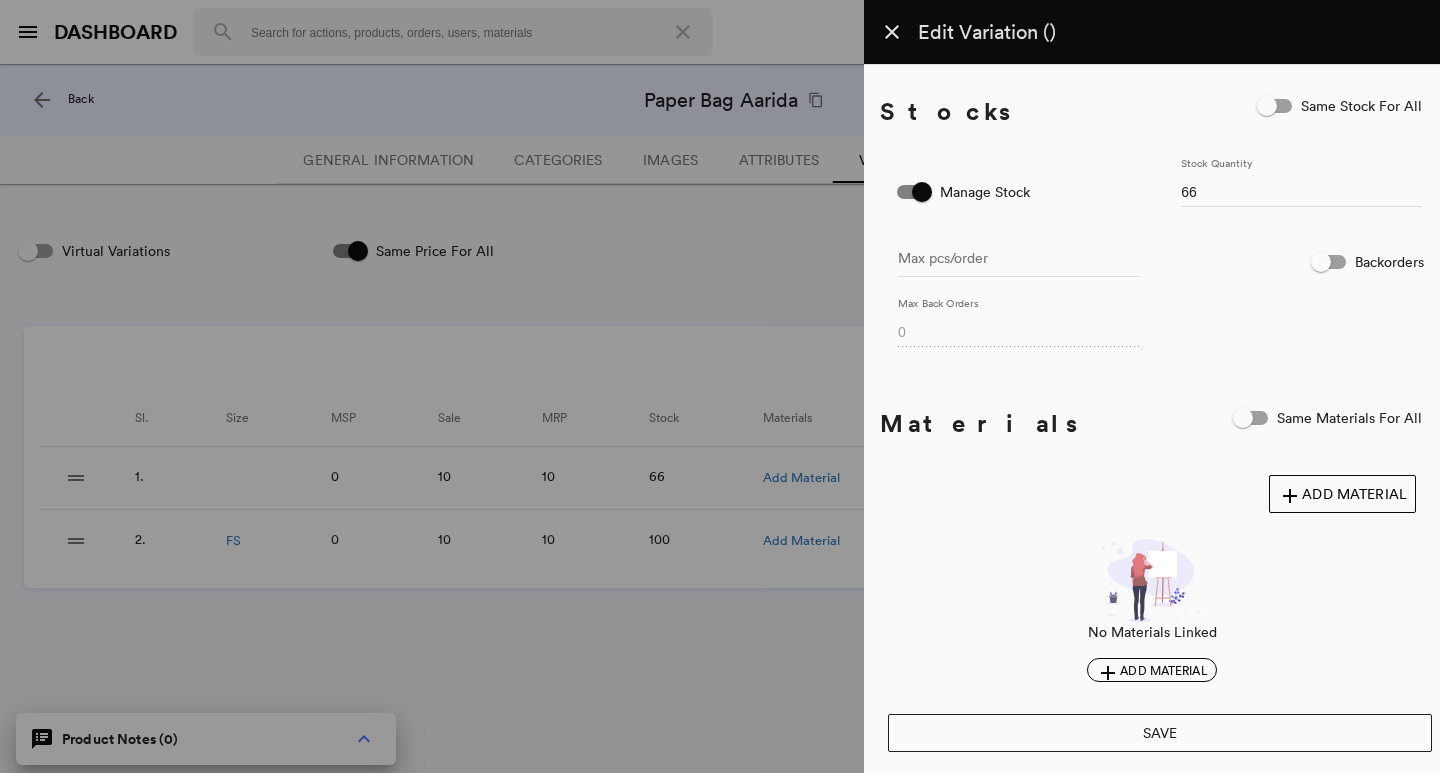 click at bounding box center (720, 386) 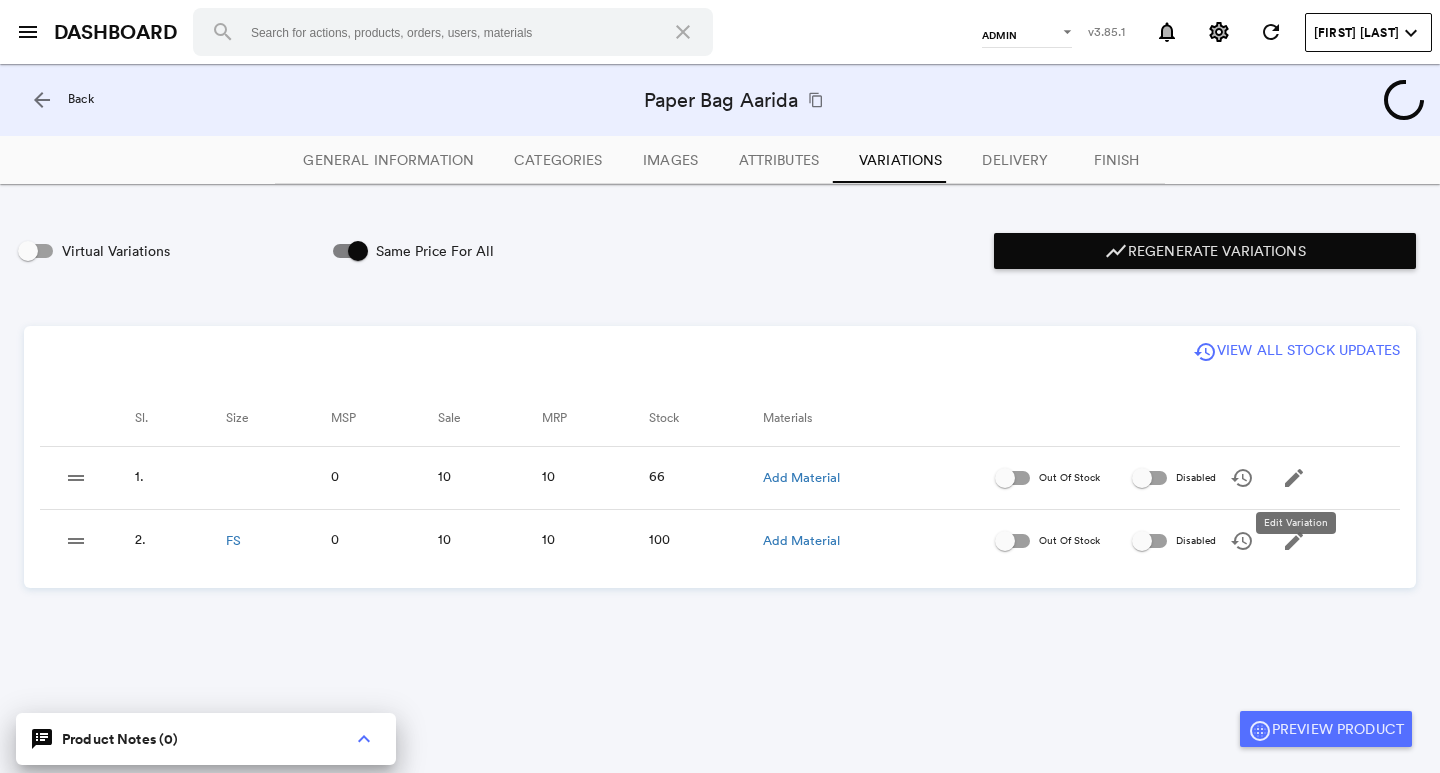 click on "edit" at bounding box center (1294, 478) 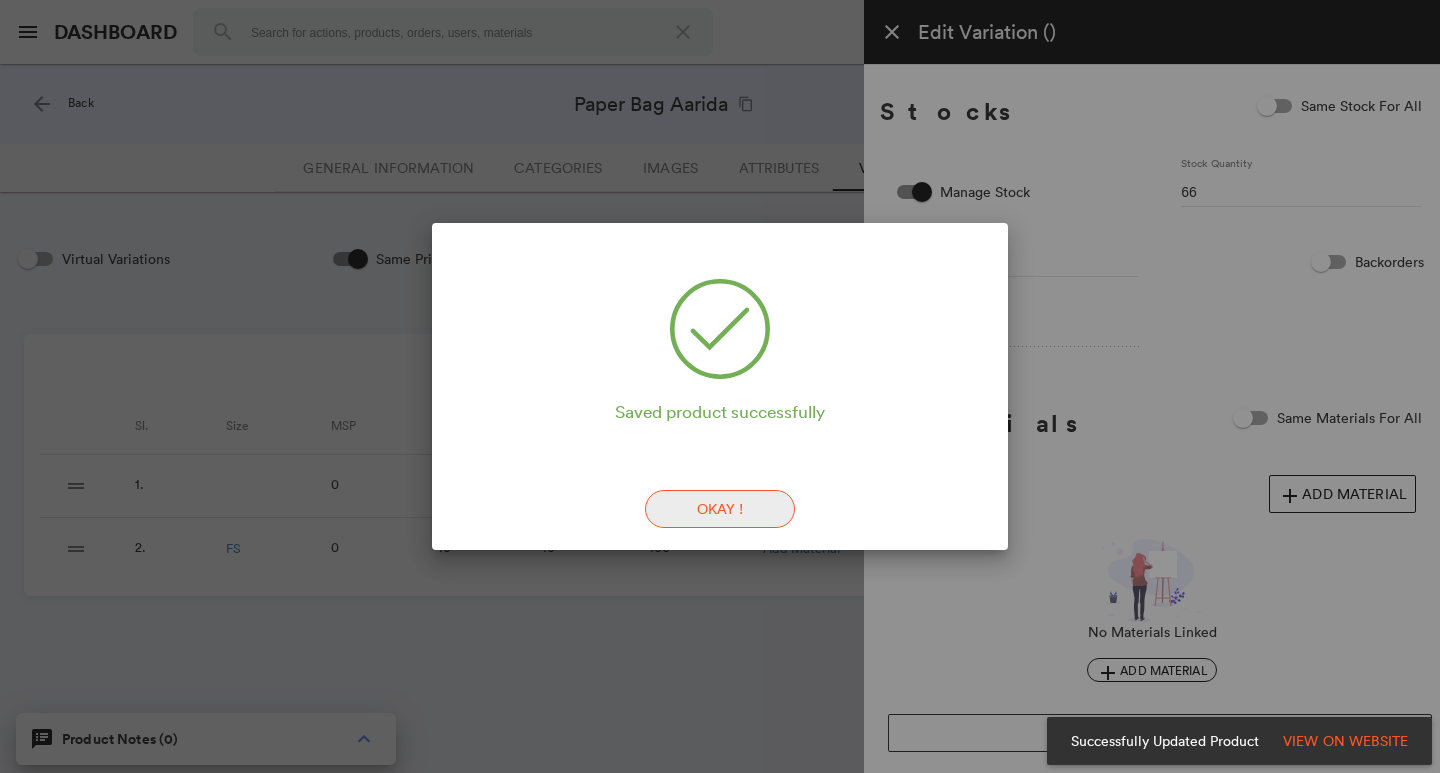 click on "Okay !" at bounding box center (720, 509) 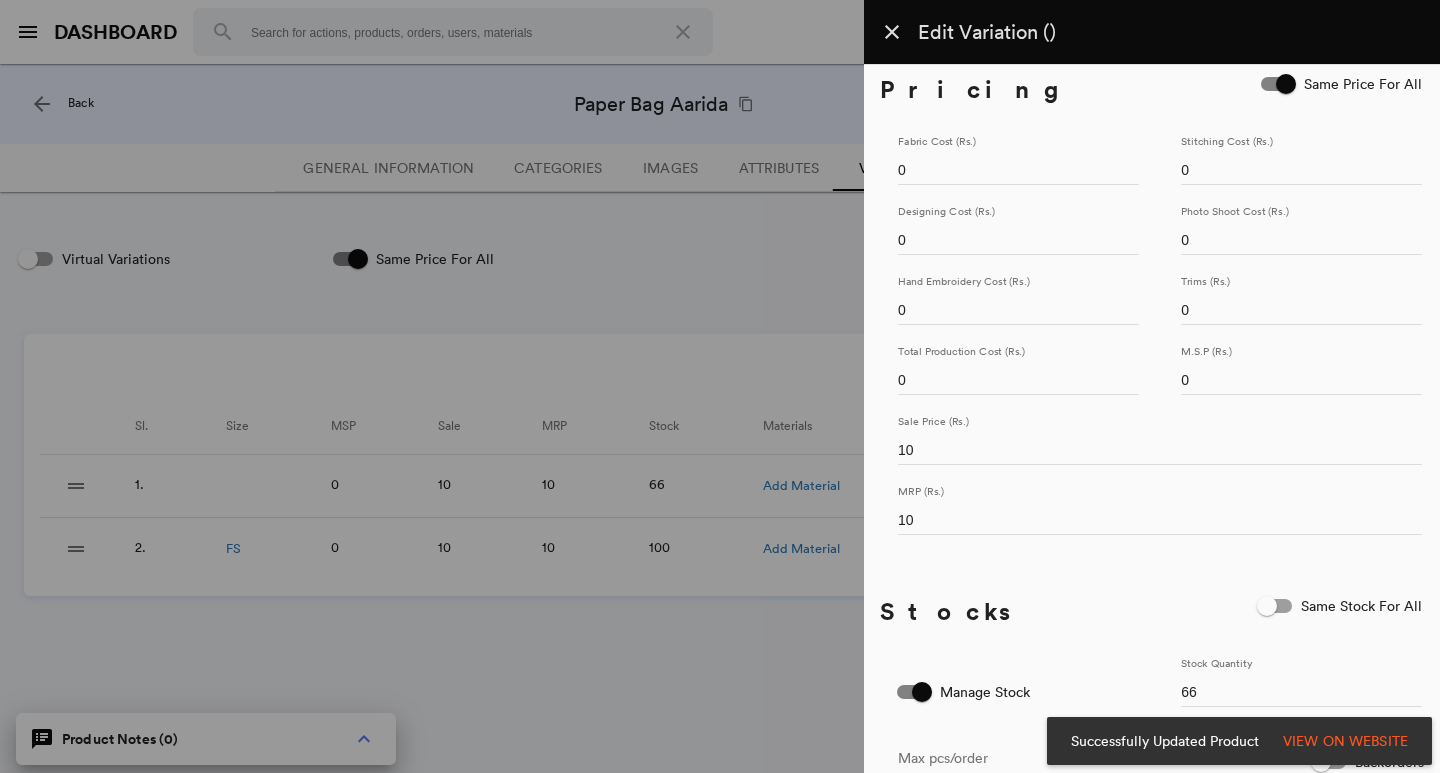 scroll, scrollTop: 0, scrollLeft: 0, axis: both 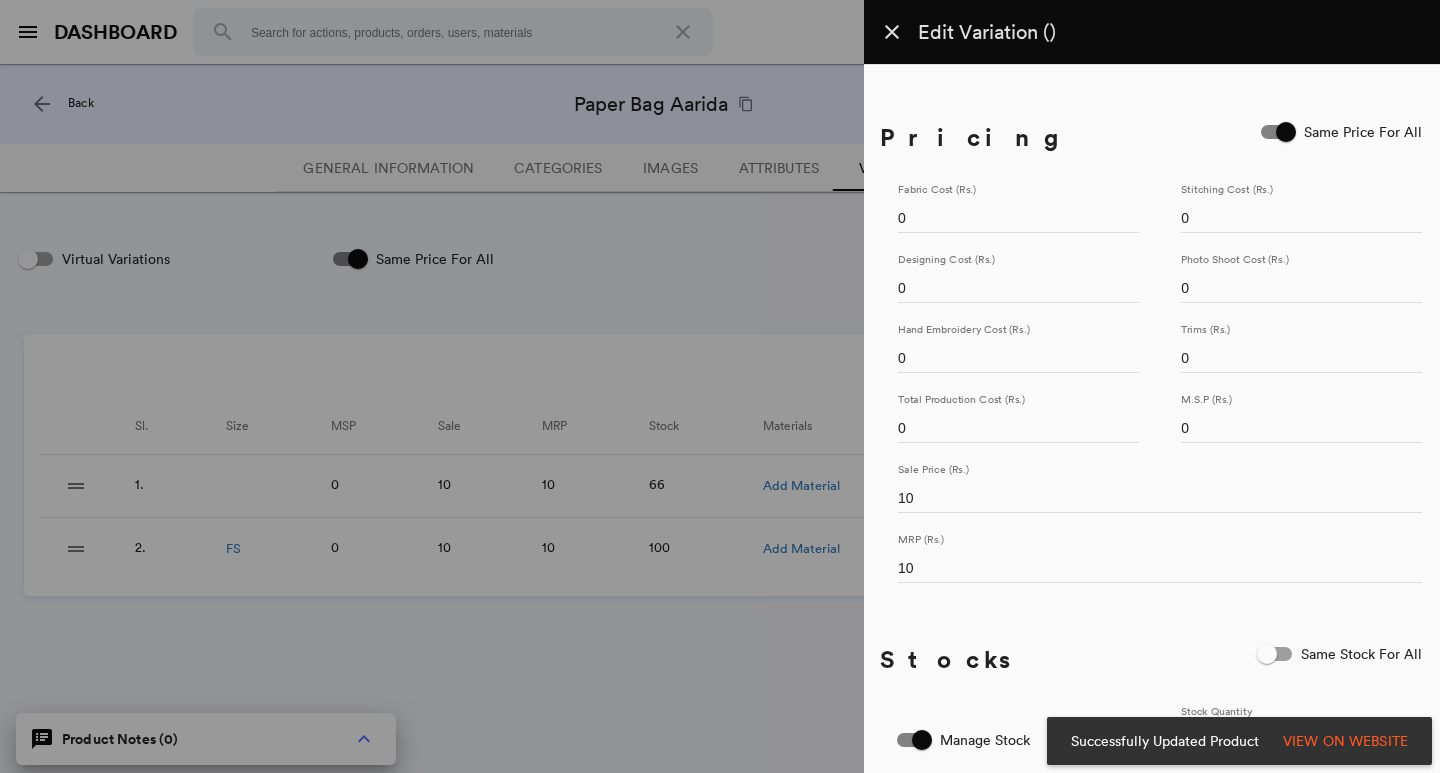 click on "Pricing Same Price For All Fabric Cost (Rs.)   0 Stitching Cost (Rs.)   0 Designing Cost (Rs.)   0 Photo Shoot Cost (Rs.)   0 Hand Embroidery Cost (Rs.)   0 Trims (Rs.)   0 Total Production Cost (Rs.)   0 M.S.P (Rs.)   0 Sale Price (Rs.)   10 MRP (Rs.)   10 Stocks Same Stock For All Manage Stock Stock Quantity   66 Max pcs/order   Backorders Max Back Orders   0 Materials Same Materials For All add Add Material No Materials Linked add Add Material" at bounding box center (1152, 668) 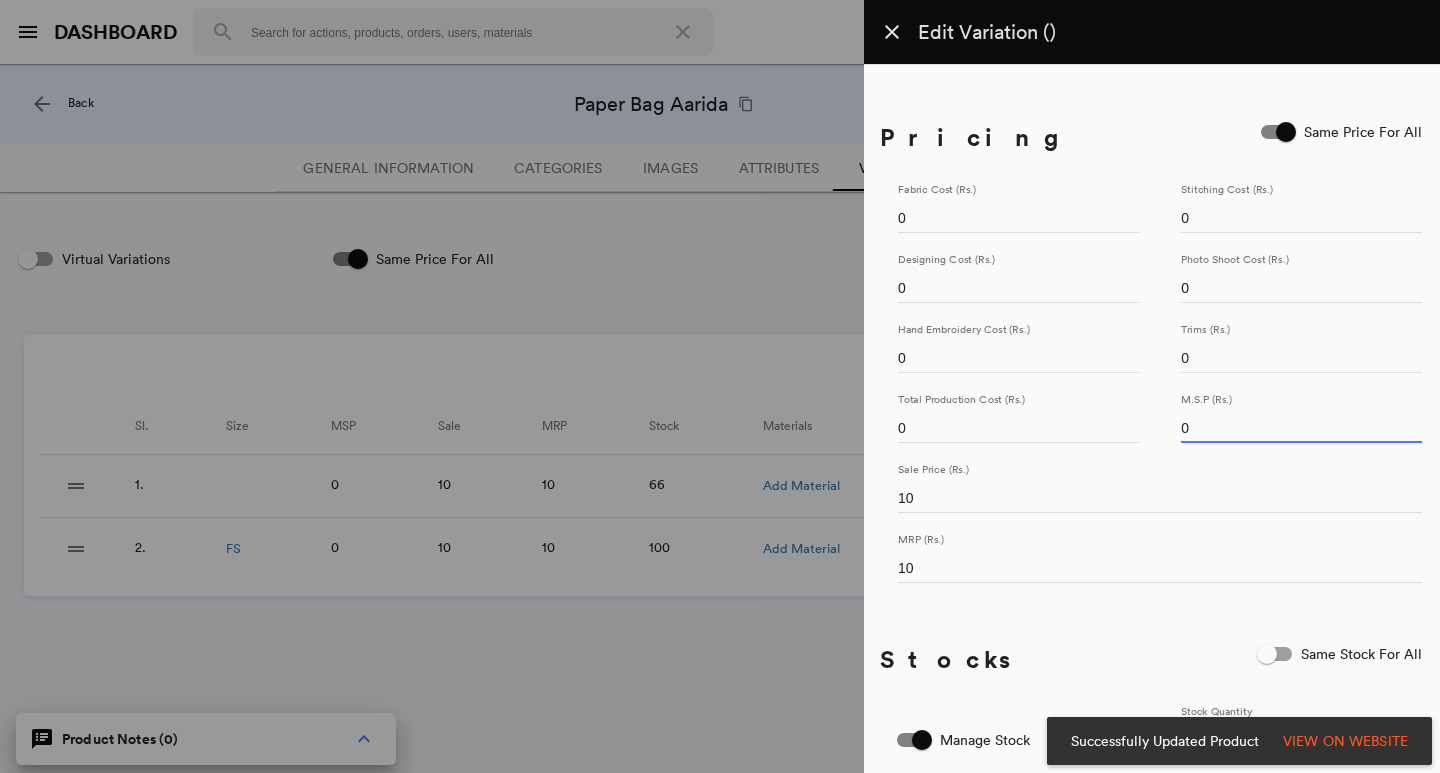 click on "0" at bounding box center [1301, 428] 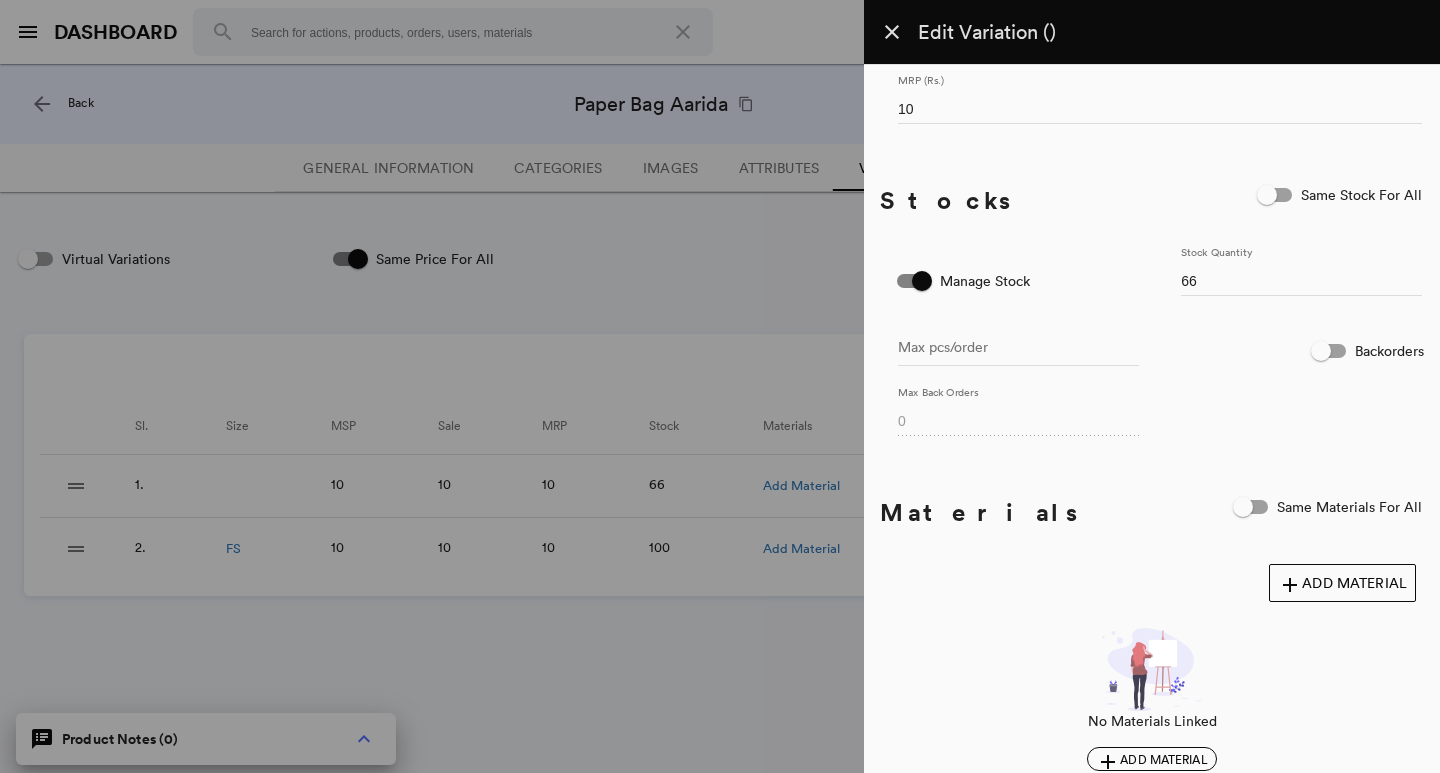 scroll, scrollTop: 548, scrollLeft: 0, axis: vertical 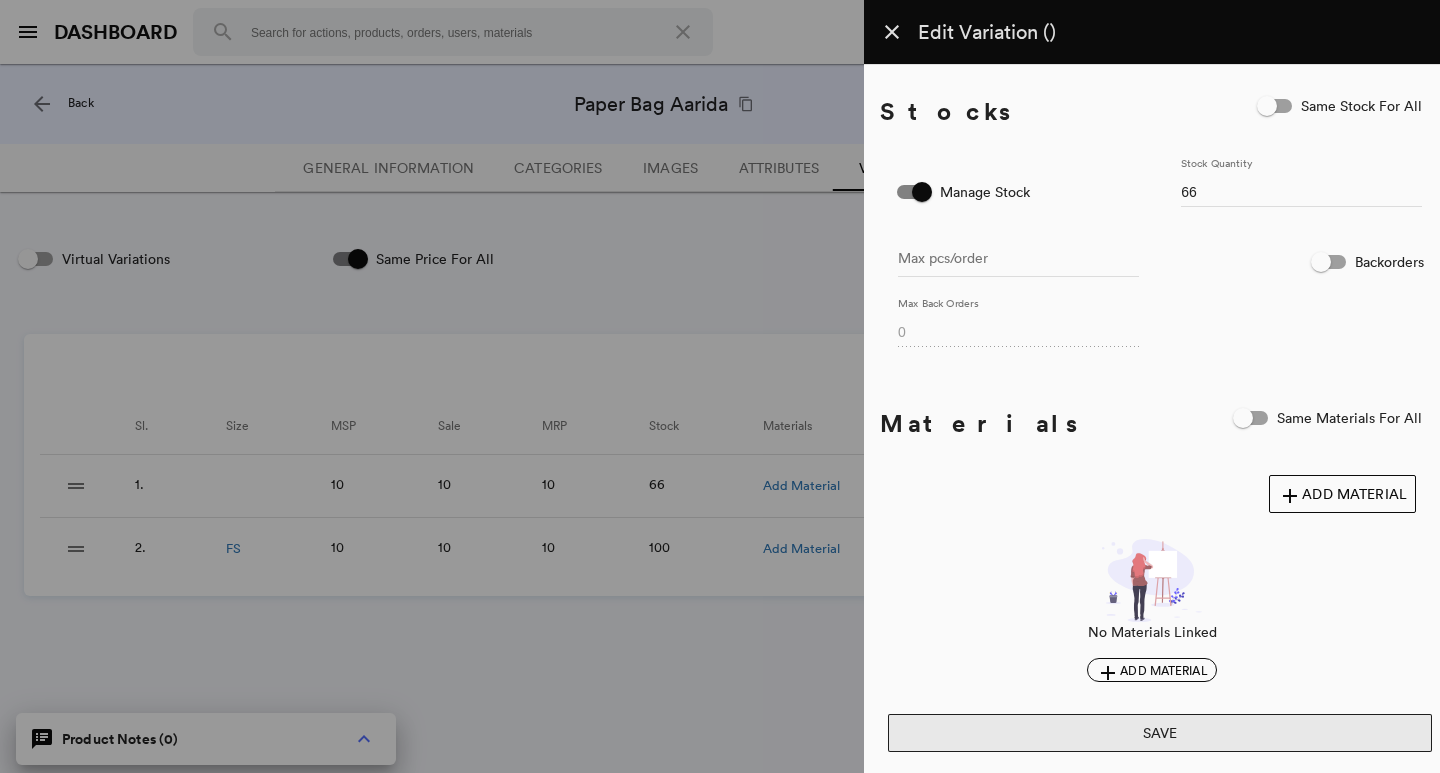 type on "10" 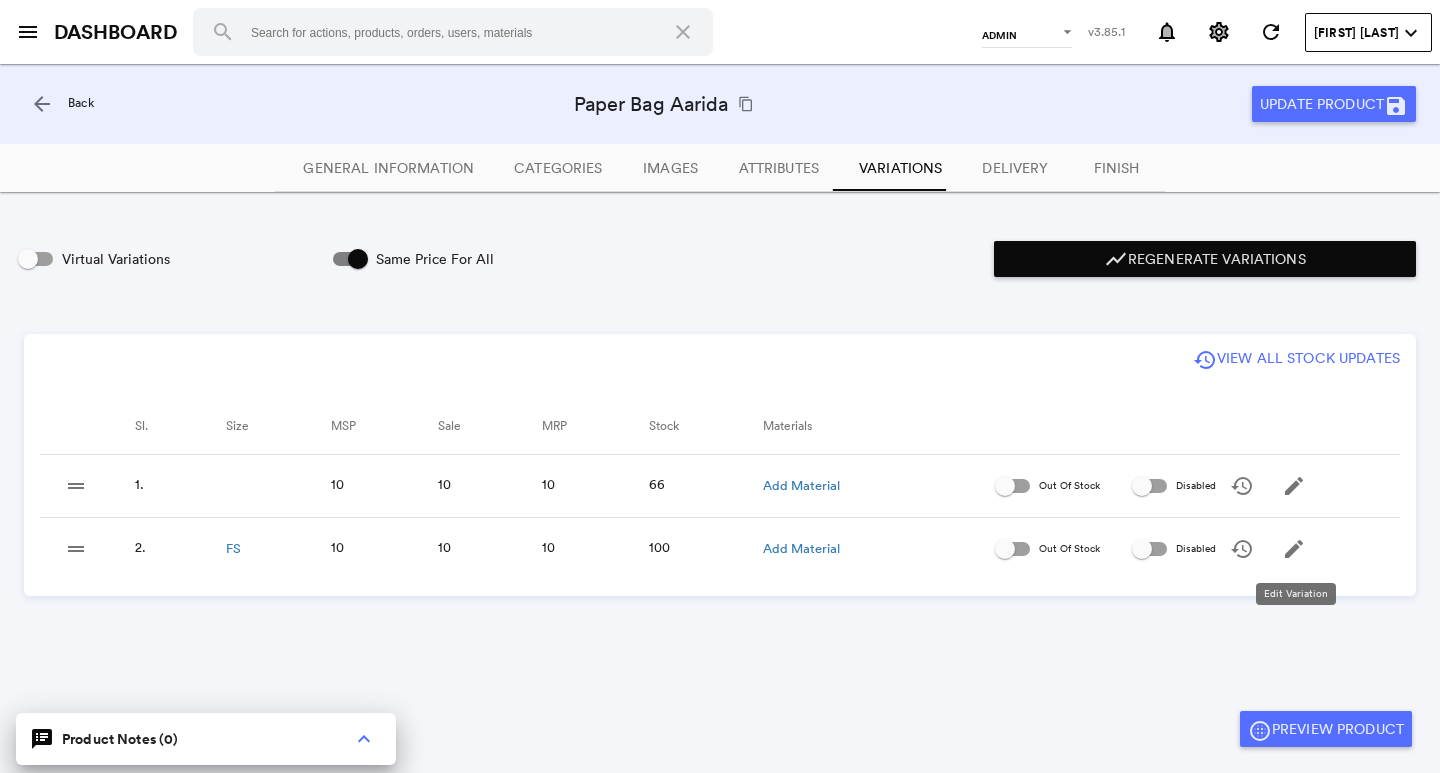click on "edit" at bounding box center [1294, 486] 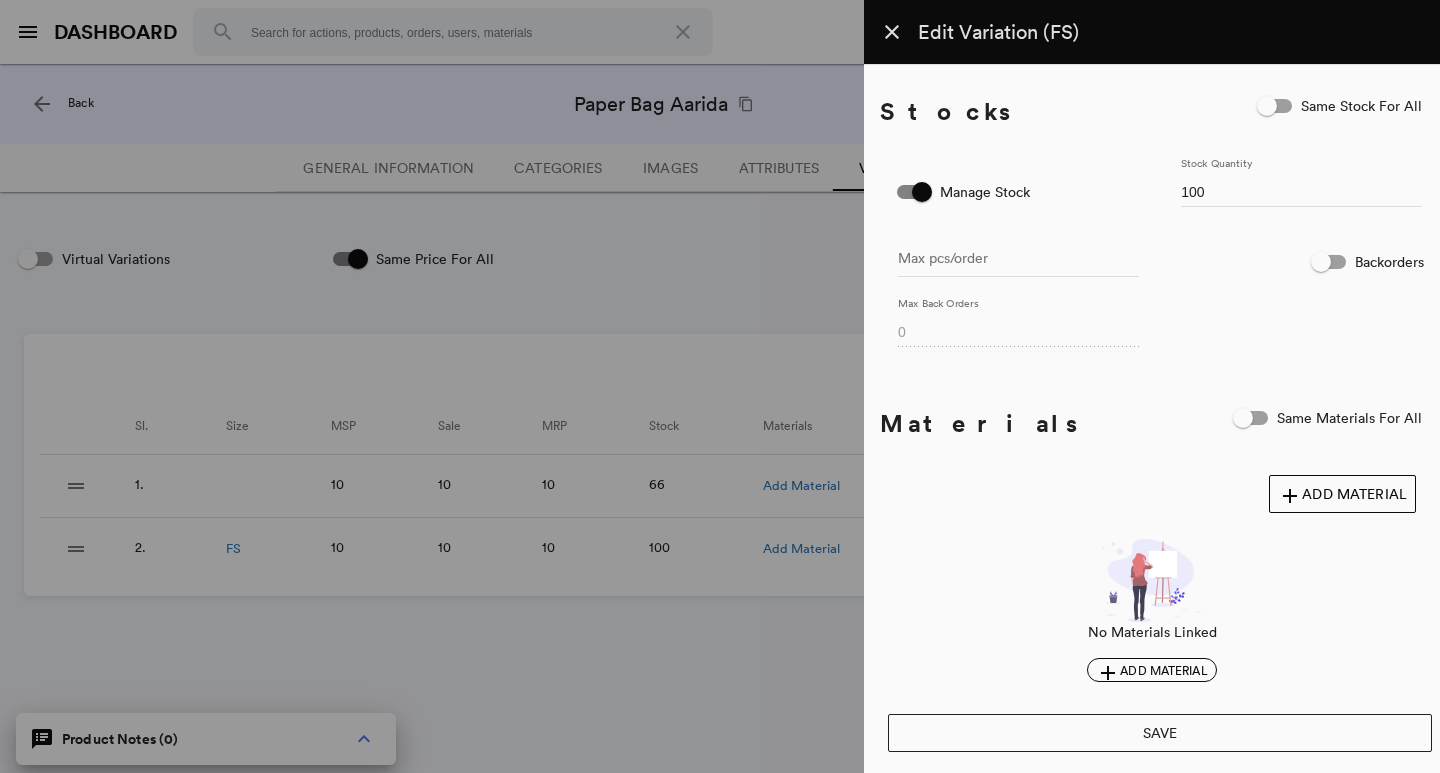 click at bounding box center [720, 386] 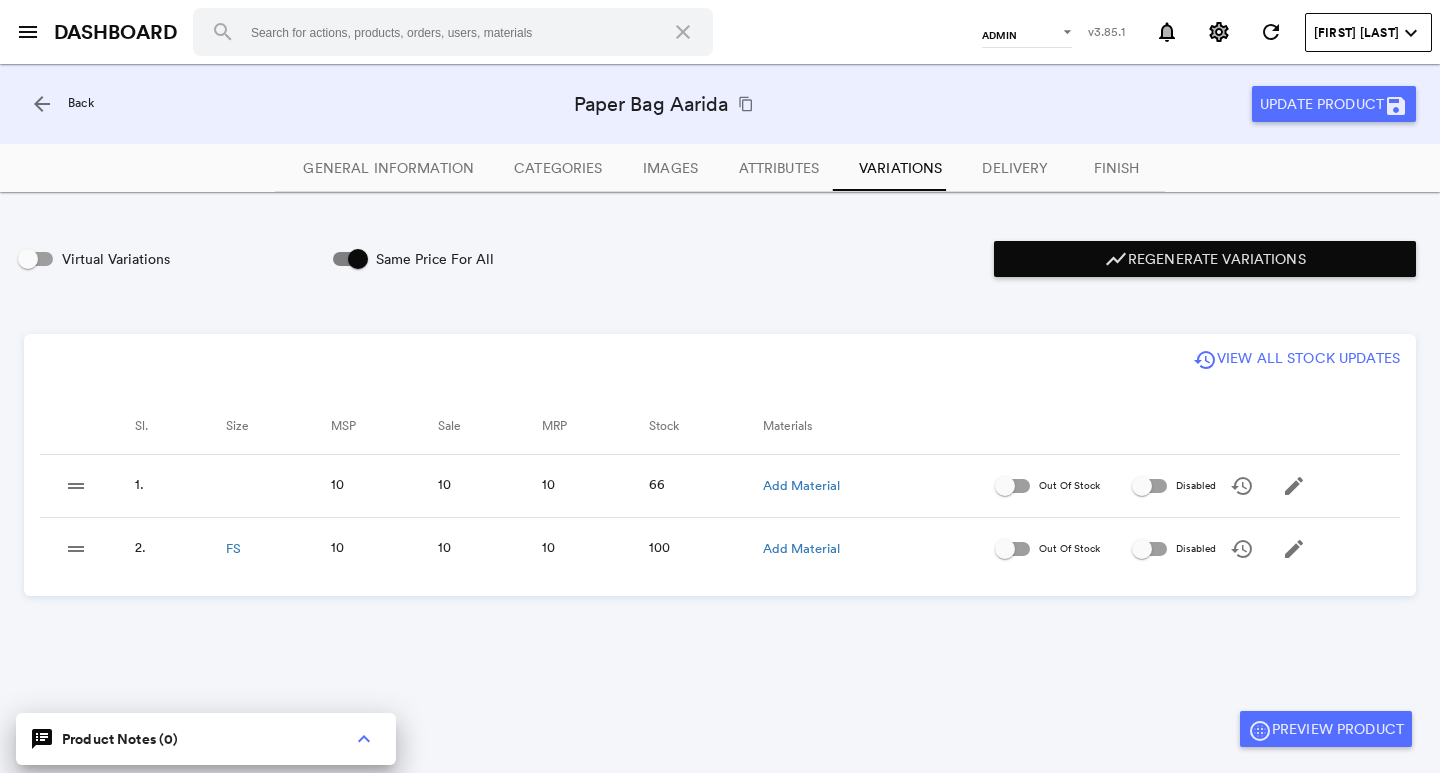 click on "Update Product save" at bounding box center (1334, 104) 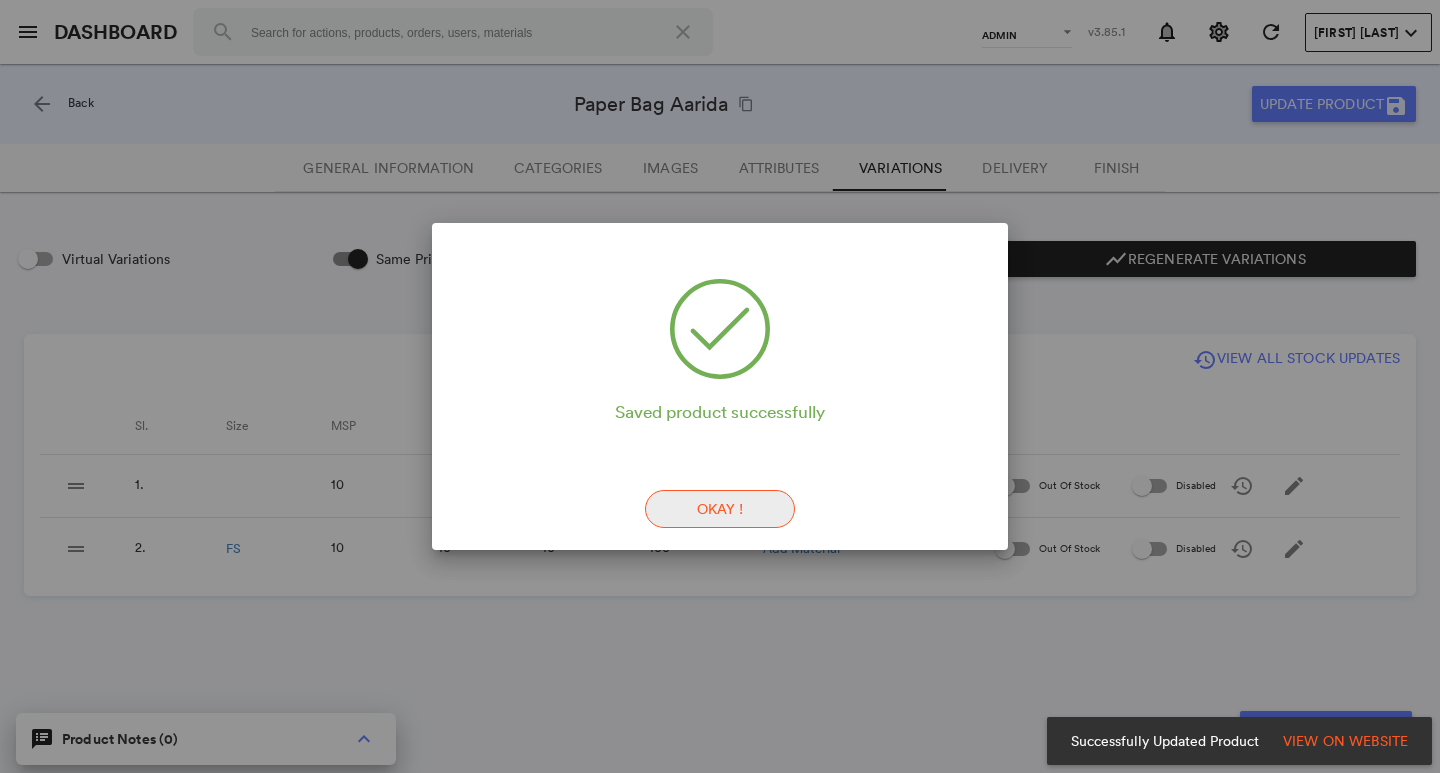 click on "Okay !" at bounding box center [720, 509] 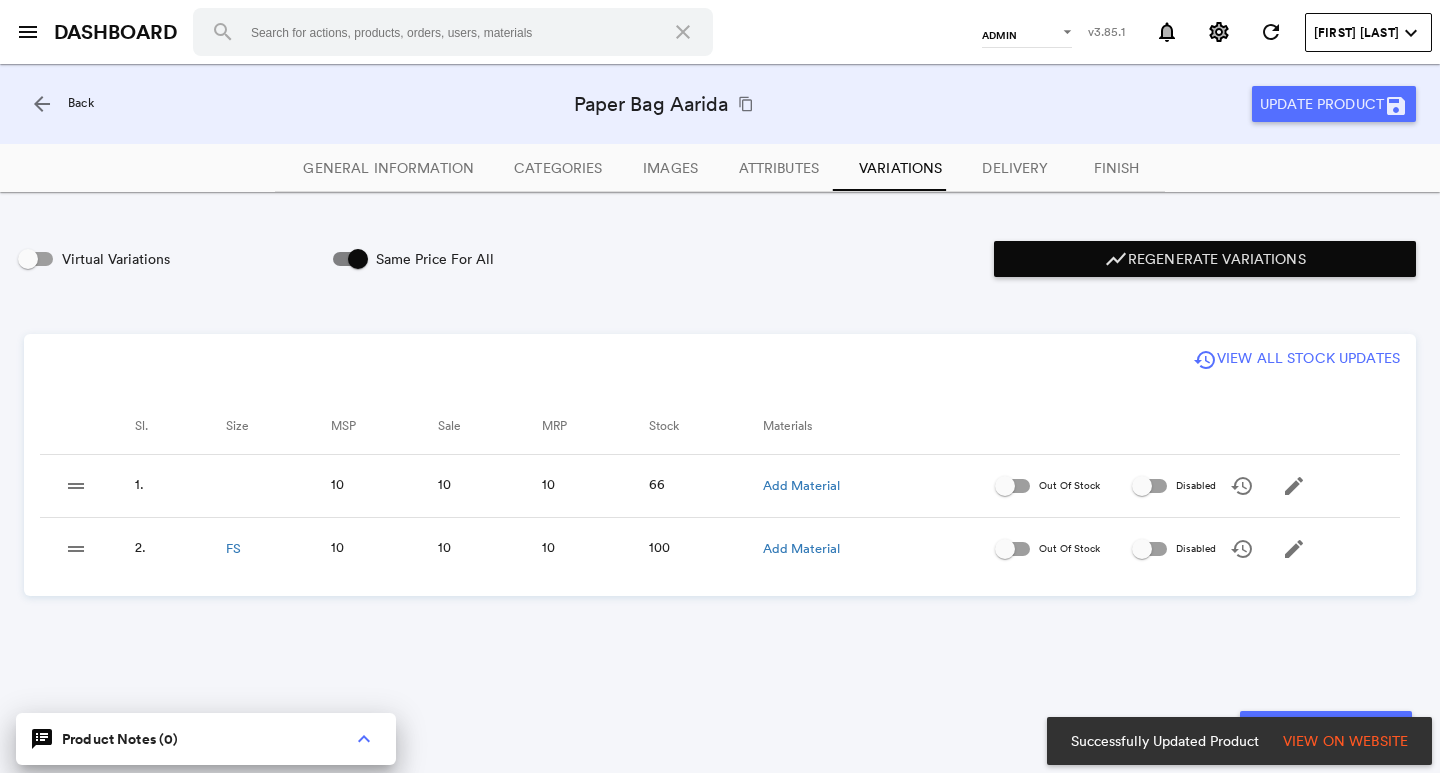 drag, startPoint x: 383, startPoint y: 308, endPoint x: 386, endPoint y: 334, distance: 26.172504 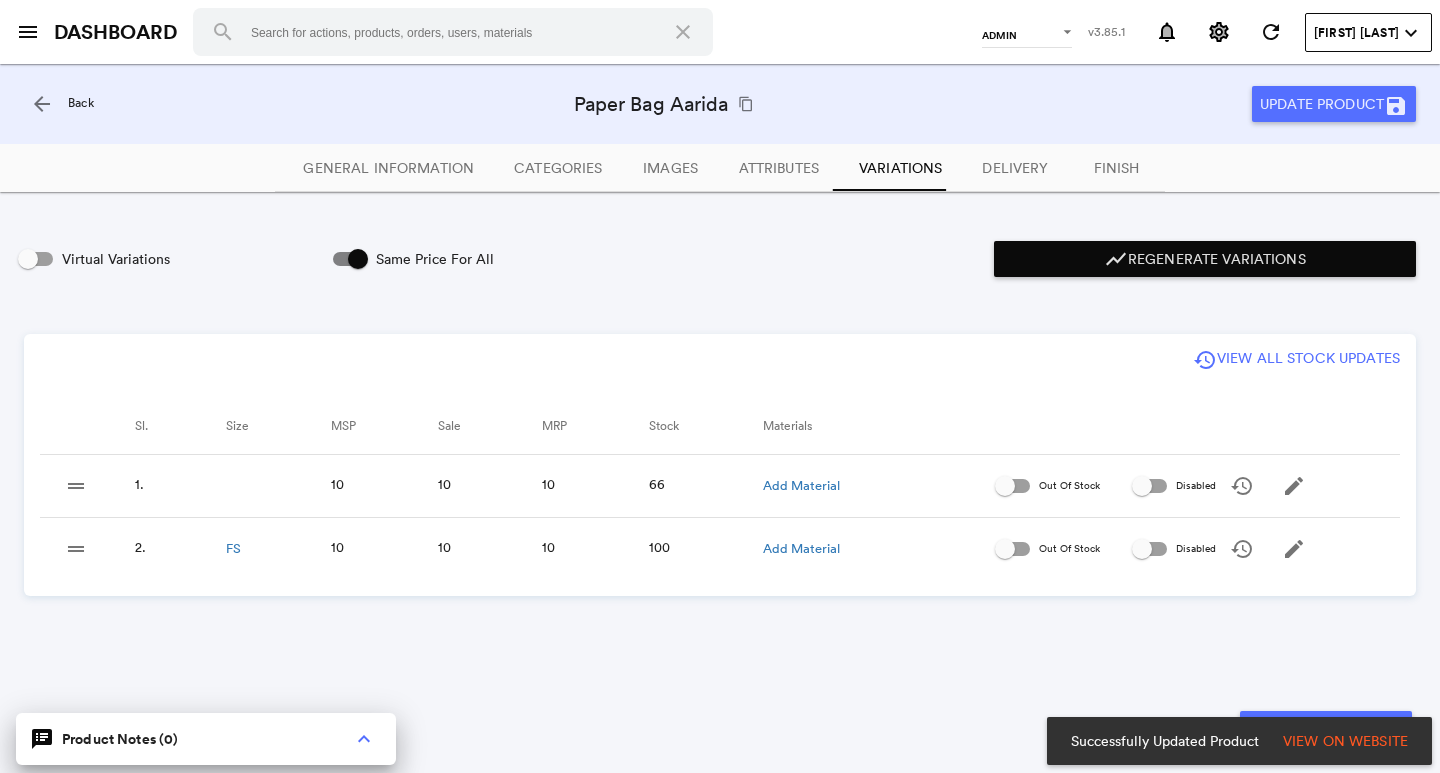 click on "arrow_back" at bounding box center [42, 104] 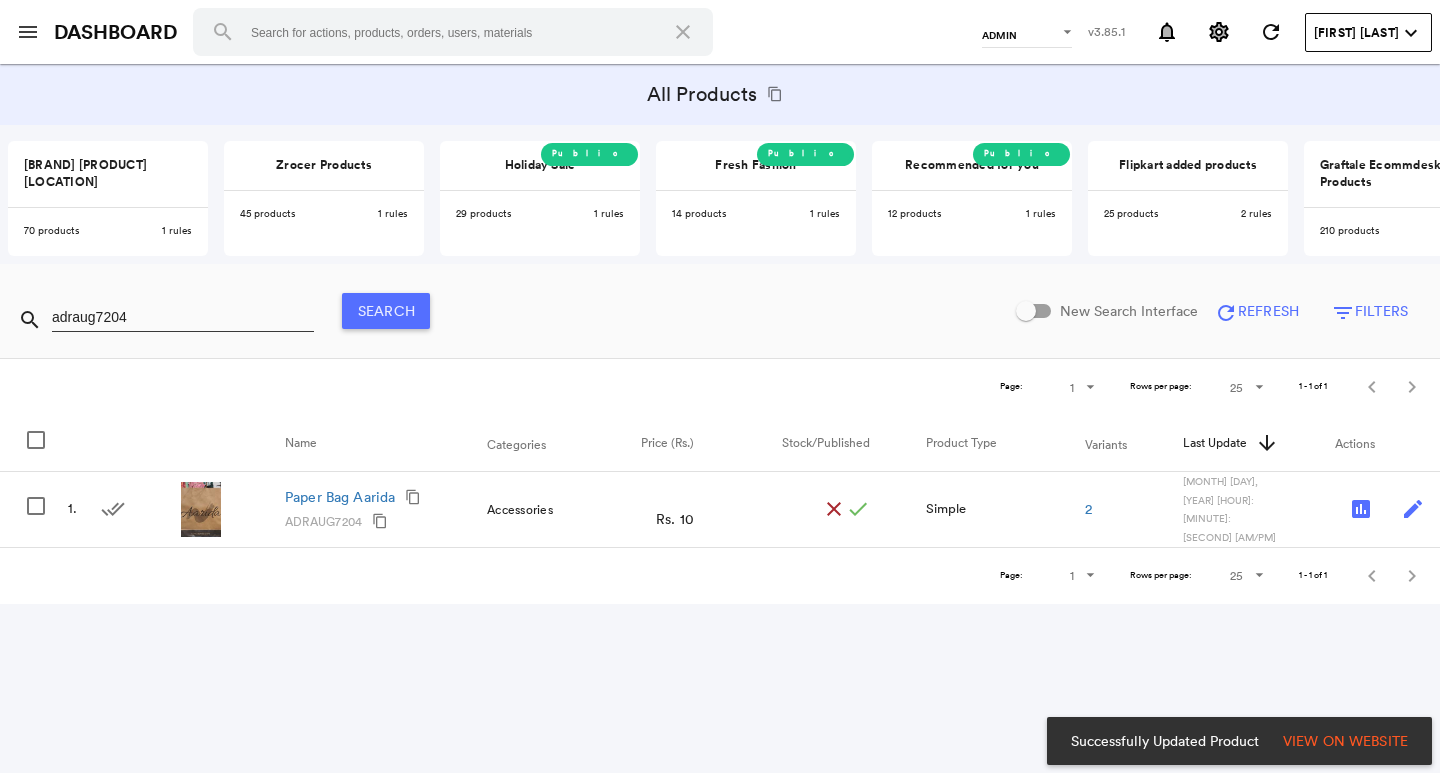 click on "menu" at bounding box center (28, 32) 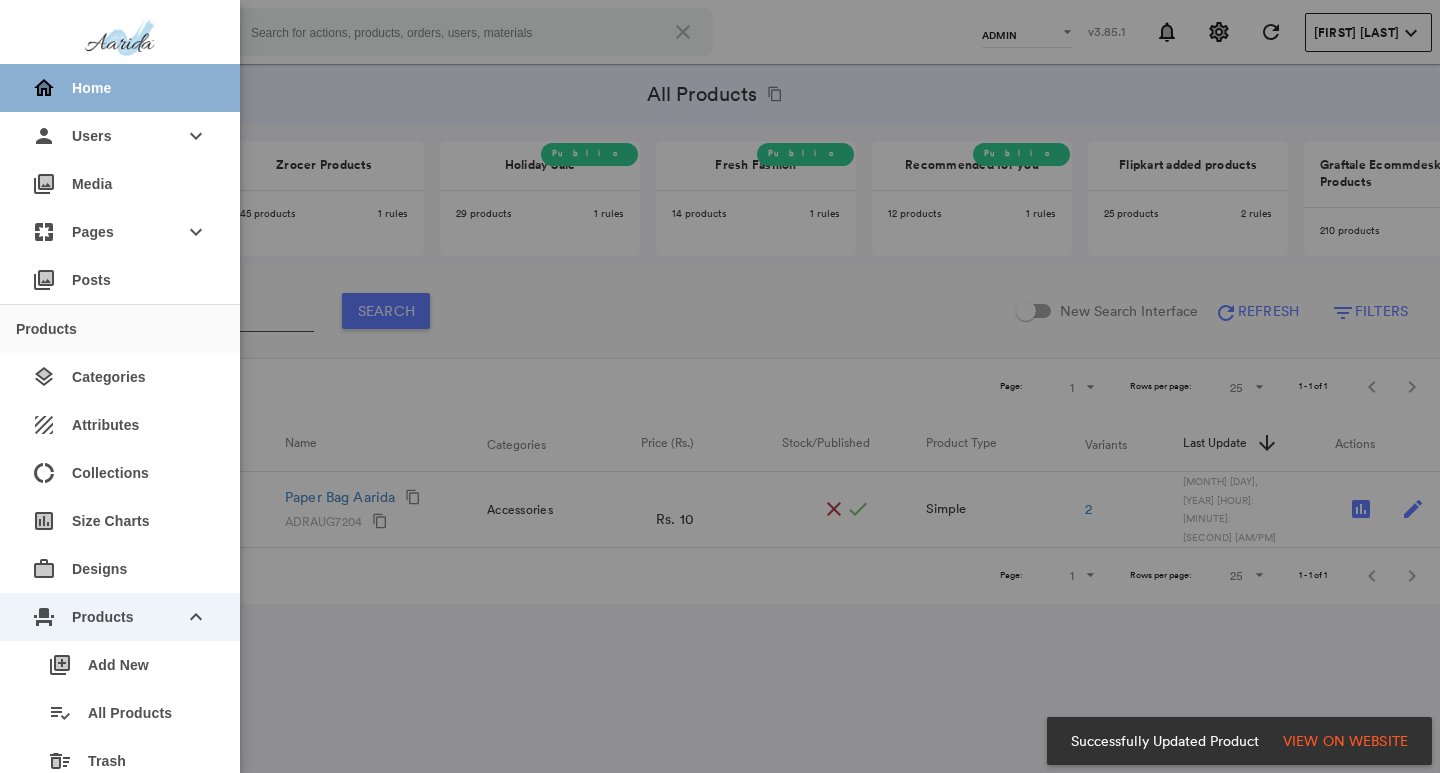 click on "home Home" at bounding box center [120, 88] 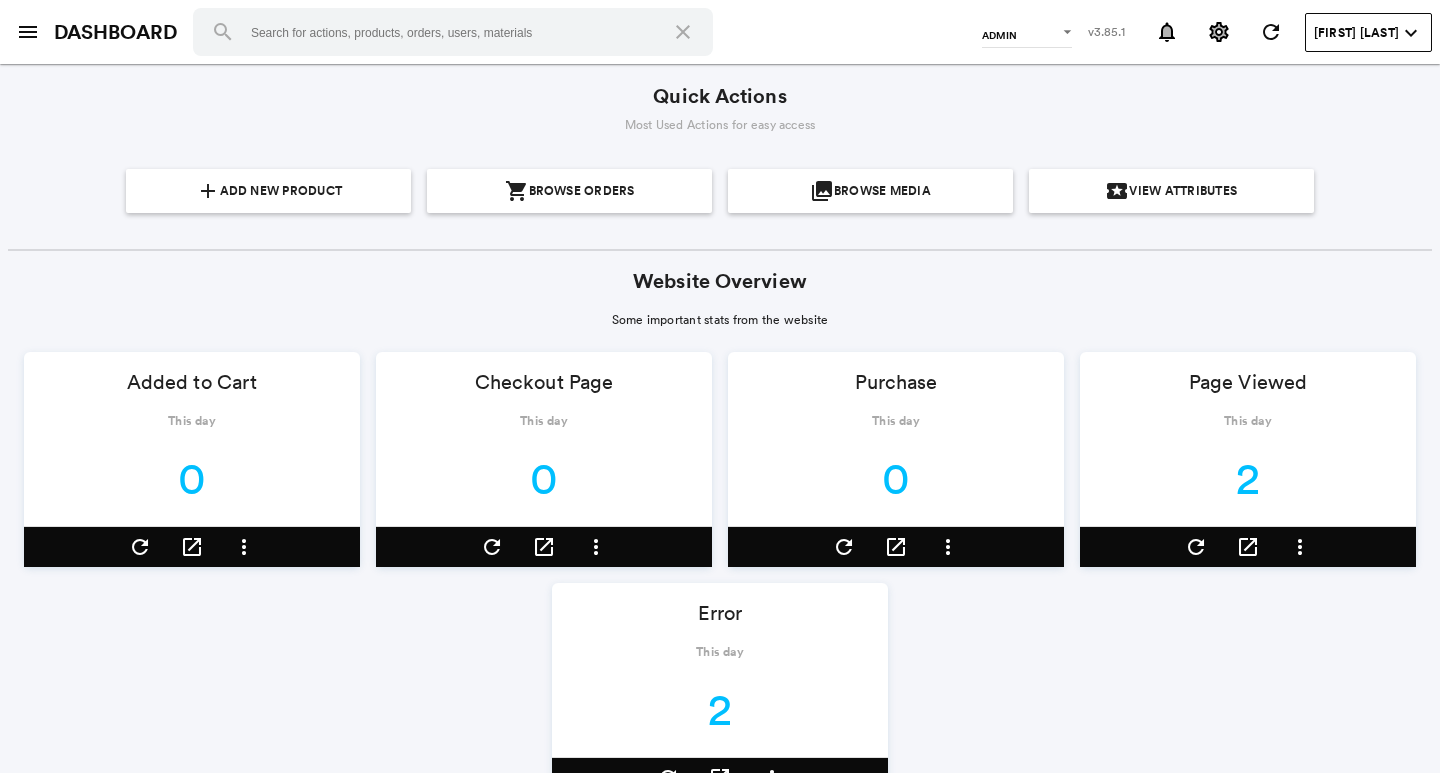 click on "[MENU] [DASHBOARD] [SEARCH] [CLOSE] [ADMIN] [ADMIN] [HR] [MARKETING] [DESIGNER] [SHOP-MANAGER] [MODEL] [OPERATOR] [SALES-STAFF] [PHOTOGRAPHER] [ORG-ADMIN] [ORG-AGENT] [INFLUENCER] [CUSTOMER] [V.NUMBER] [NOTIFICATIONS] [SETTINGS] [REFRESH] [FIRST] [LAST] [EXPAND_MORE] [REFRESH] [STATE] [MY ACCOUNT] [SETTINGS] [LOGOUT]" at bounding box center [720, 32] 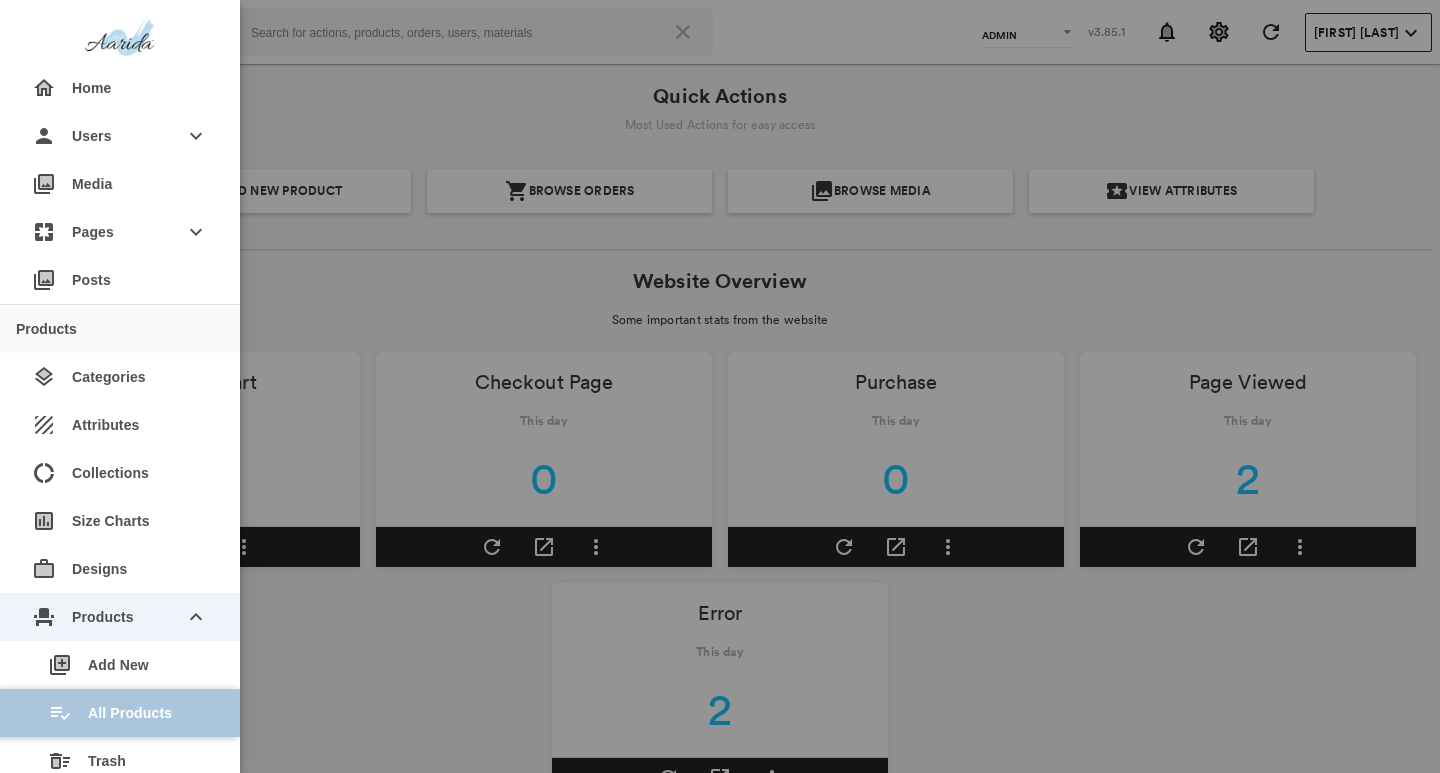 click on "playlist_add_check All Products" at bounding box center [128, 713] 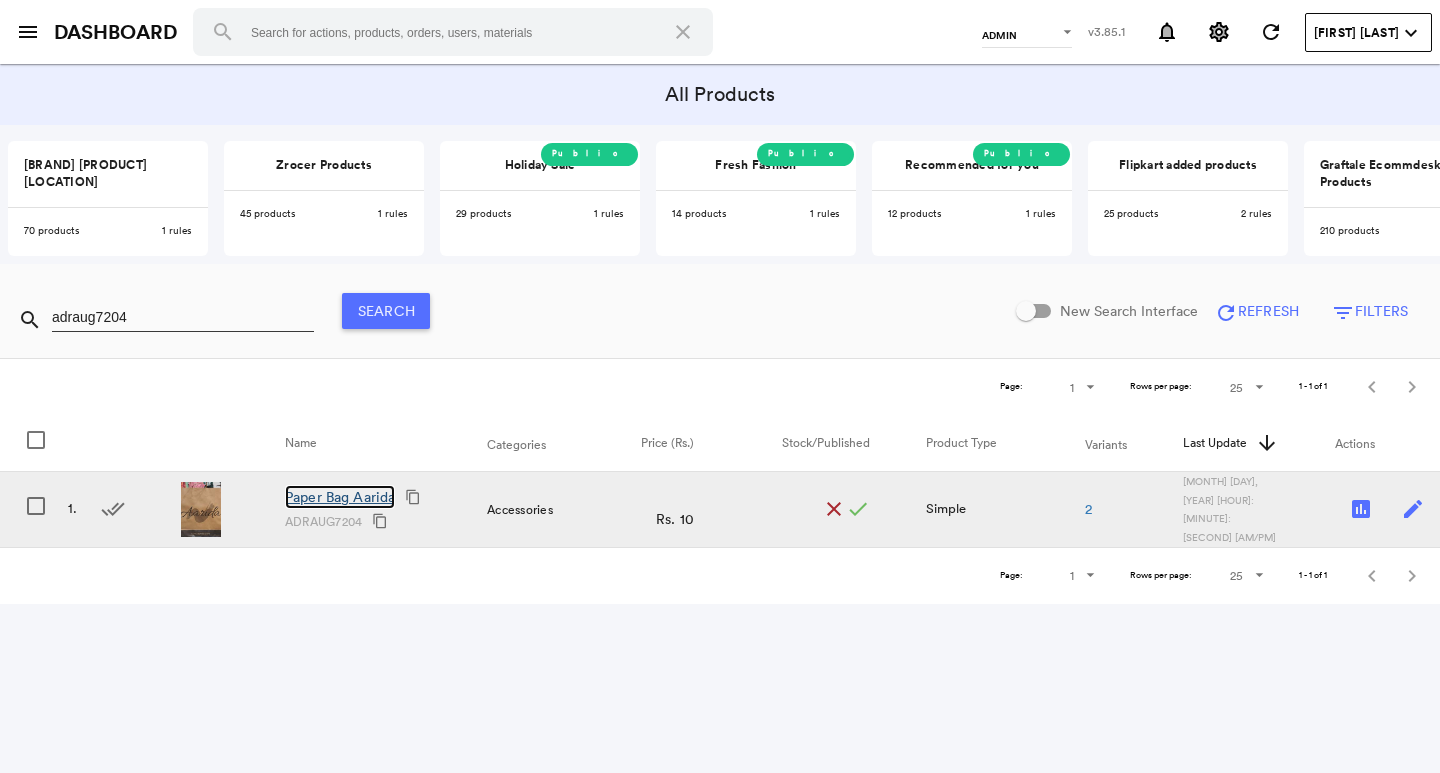 click on "Paper Bag Aarida" at bounding box center [340, 497] 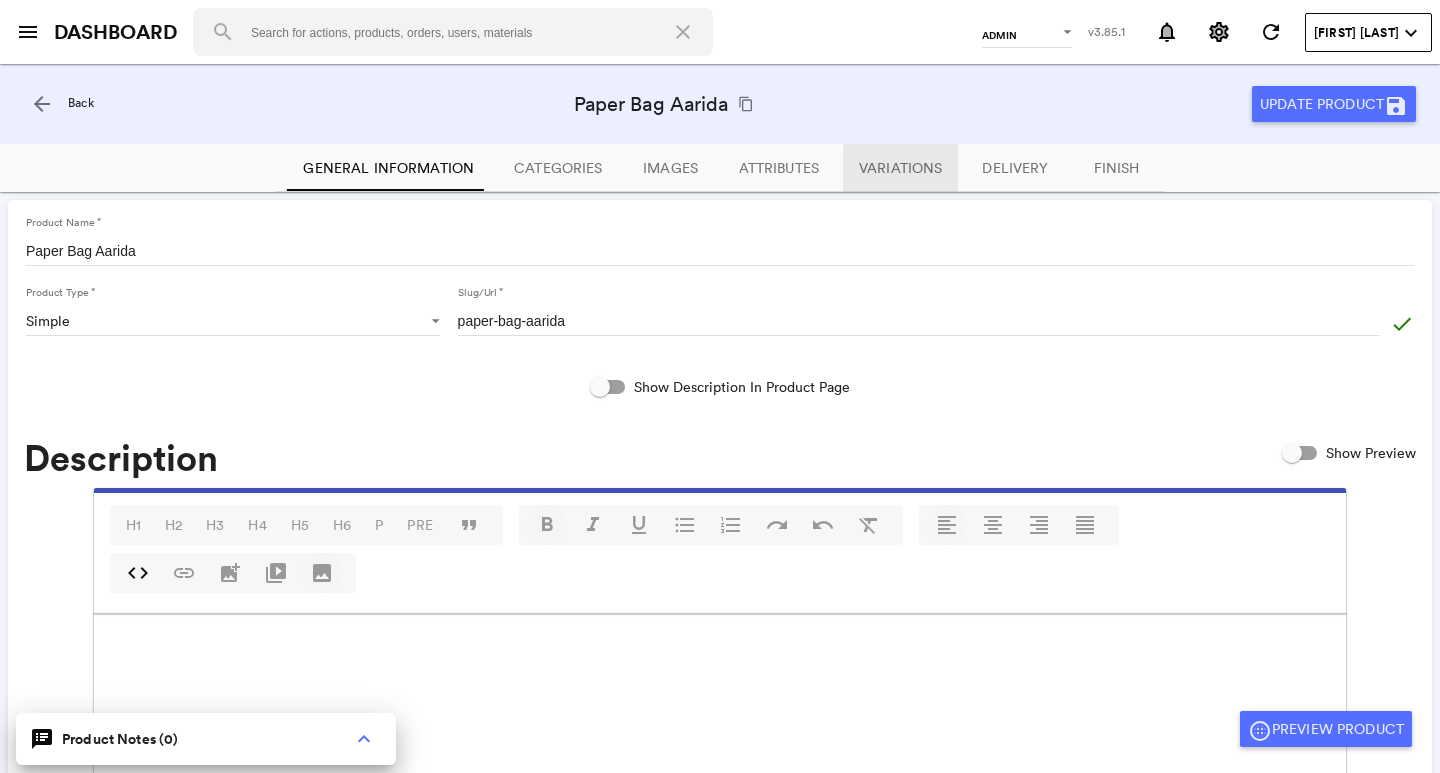 click on "Variations" at bounding box center (900, 168) 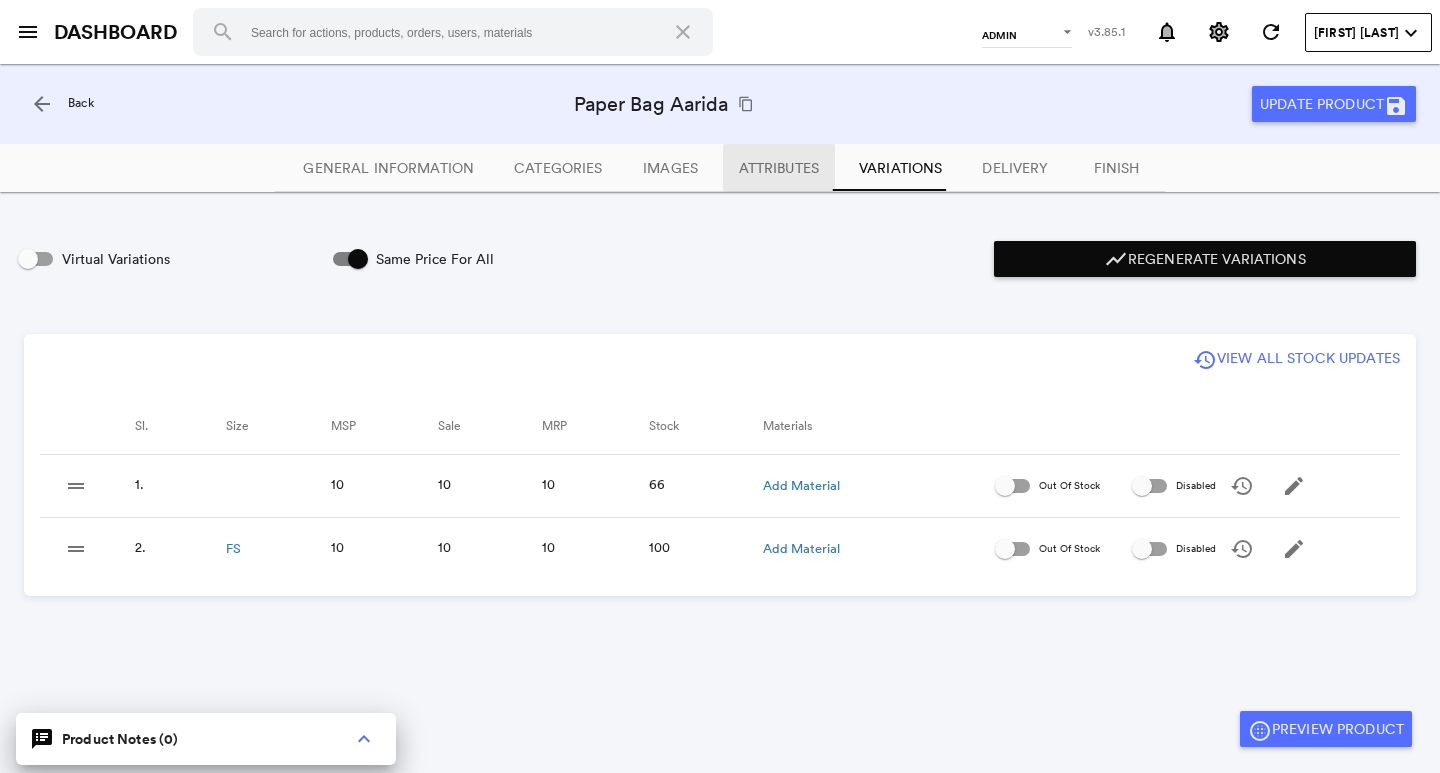 click on "Attributes" at bounding box center [779, 168] 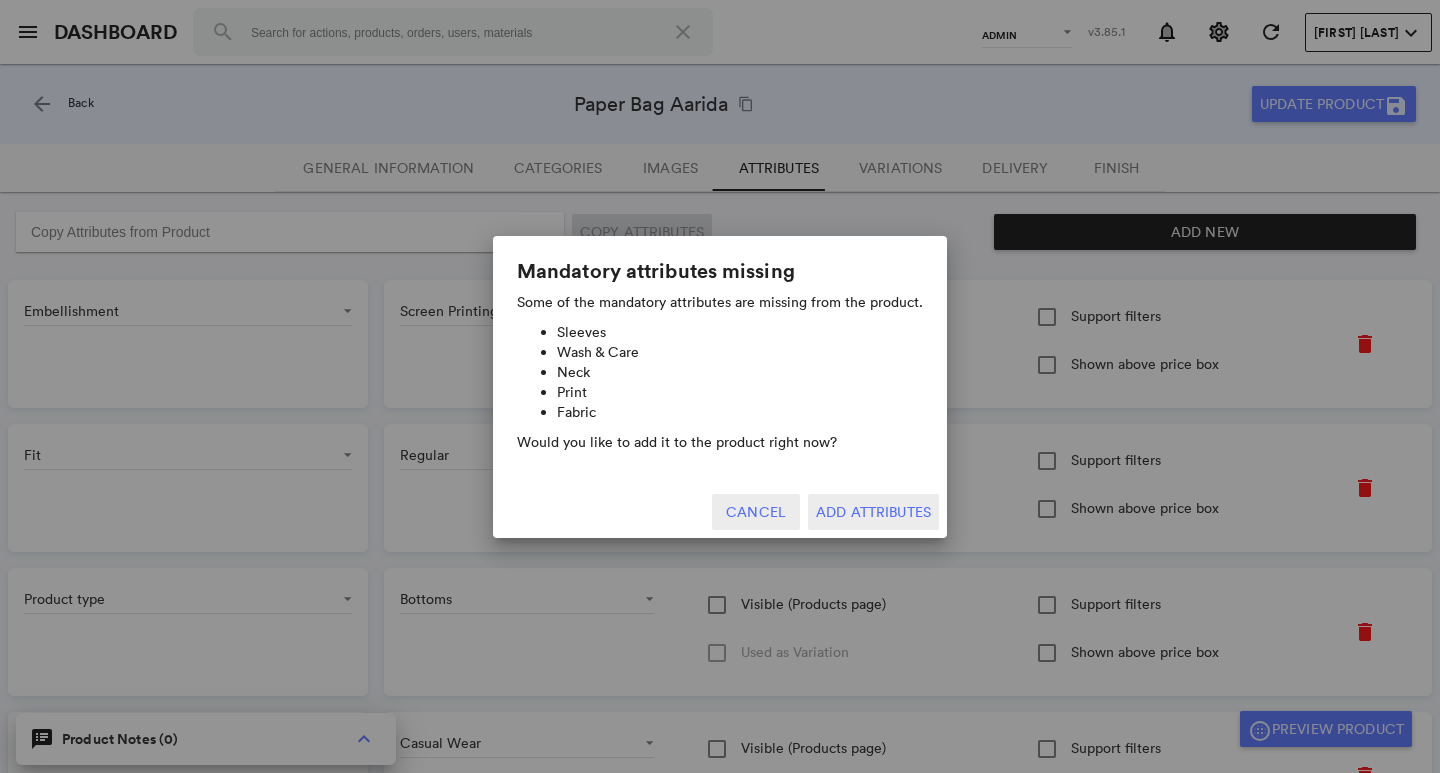 click on "Cancel" at bounding box center [756, 512] 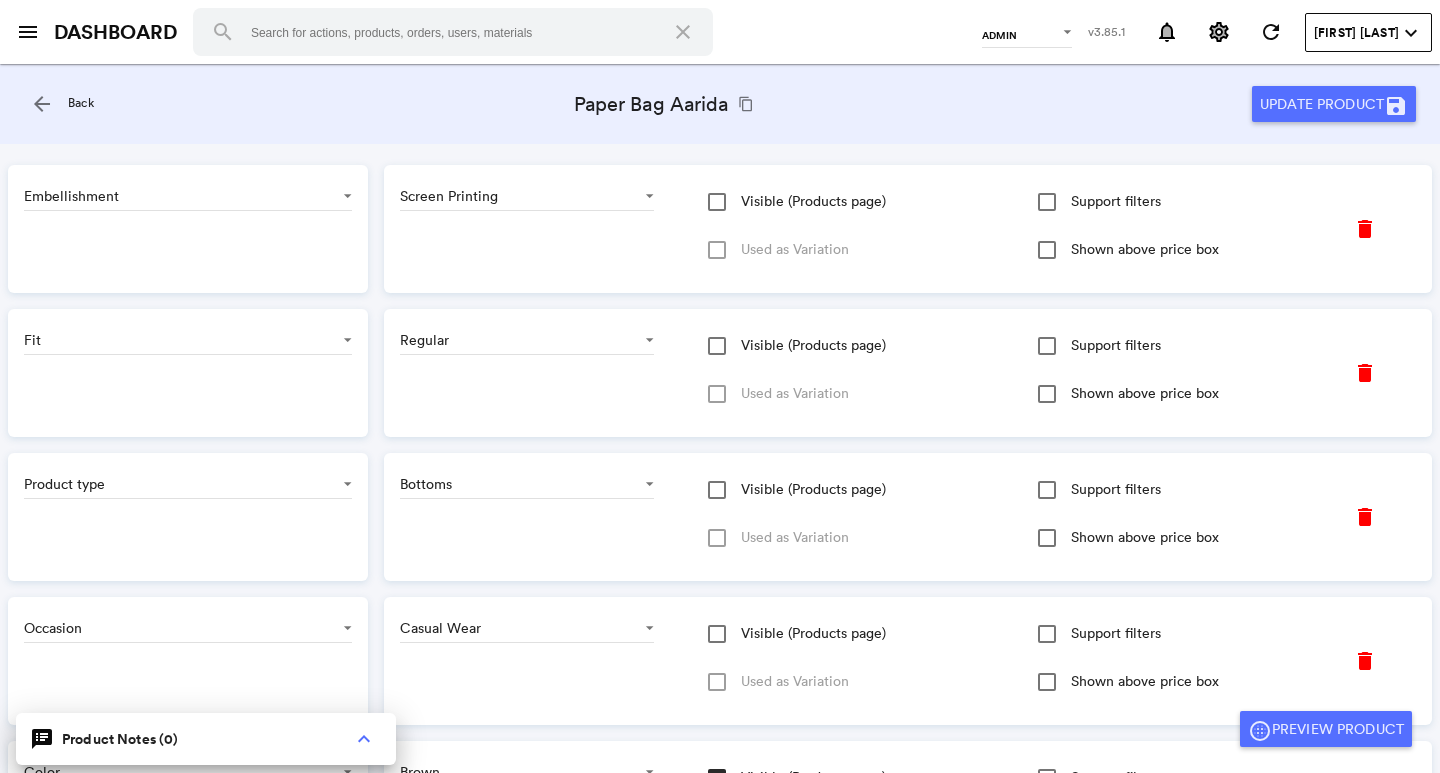 scroll, scrollTop: 0, scrollLeft: 0, axis: both 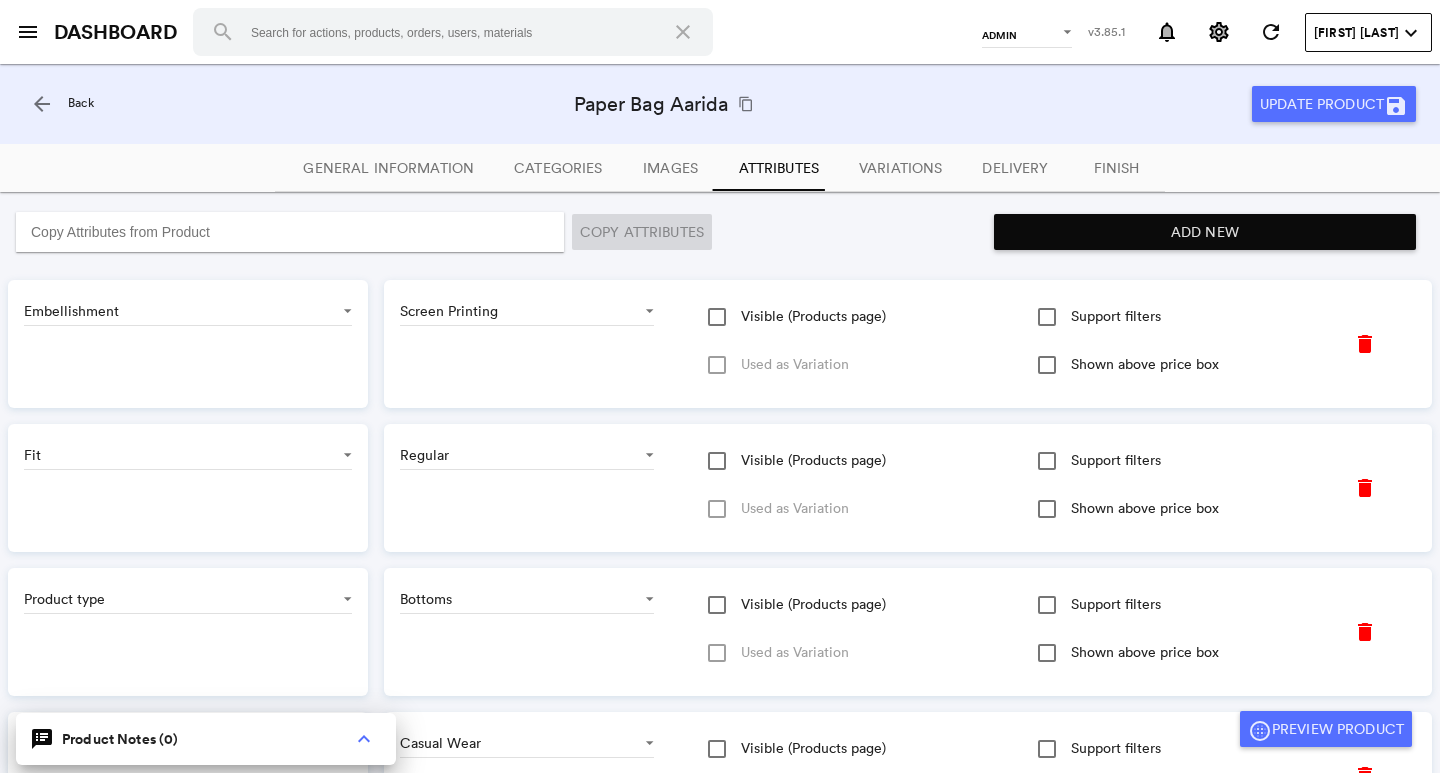 click on "delete" at bounding box center [1365, 344] 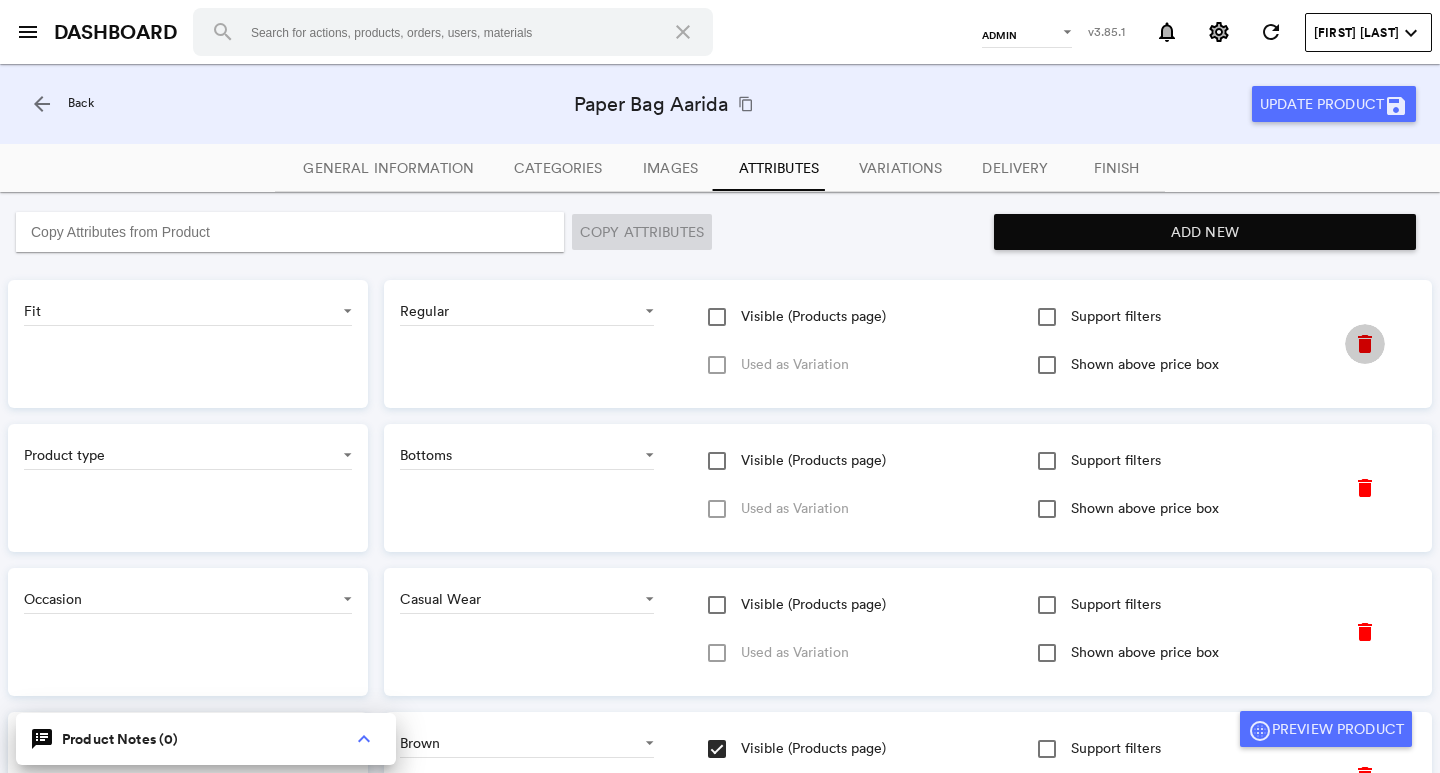 click on "delete" at bounding box center [1365, 344] 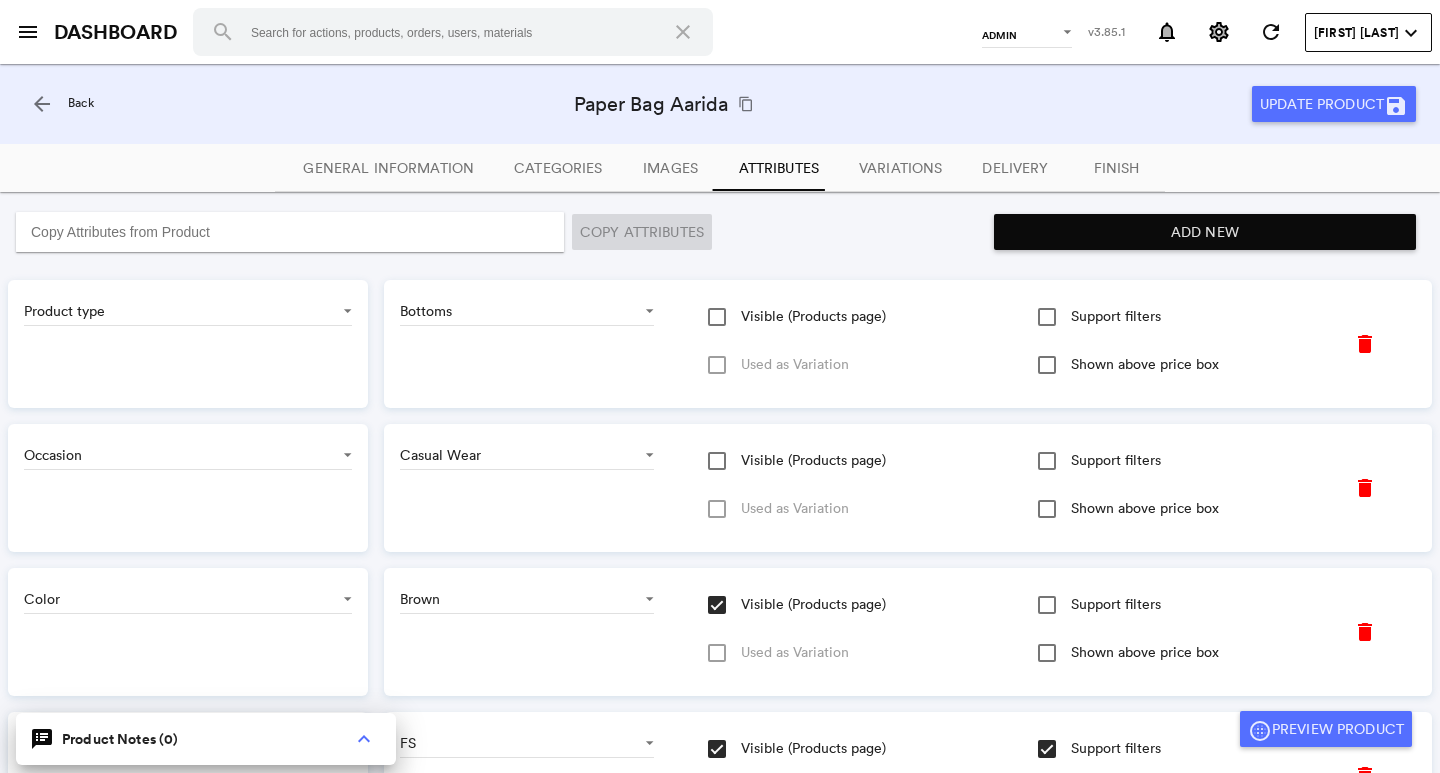 click on "delete" at bounding box center [1365, 344] 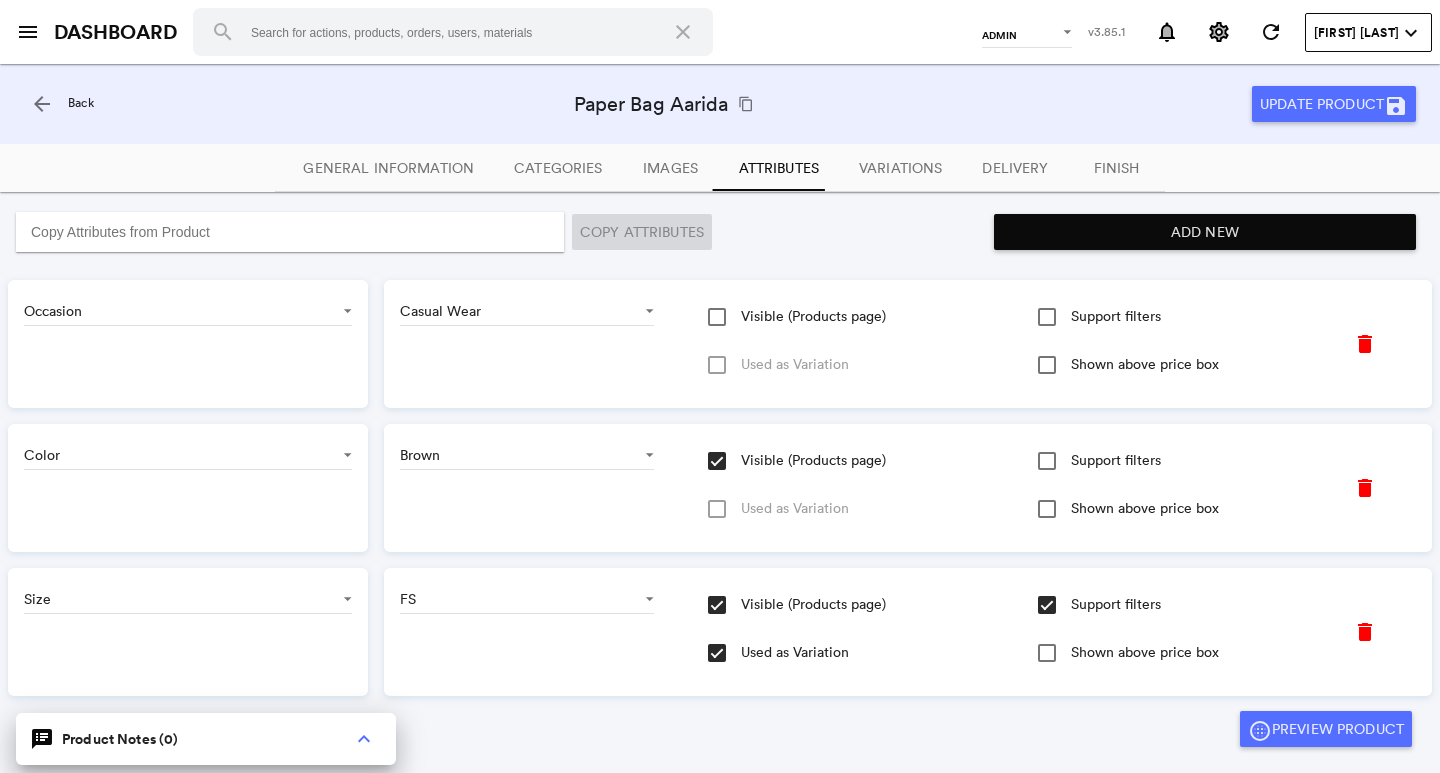 click on "delete" at bounding box center (1365, 344) 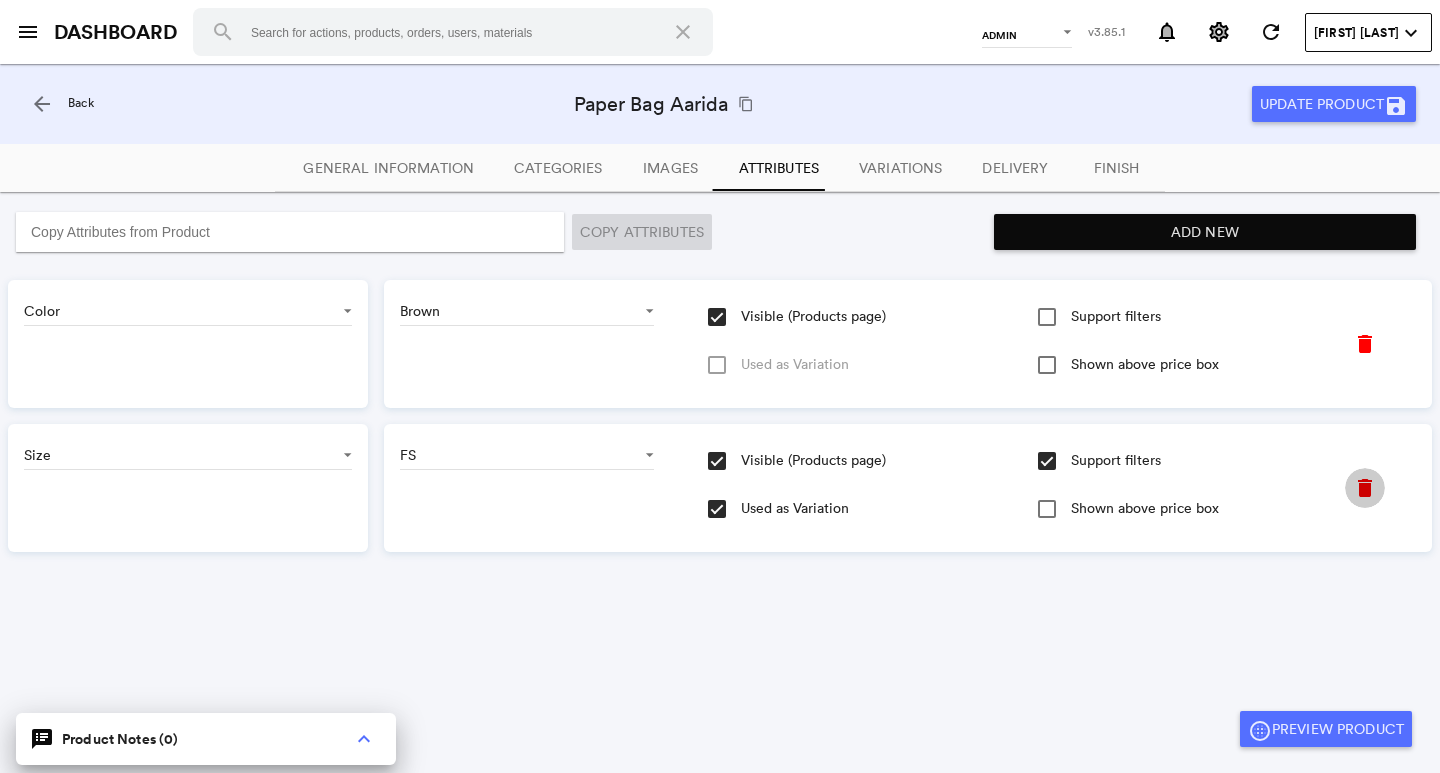 click on "delete" at bounding box center [1365, 344] 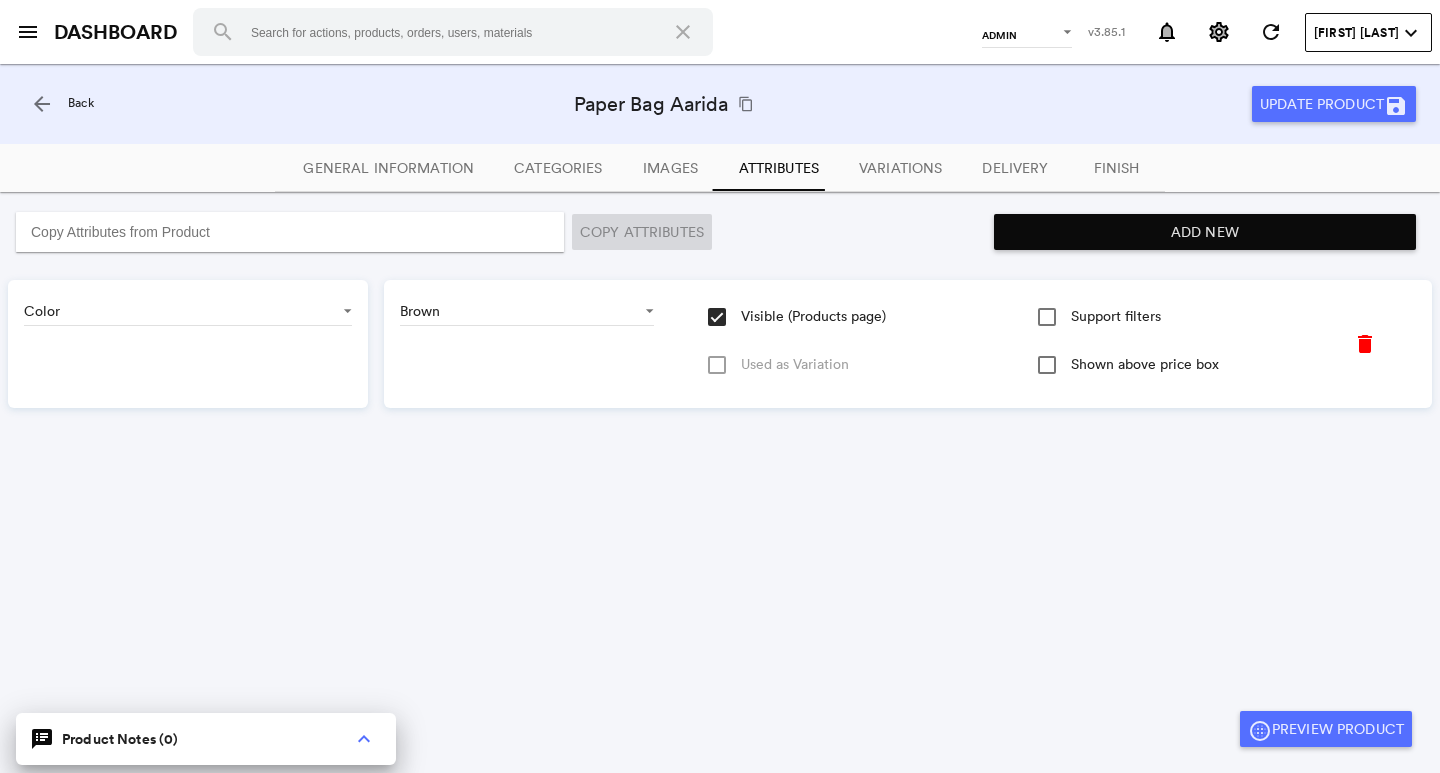 click at bounding box center [717, 365] 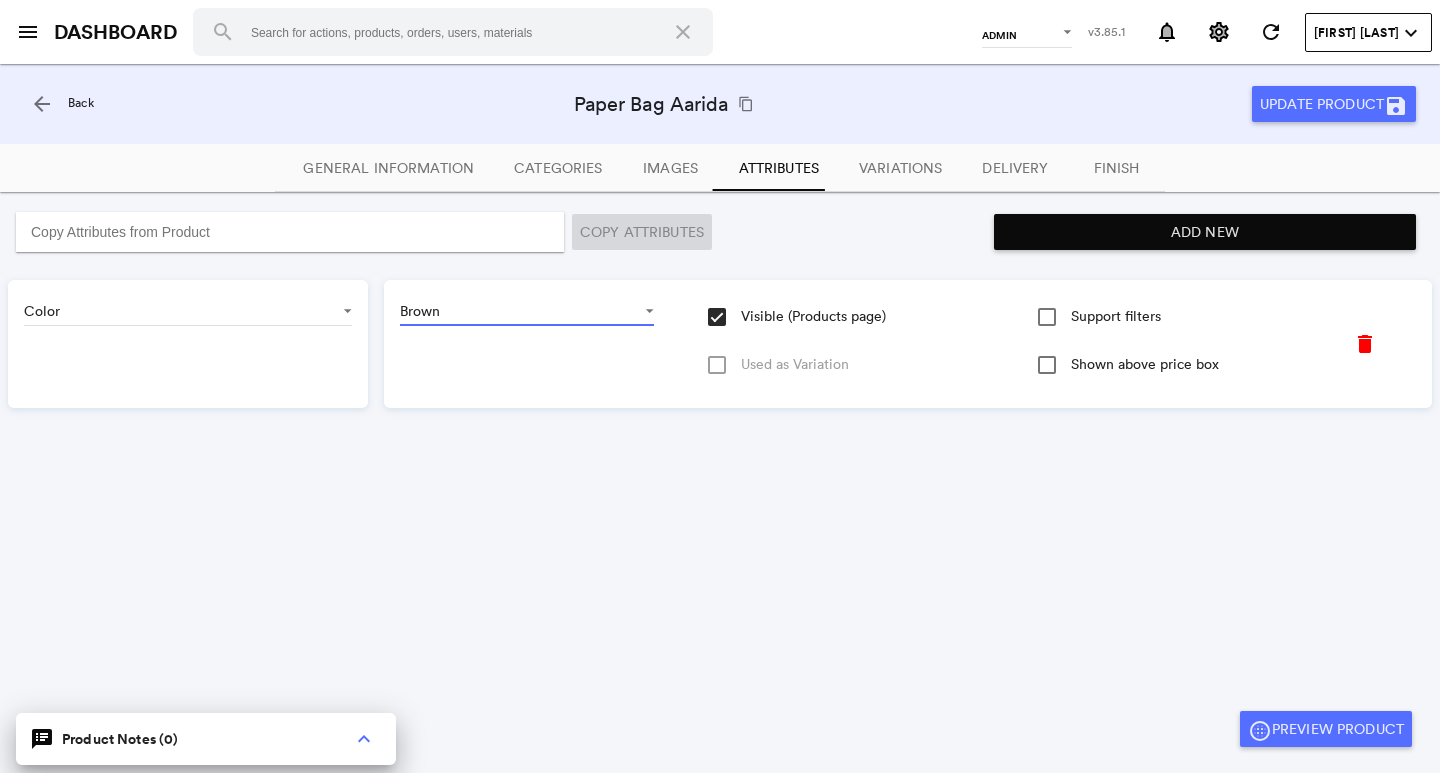 click on "Brown" at bounding box center (527, 311) 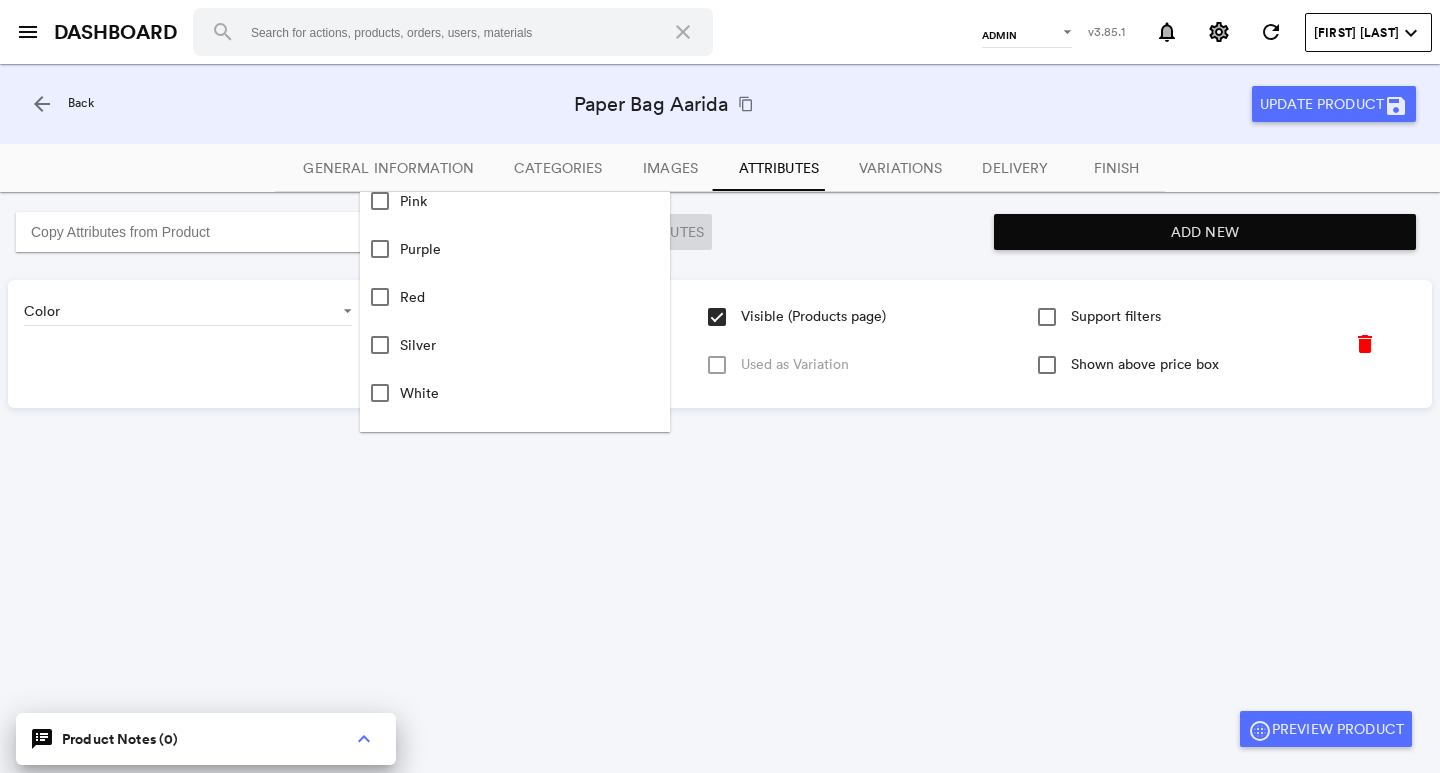 scroll, scrollTop: 700, scrollLeft: 0, axis: vertical 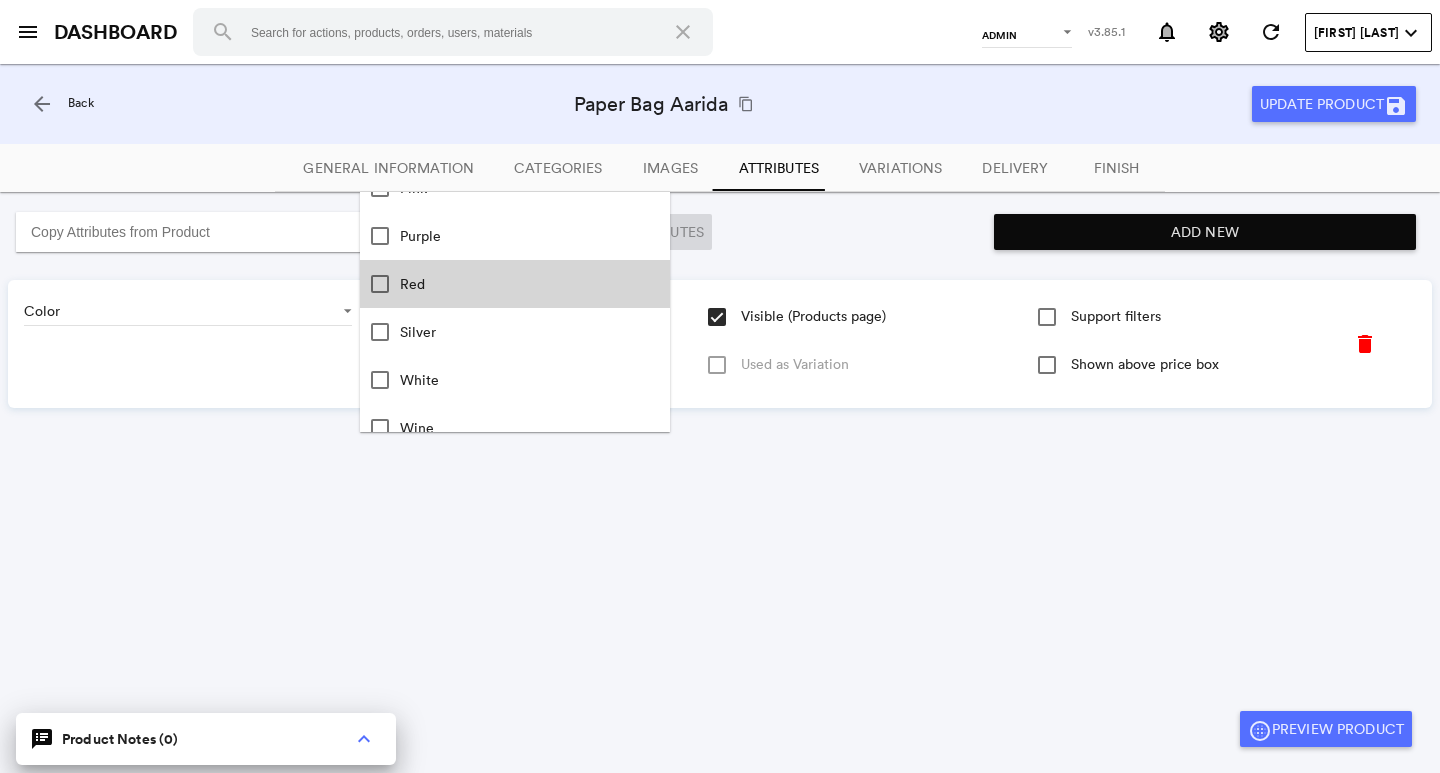 click at bounding box center (380, 284) 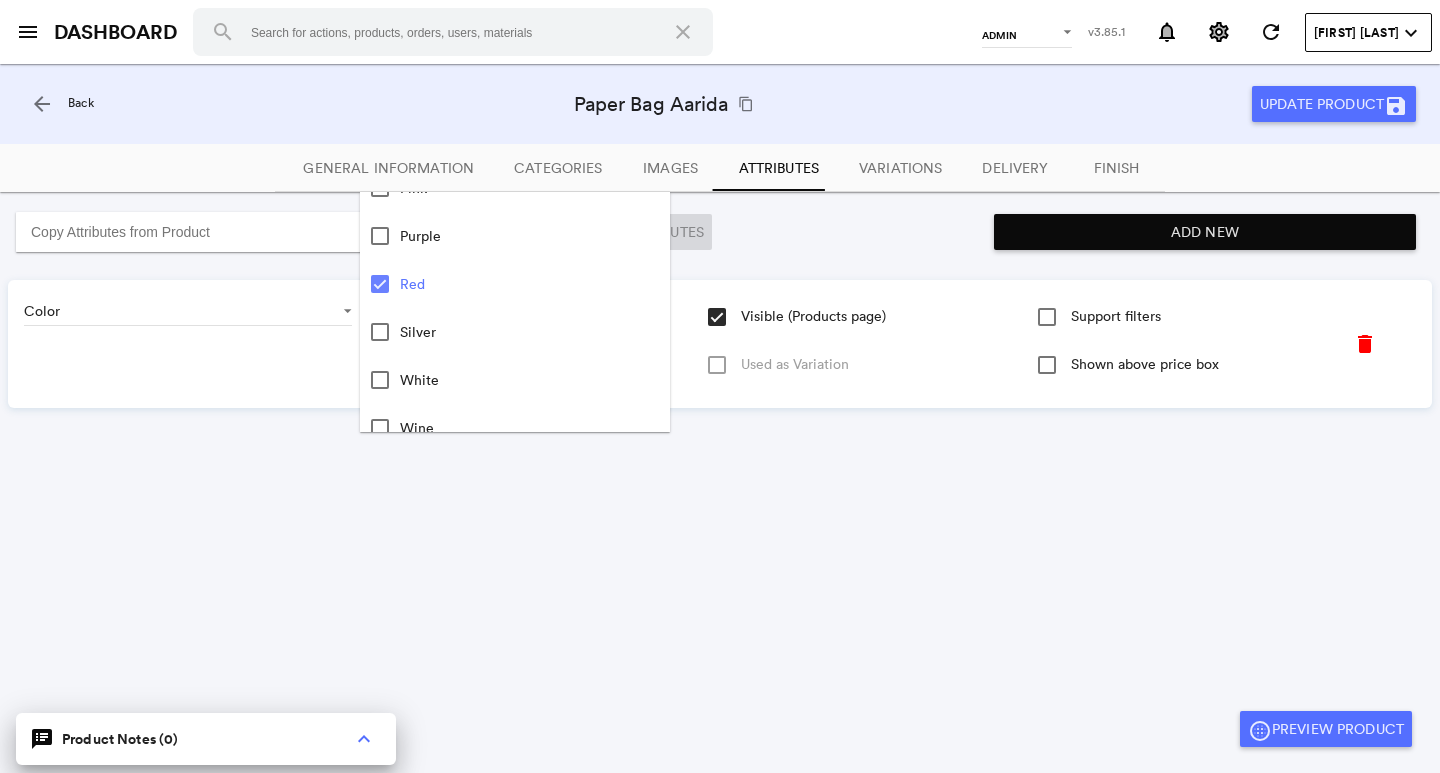 drag, startPoint x: 524, startPoint y: 454, endPoint x: 535, endPoint y: 467, distance: 17.029387 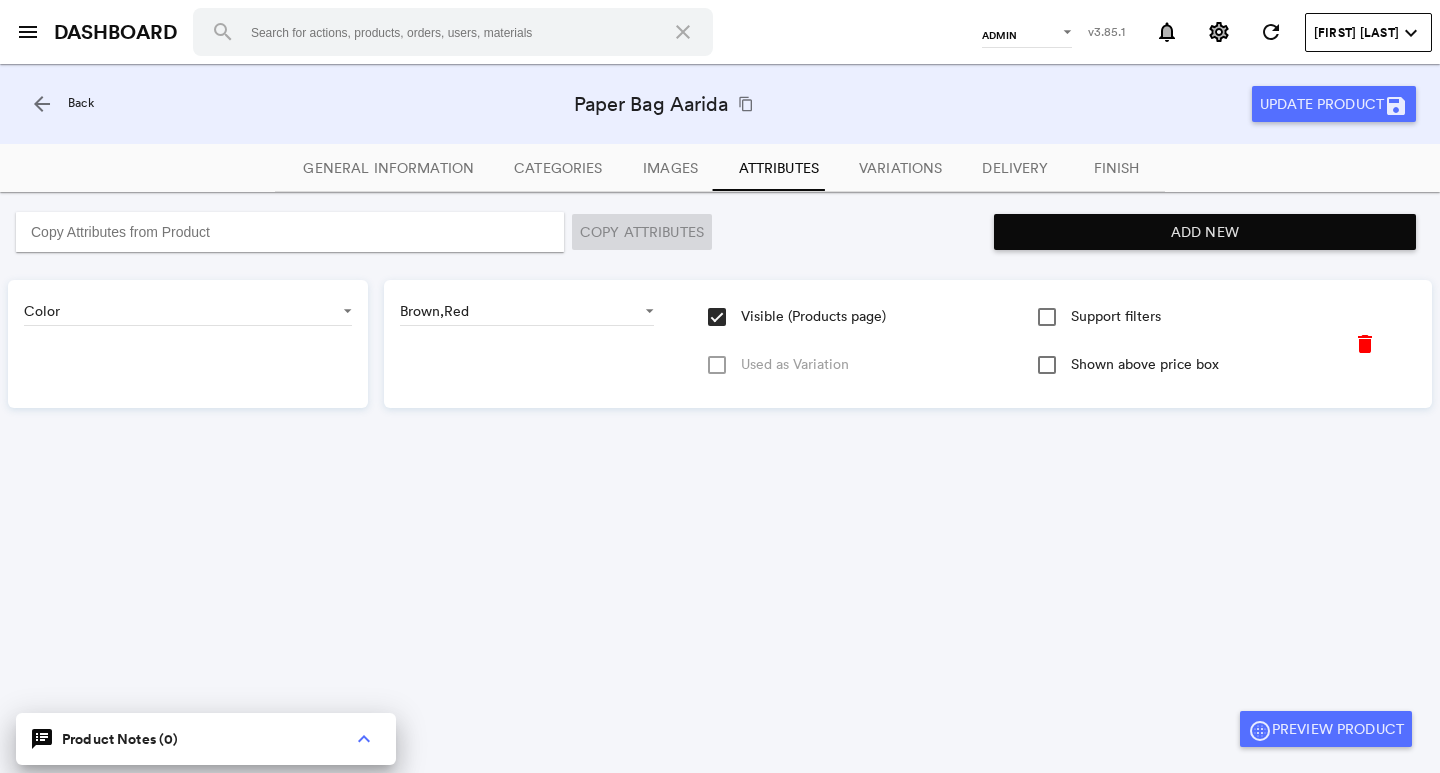 click at bounding box center (717, 365) 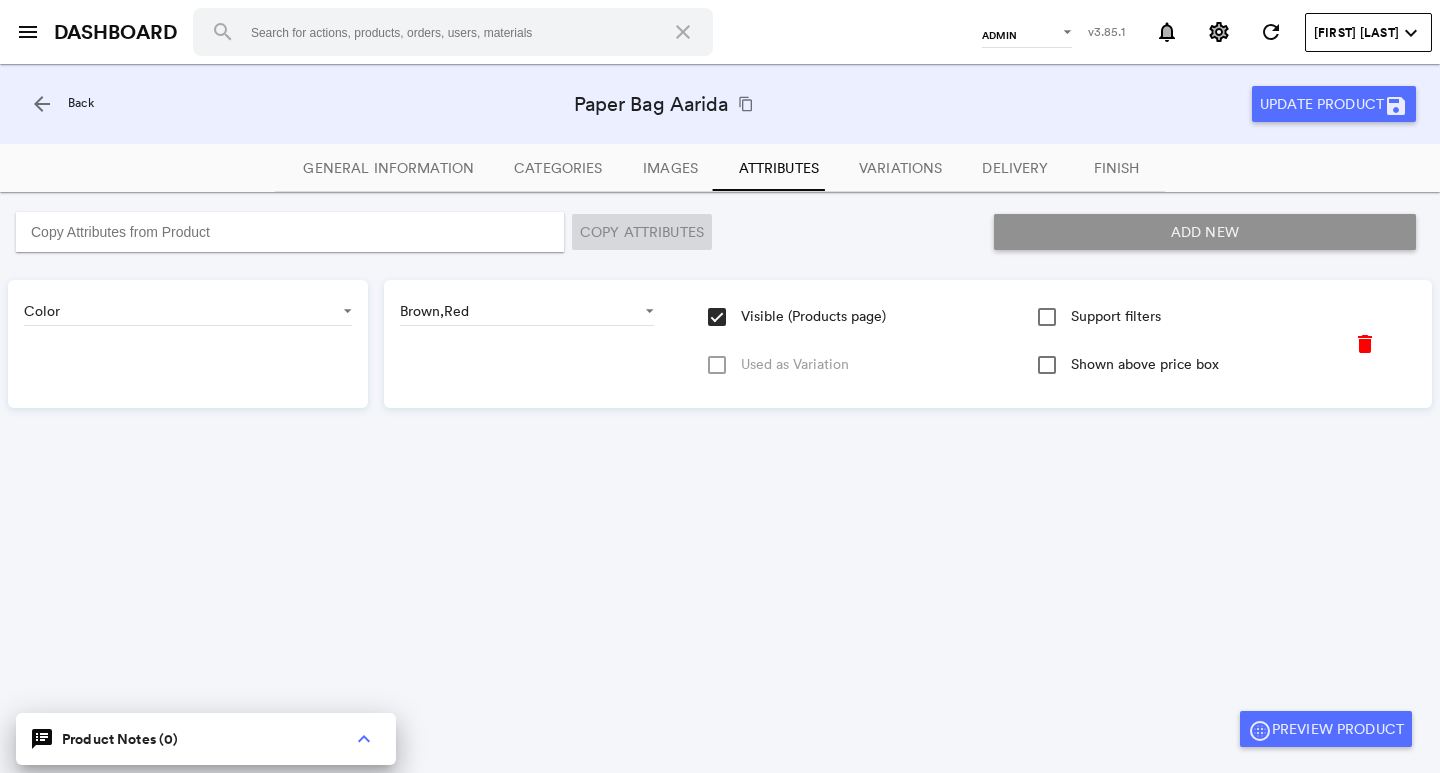click on "Add New" at bounding box center [1205, 232] 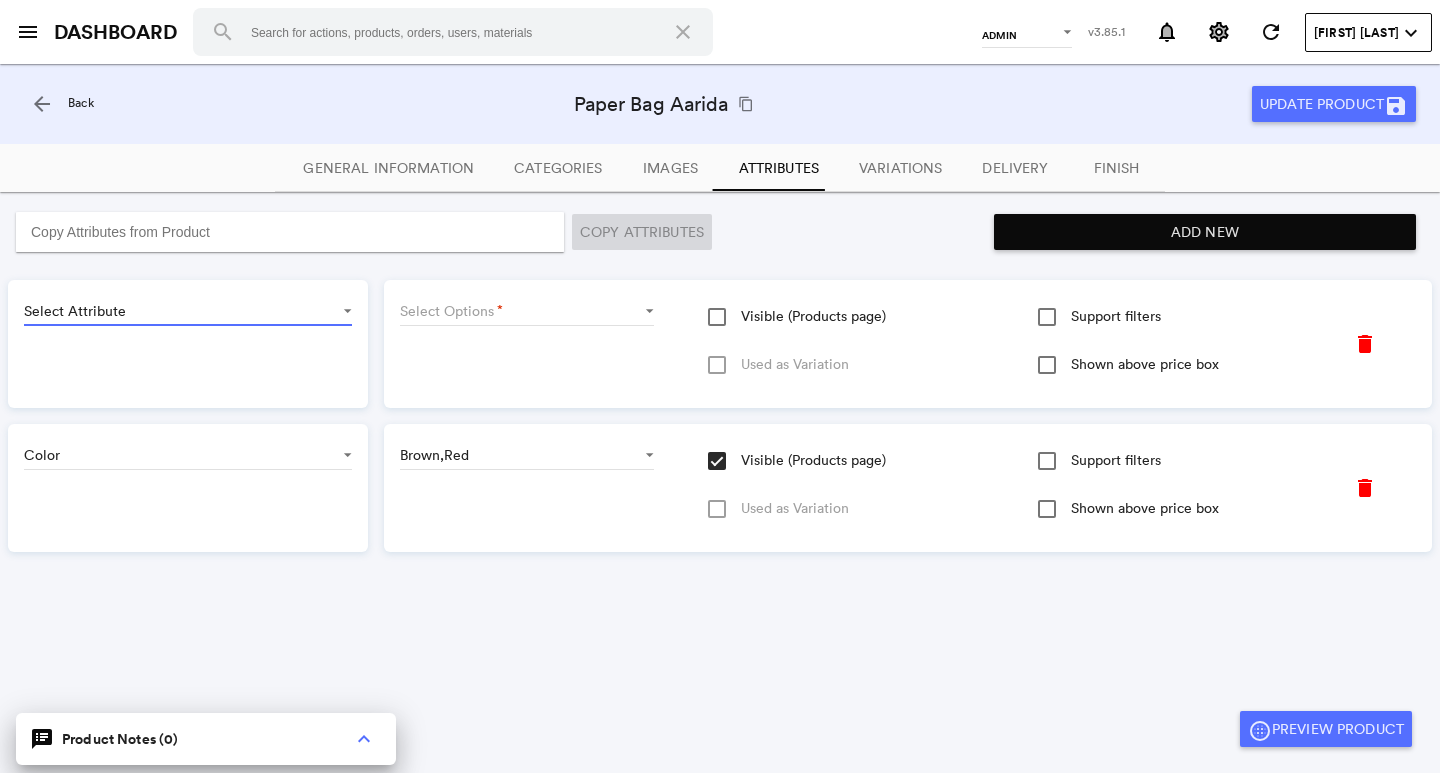 click on "Select Attribute    Added to Flipkart Age Amazon::Collection Description Amazon::Colour Map Amazon::Design Amazon::Fabric Amazon::Fabric - [ kurta ] Amazon::Generic Size Amazon::Kurta Length Amazon::Neck Style Amazon::Occasion Amazon::Pattern Amazon::Product Care Instructions Amazon::Sleeve Type Amazon::Style Color Customizable Delivery Notes Diwali Offer Embellishment Extras Fabric Fit Flipkart::Color Flipkart::Detail Placement Flipkart::Fabric Flipkart::Fabric Purity Flipkart::Kurti Length Flipkart::Neck Flipkart::Ocassion Flipkart::Ornamentation Type Flipkart::Pattern Flipkart::Pattern Coverage Flipkart::Pattern Type Flipkart::Secondary Color Flipkart::Shape Type Flipkart::Sleeve Length Flipkart::Sleeve Style Flipkart::Style Type Flipkart::Suitable For Flipkart::Surface Styling Flipkart::Trend Flipkart::Trend AW16 Length Model Height Neck Occasion Print Product type Redemption Policy Refund Policy Size Sleeves Styling Tip Validity Wash & Care" at bounding box center (188, 311) 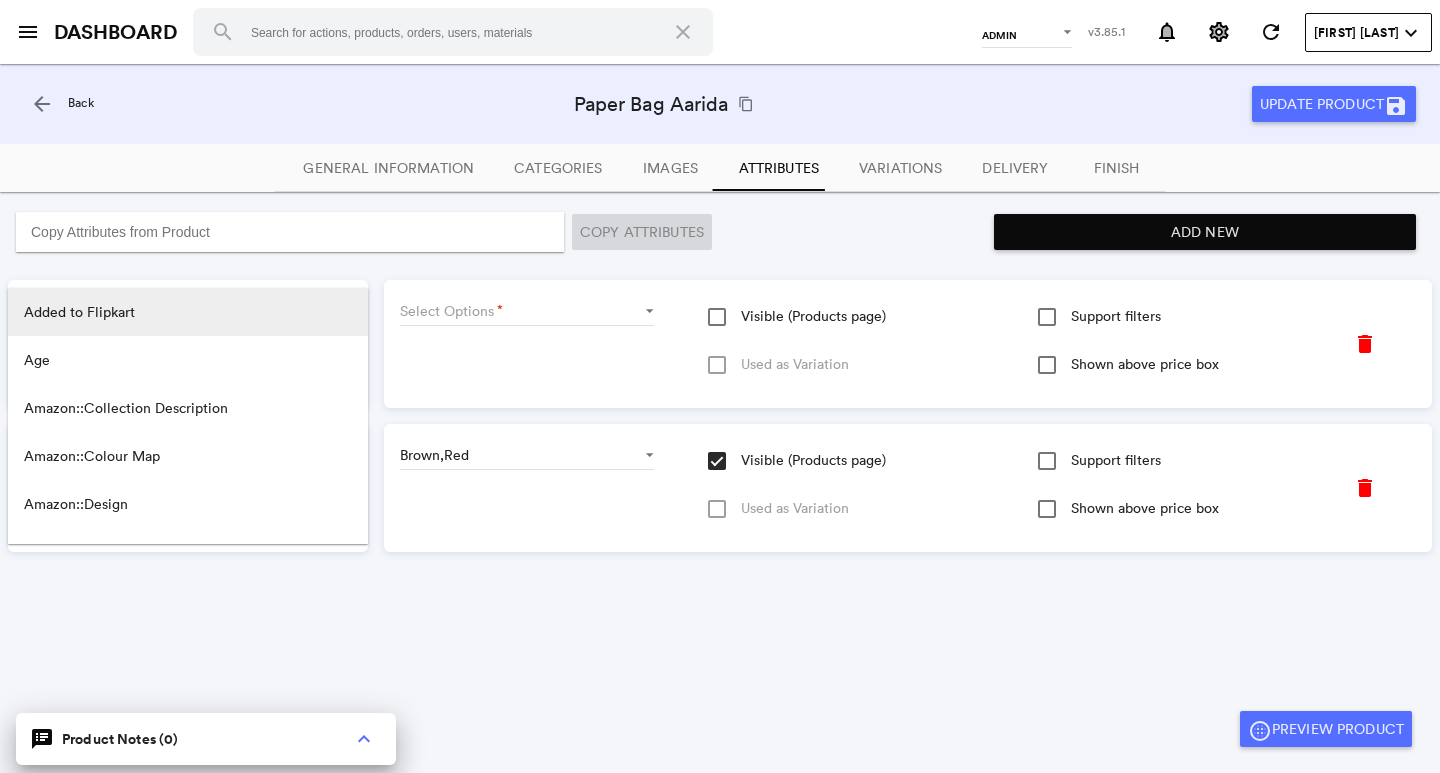 click at bounding box center [720, 386] 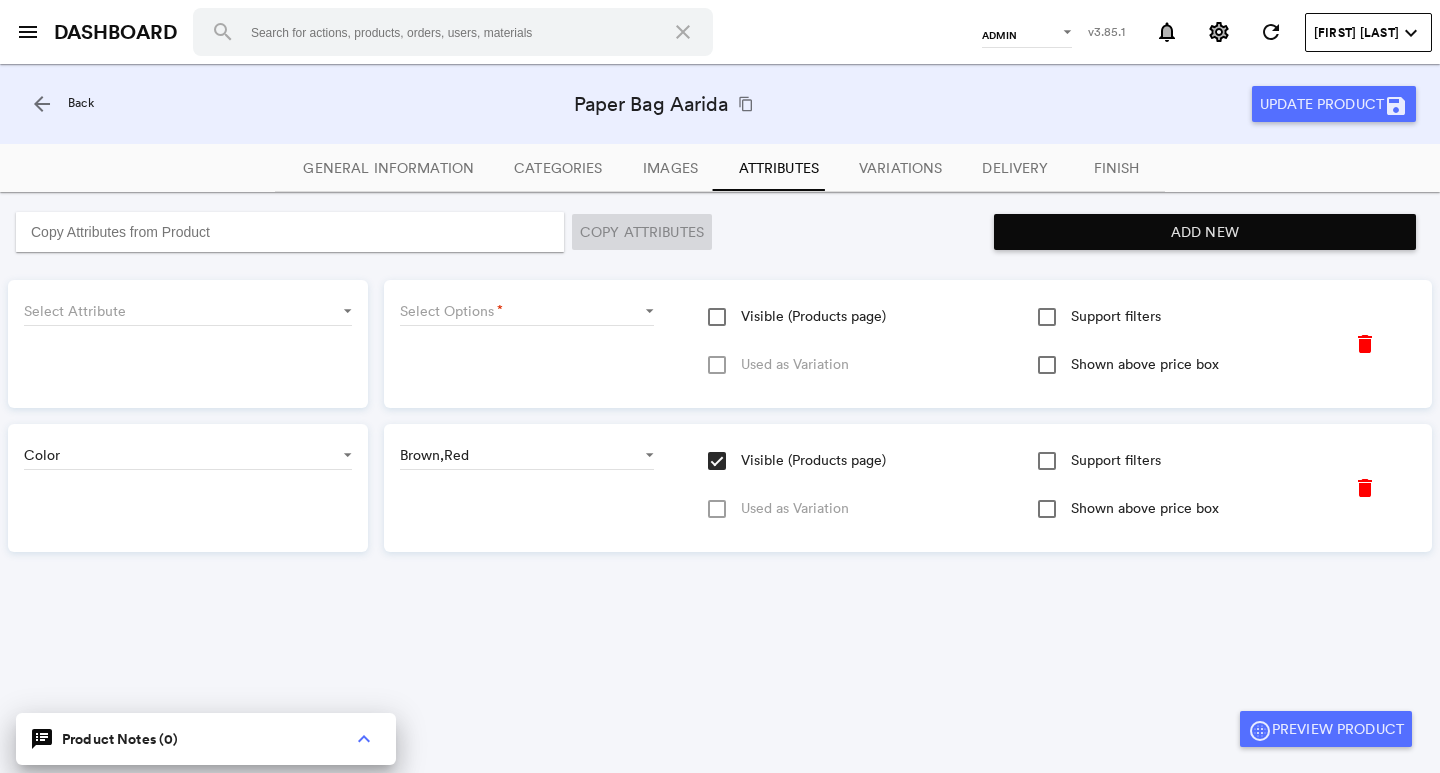 click on "arrow_back" at bounding box center [42, 104] 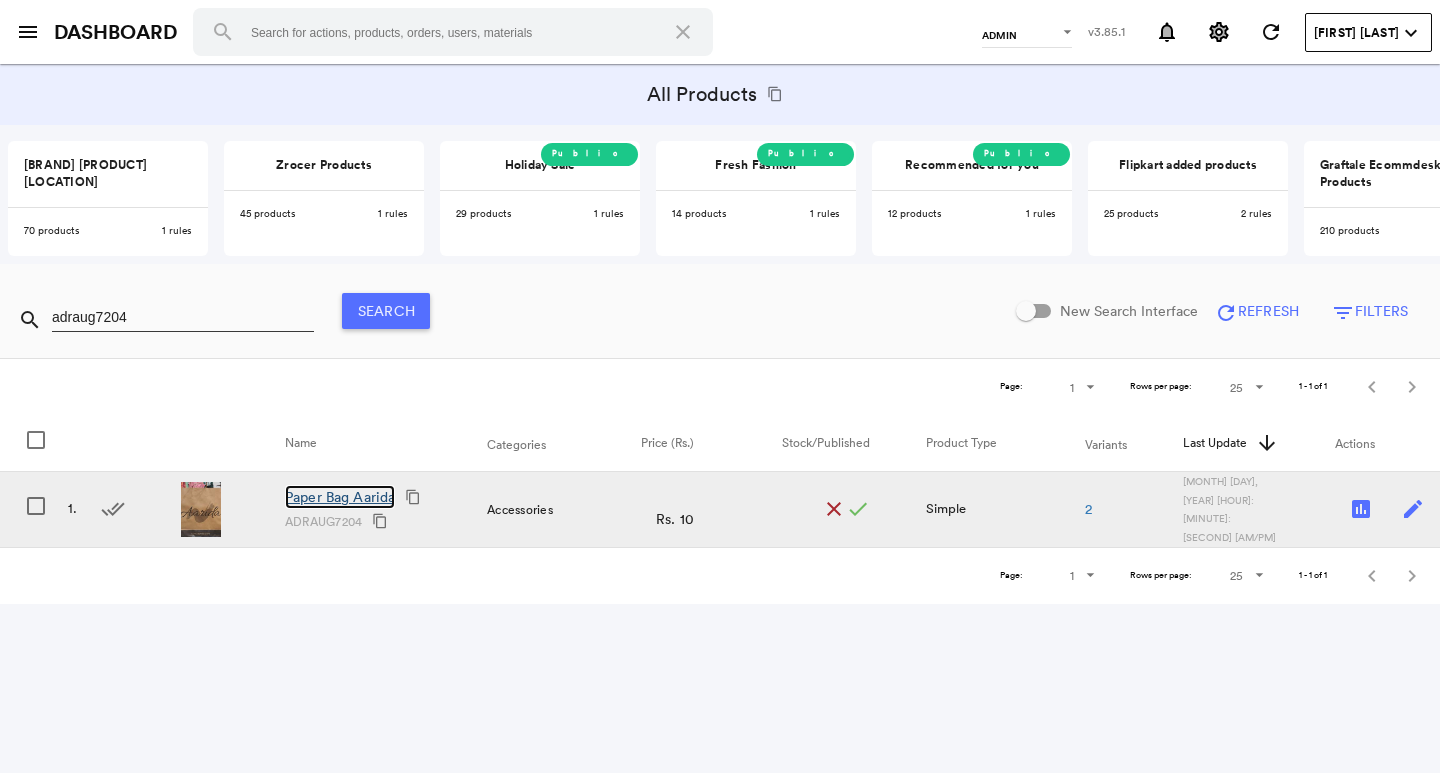 click on "Paper Bag Aarida" at bounding box center [340, 497] 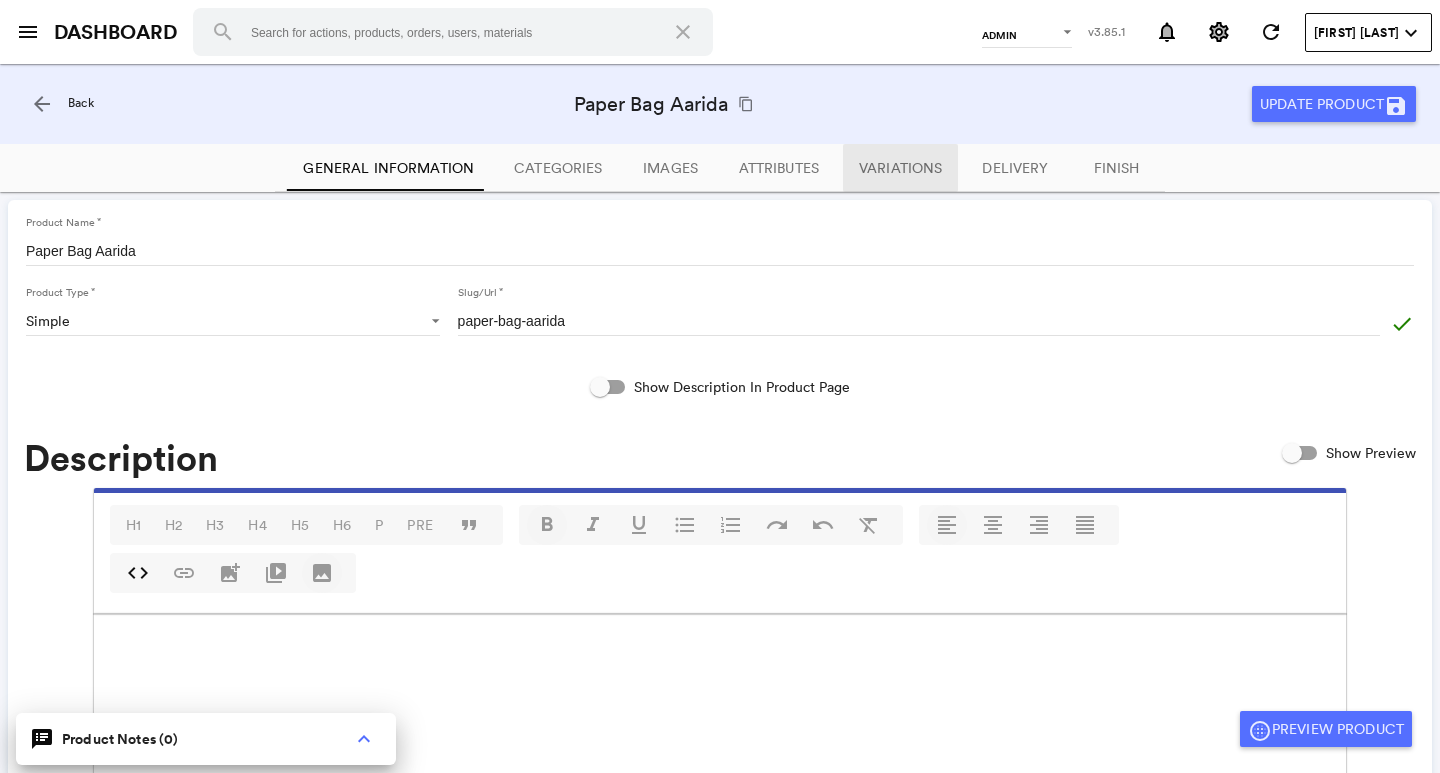 click on "Variations" at bounding box center [900, 168] 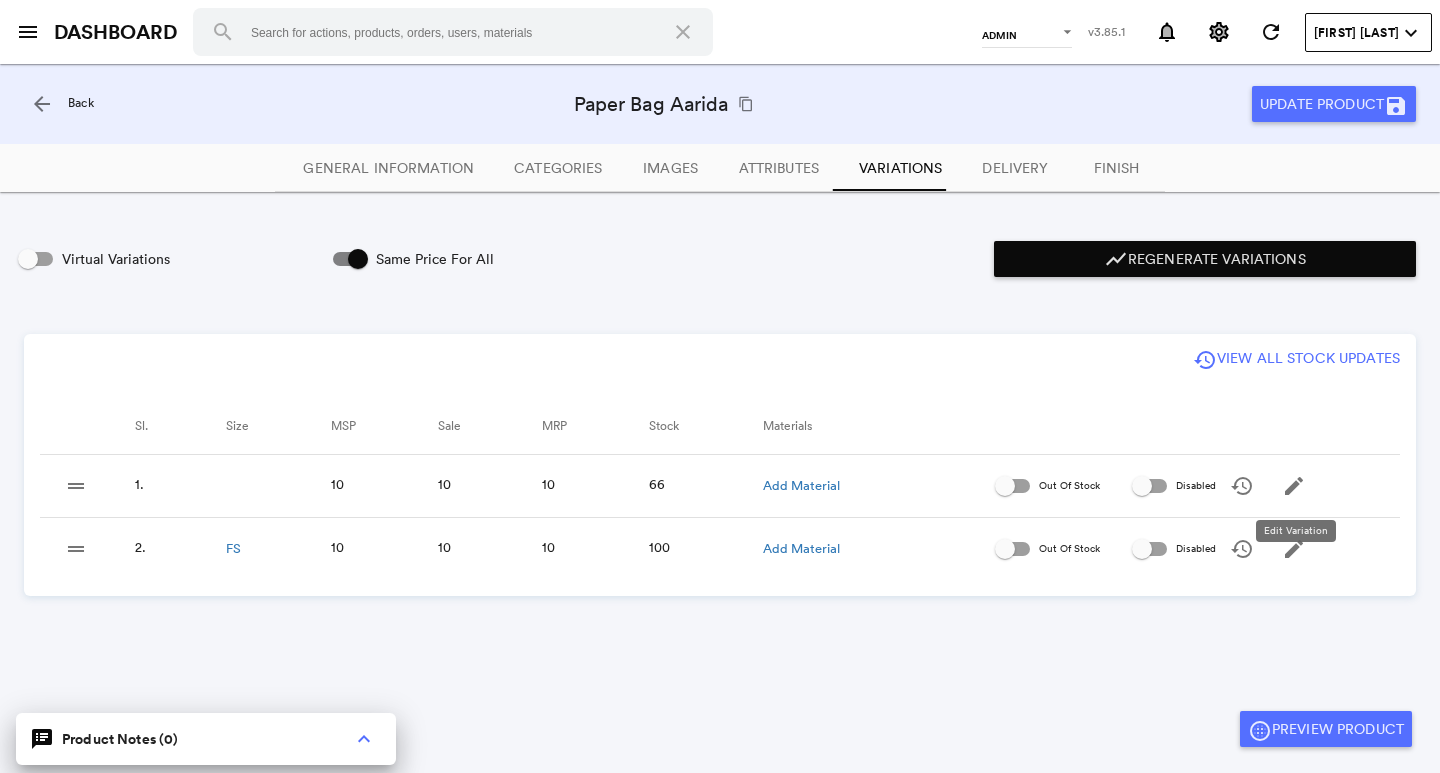 click on "edit" at bounding box center [1294, 486] 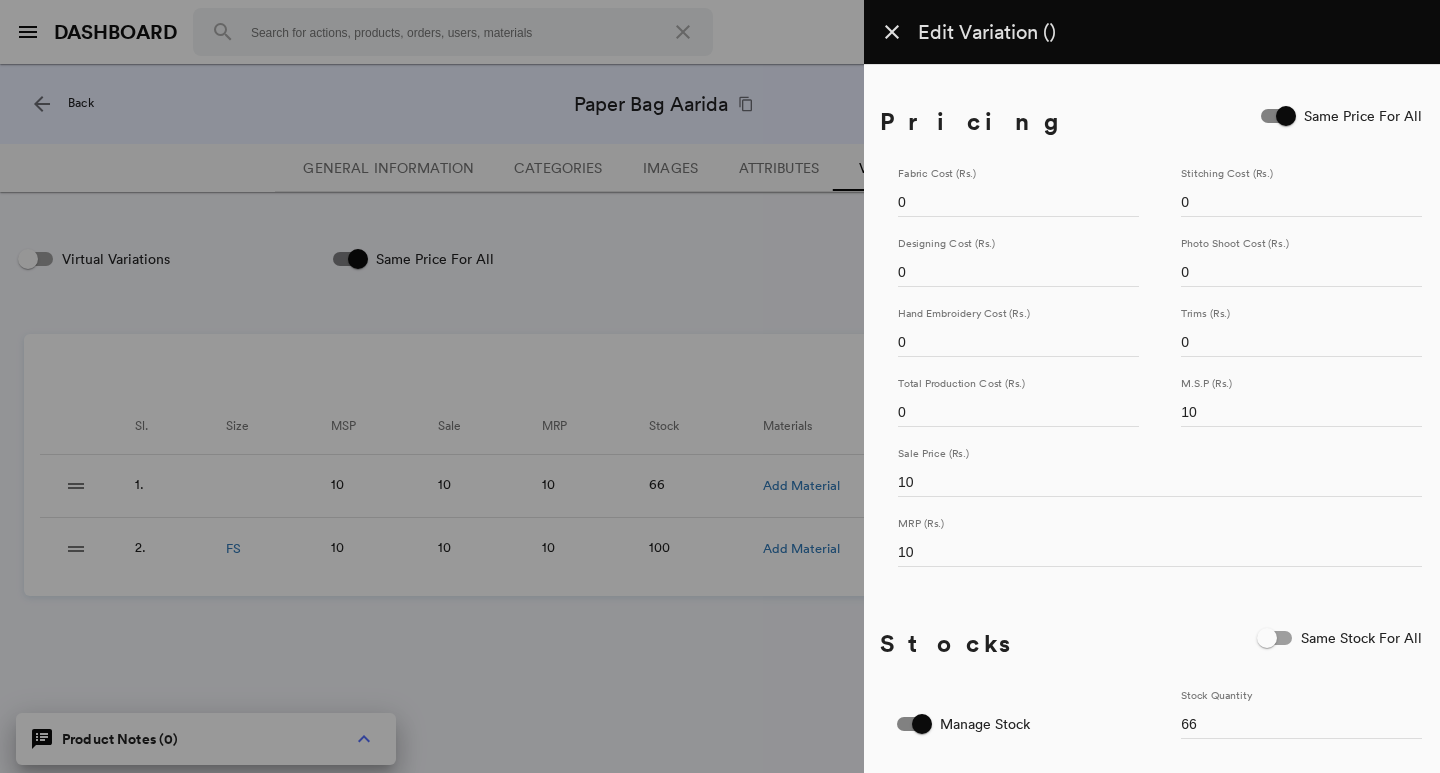 scroll, scrollTop: 0, scrollLeft: 0, axis: both 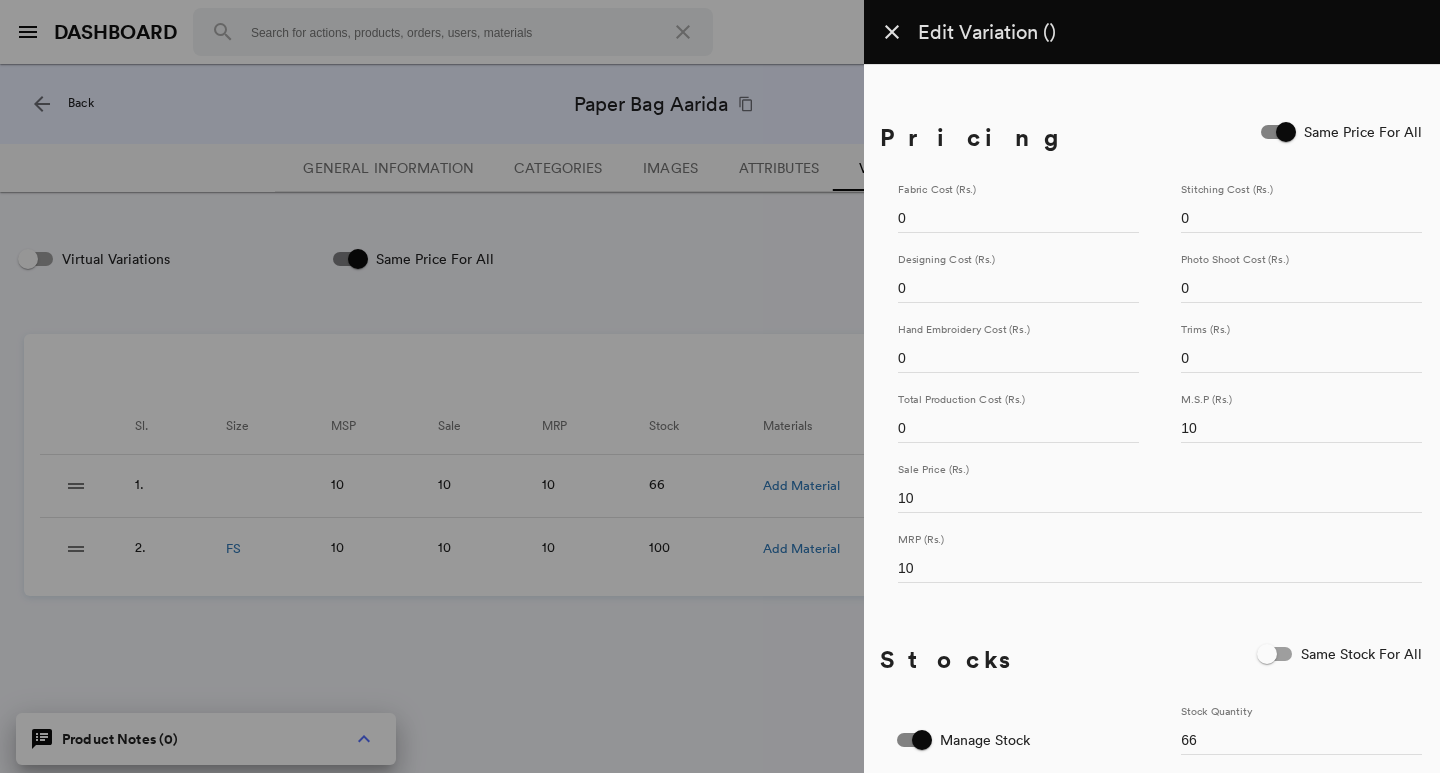 click on "close" at bounding box center [892, 32] 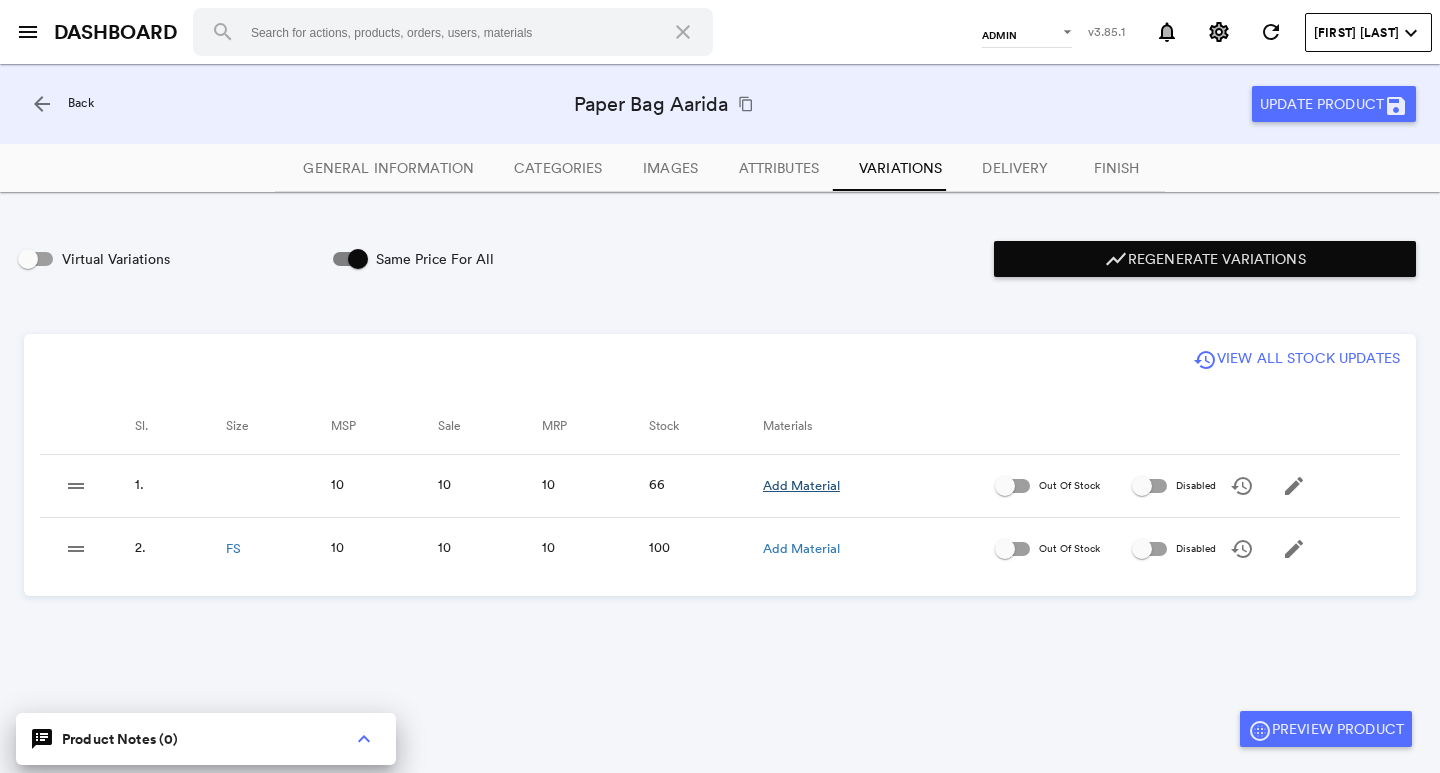 click on "Add Material" at bounding box center (801, 485) 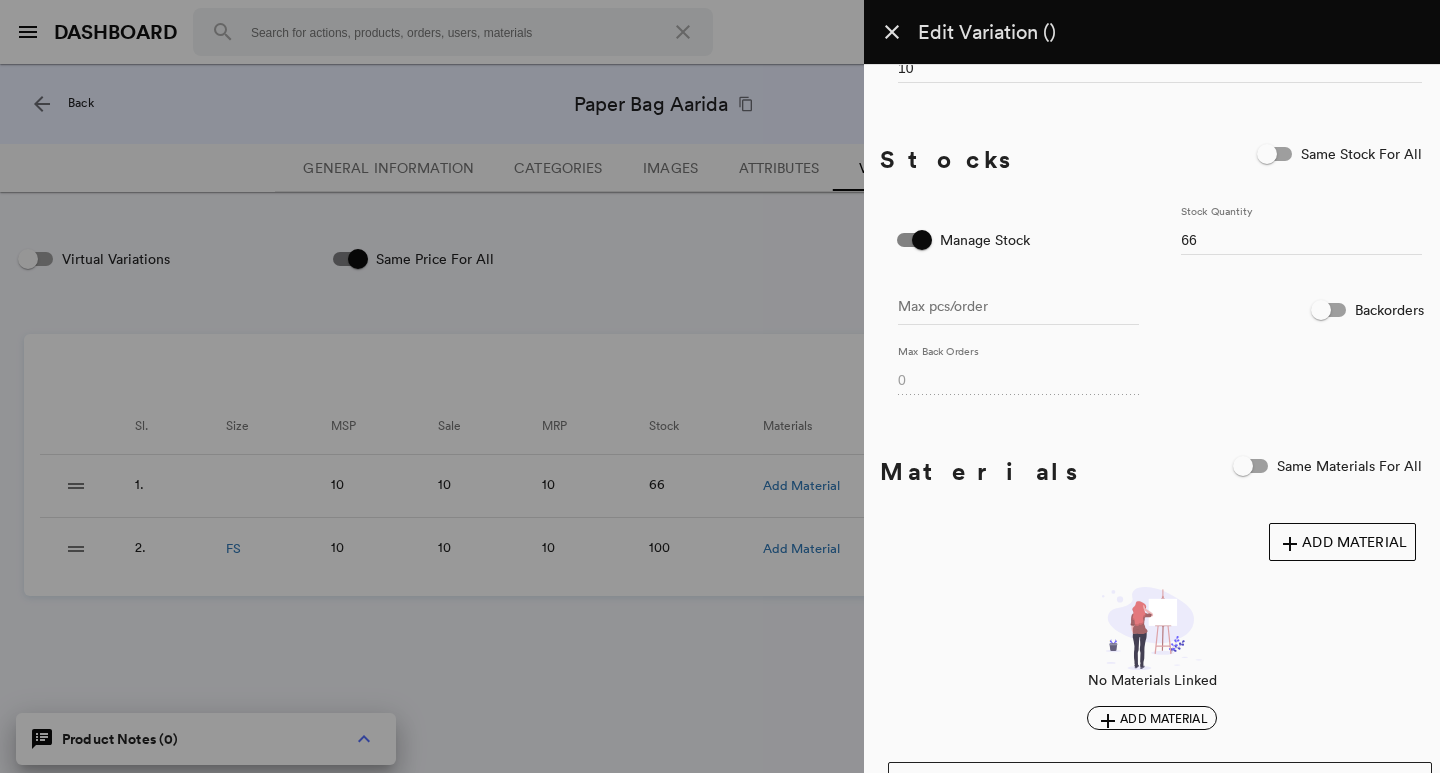 scroll, scrollTop: 548, scrollLeft: 0, axis: vertical 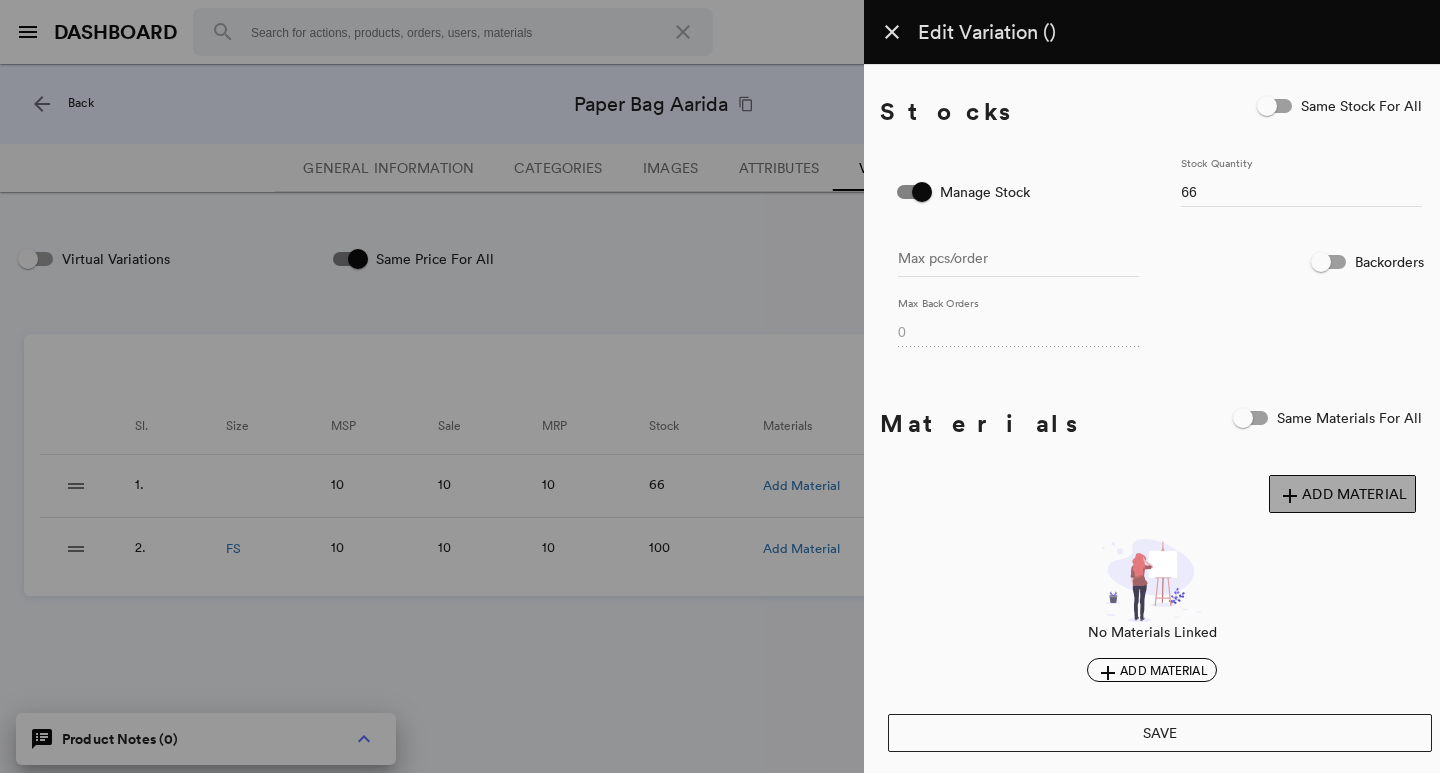 click on "Add Material" at bounding box center [1354, 494] 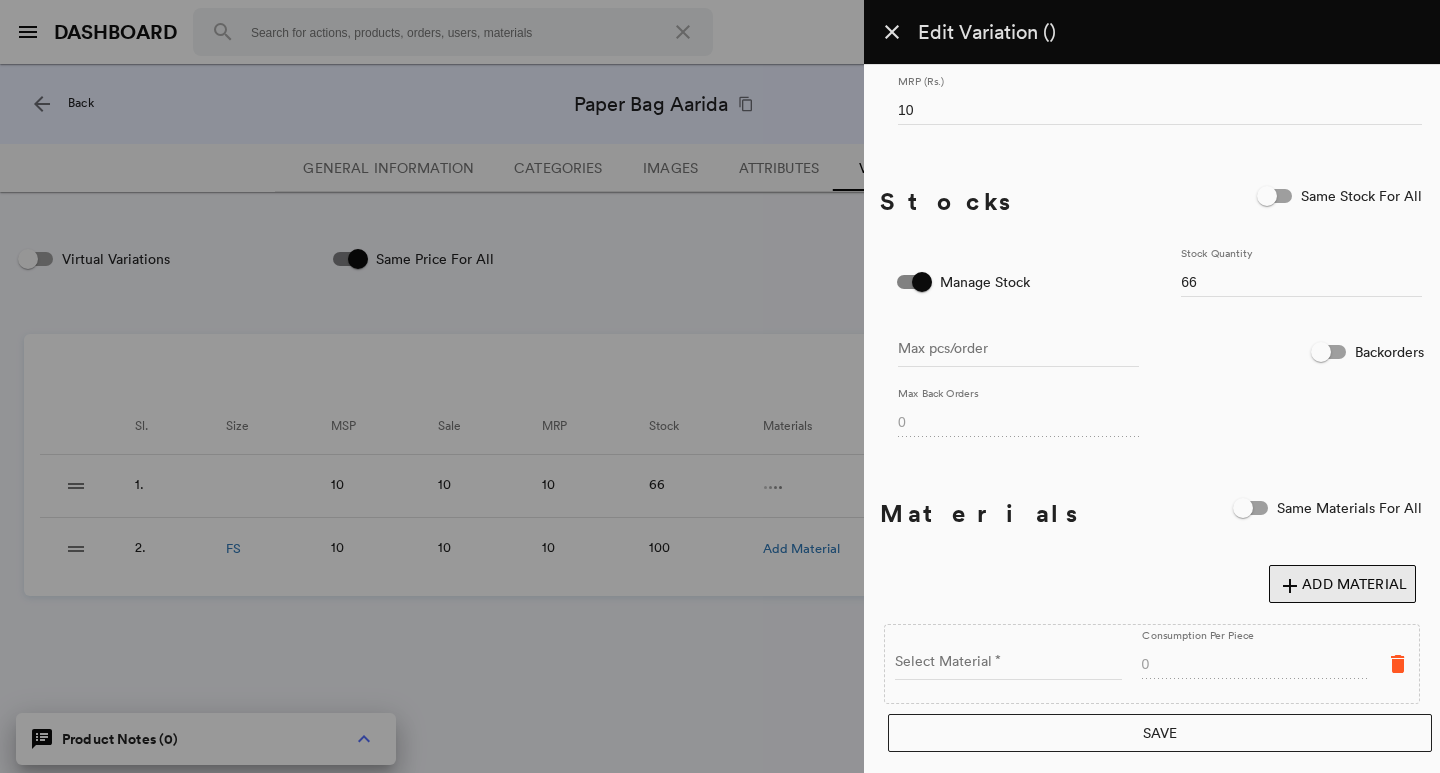 scroll, scrollTop: 458, scrollLeft: 0, axis: vertical 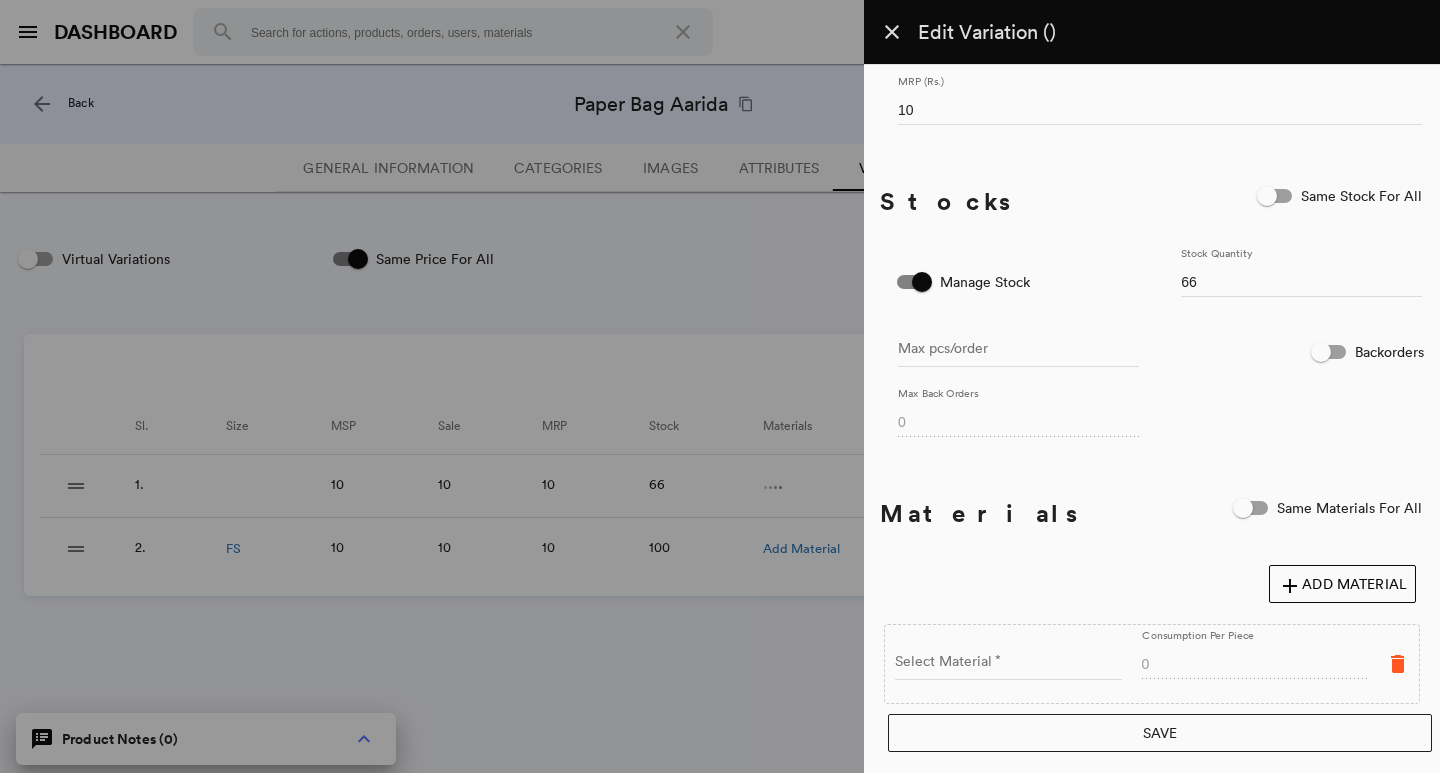 click at bounding box center [1008, 665] 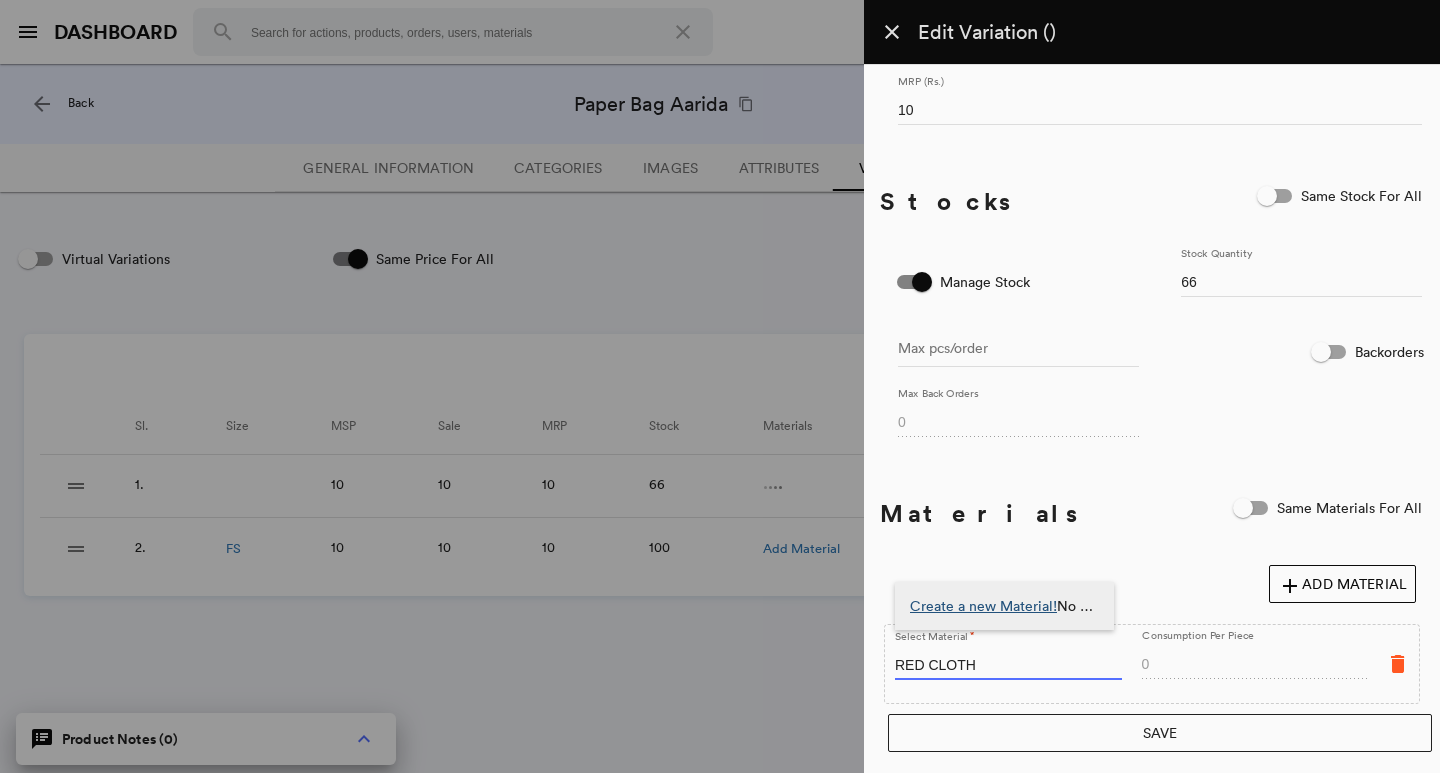 type on "RED CLOTH" 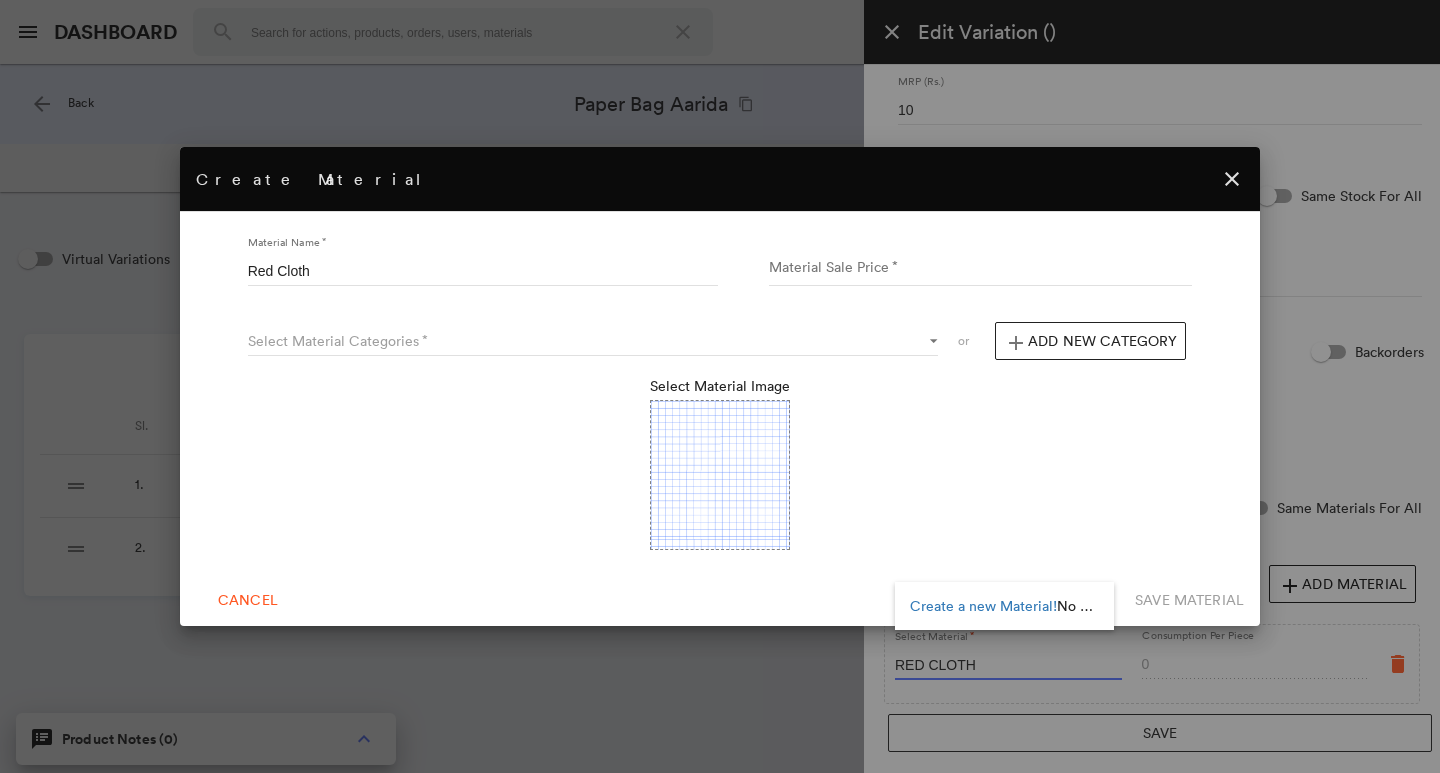 click on "close" at bounding box center [1232, 179] 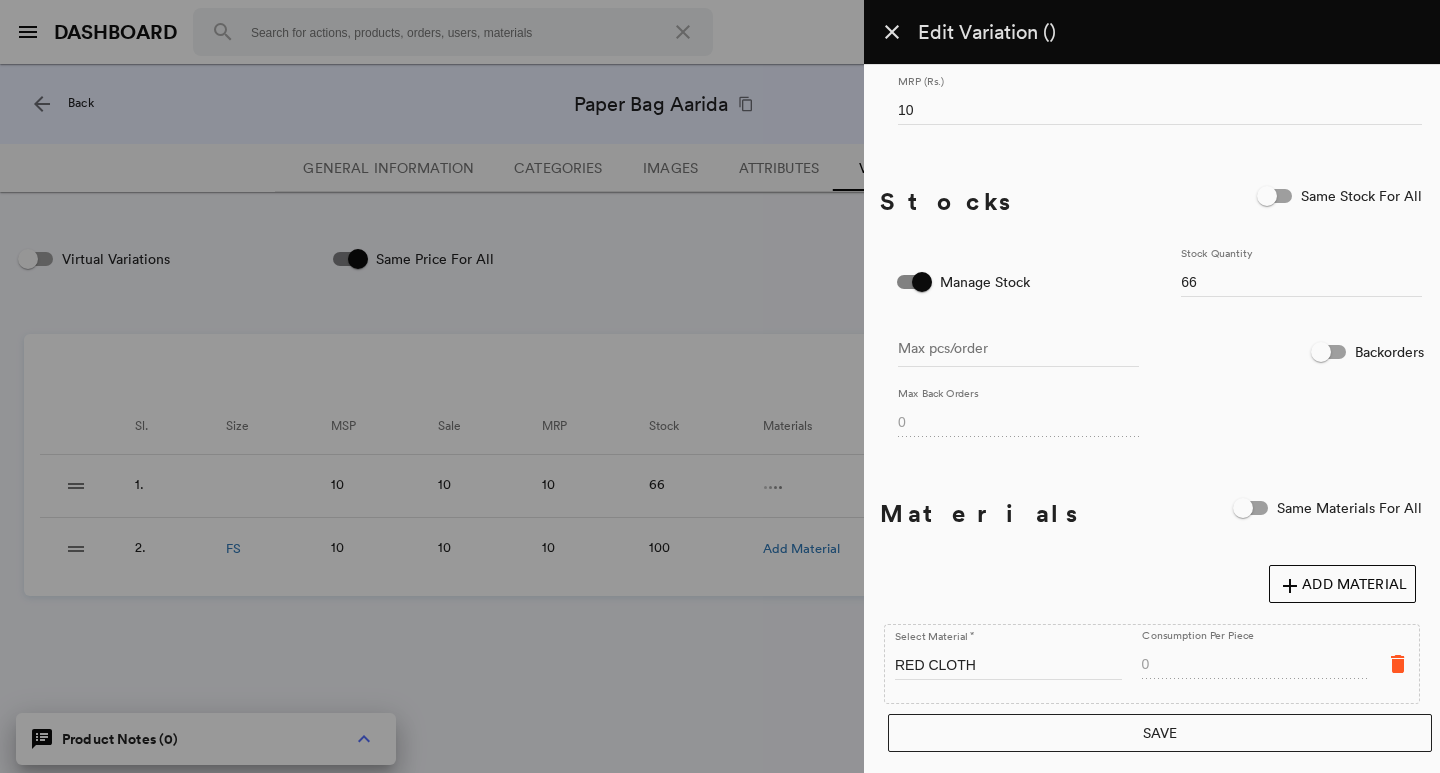 click on "delete" at bounding box center [1398, 664] 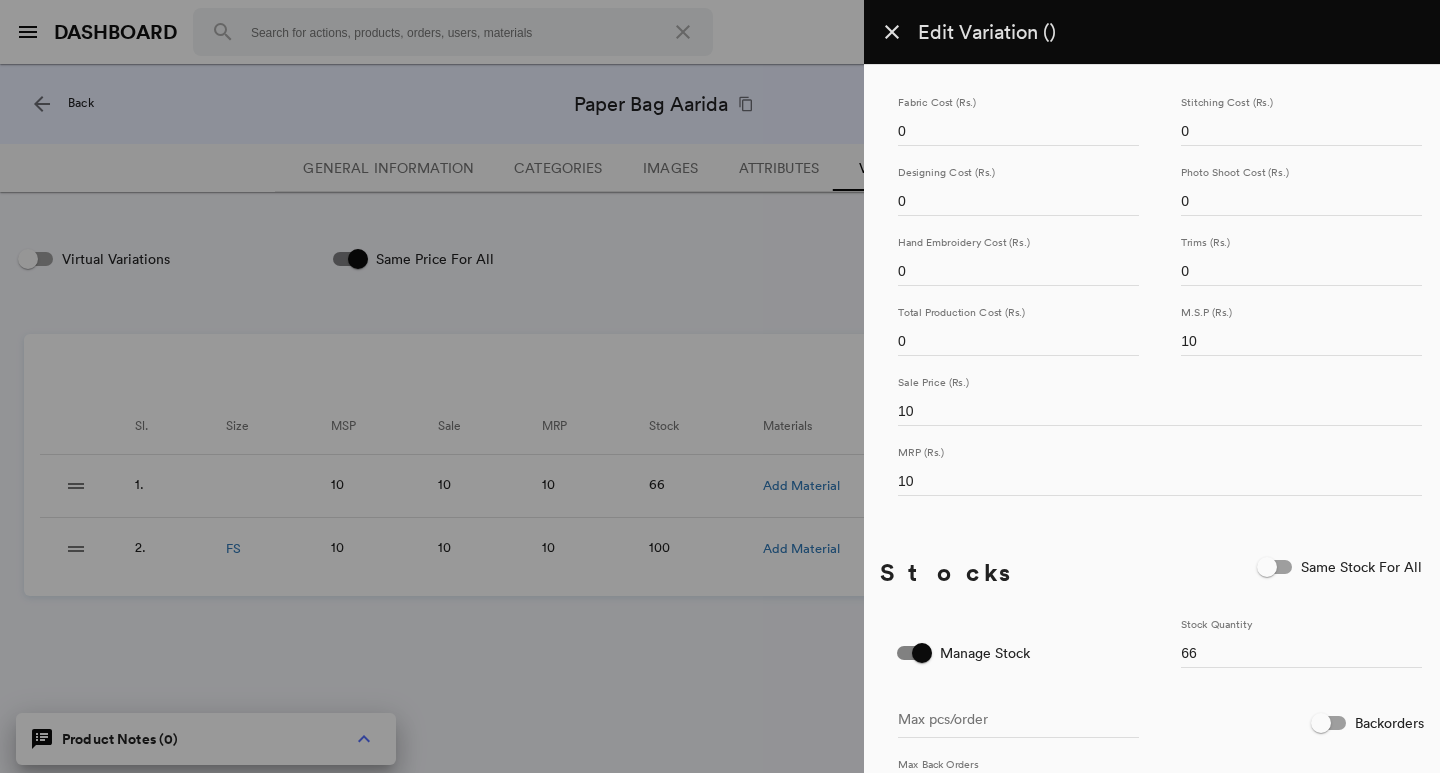 scroll, scrollTop: 0, scrollLeft: 0, axis: both 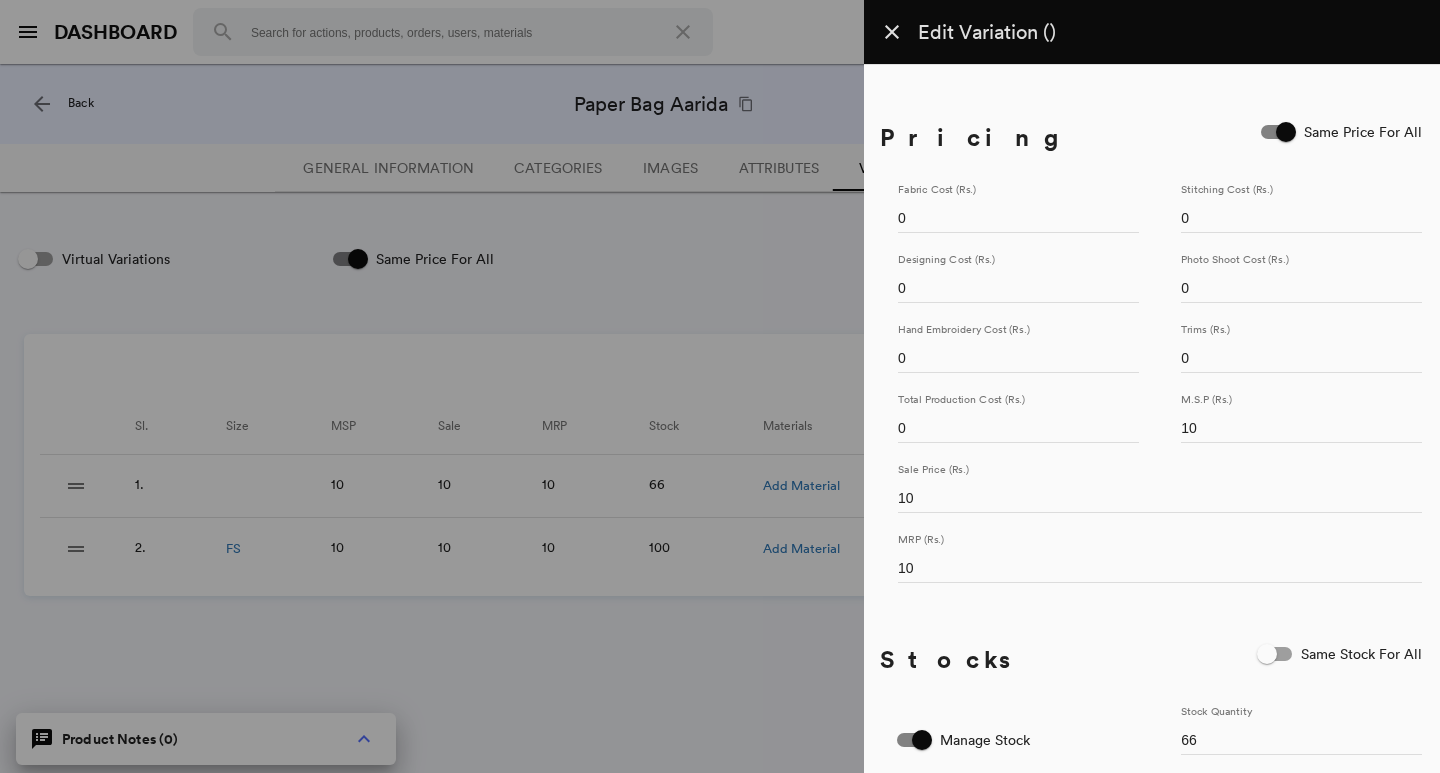 click on "close" at bounding box center [892, 32] 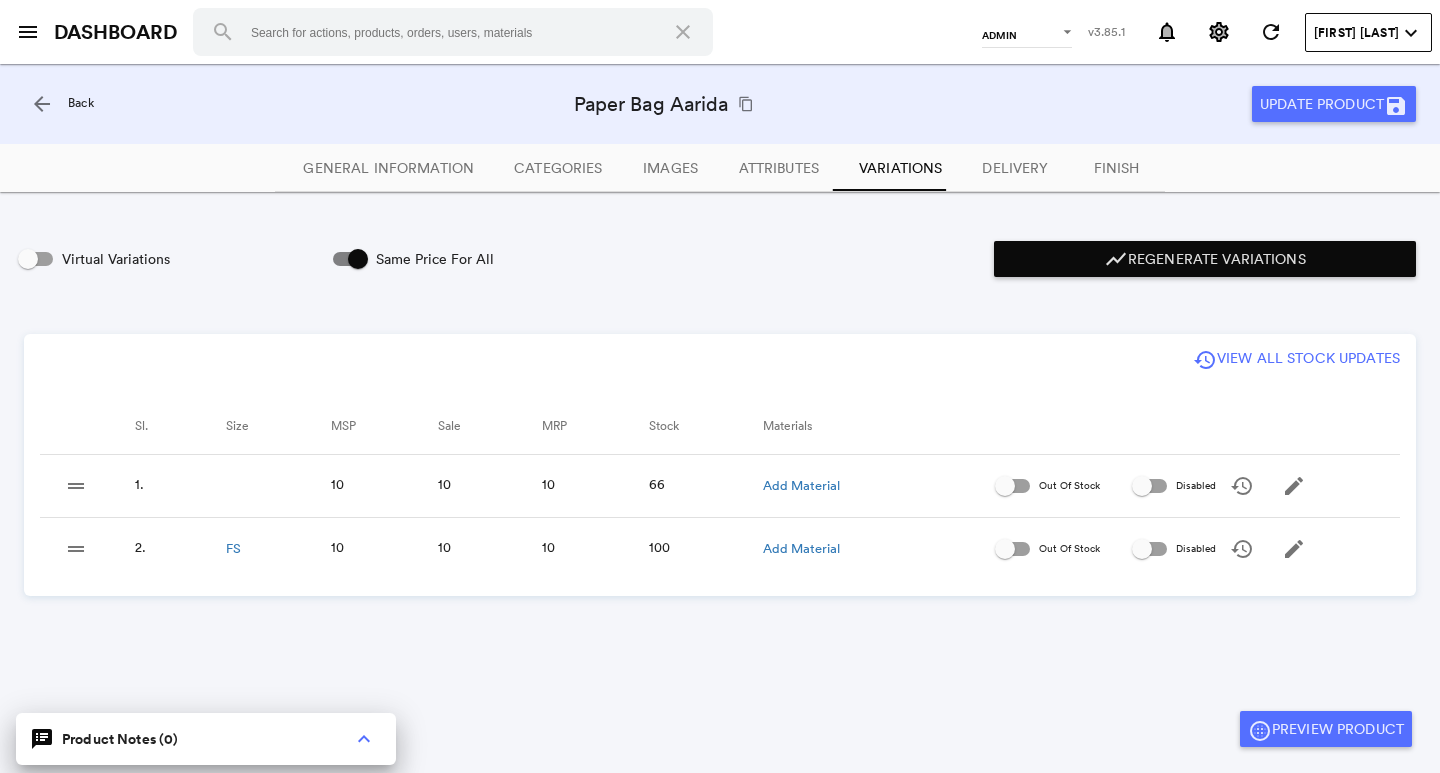 click on "history View All Stock Updates Sl. Size MSP Sale MRP Stock Materials drag_handle 1. 10 10 10 66 Add Material Out Of Stock Disabled history edit drag_handle 2. FS 10 10 10 100 Add Material Out Of Stock Disabled history edit close Edit Variation () Pricing Same Price For All Fabric Cost (Rs.)   Stitching Cost (Rs.)   Designing Cost (Rs.)   Photo Shoot Cost (Rs.)   Hand Embroidery Cost (Rs.)   Trims (Rs.)   Total Production Cost (Rs.)   M.S.P (Rs.)   Sale Price (Rs.)   MRP (Rs.)   Stocks Same Stock For All Manage Stock Stock Quantity   Max pcs/order   Backorders Max Back Orders   Materials Same Materials For All add Add Material No Materials Linked add Add Material Save" at bounding box center (720, 465) 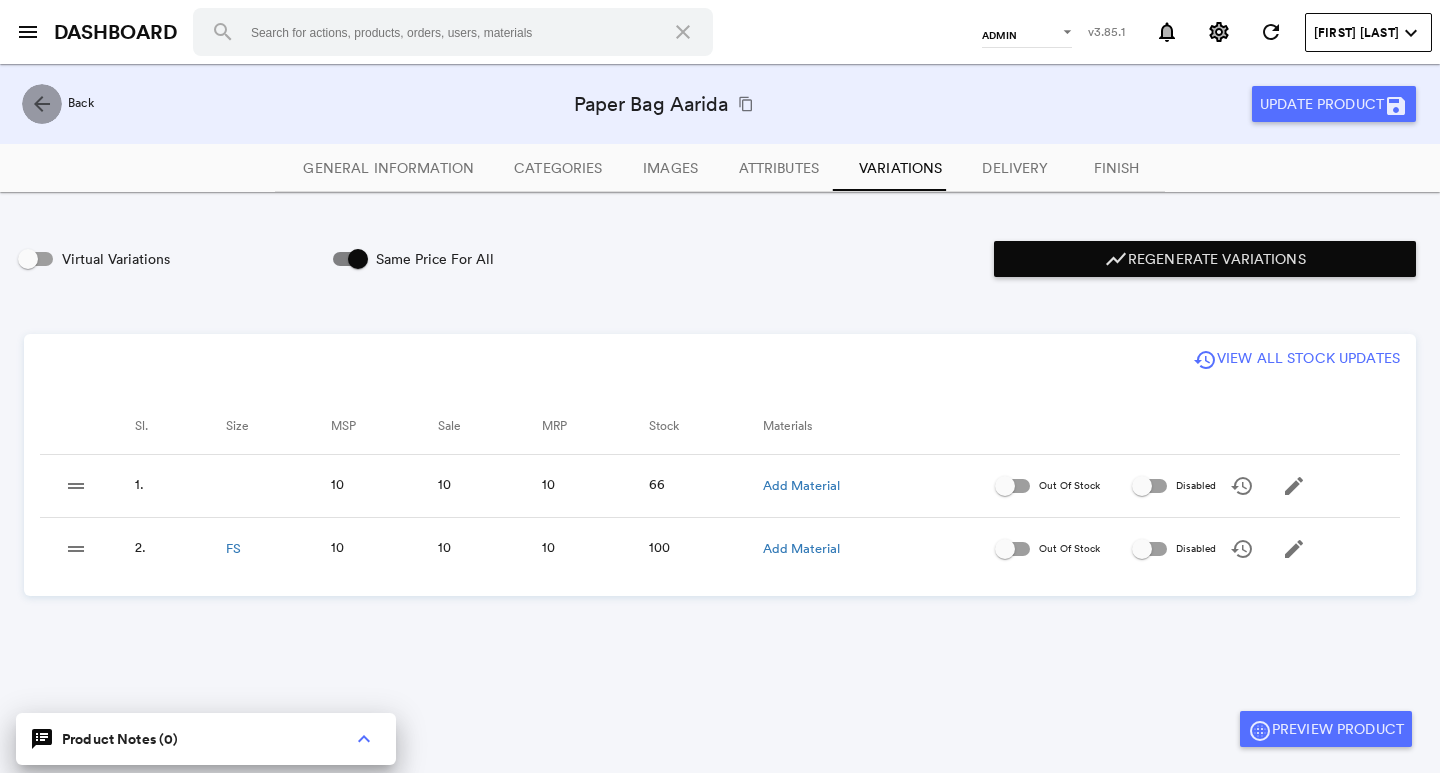 click on "arrow_back" at bounding box center [42, 104] 